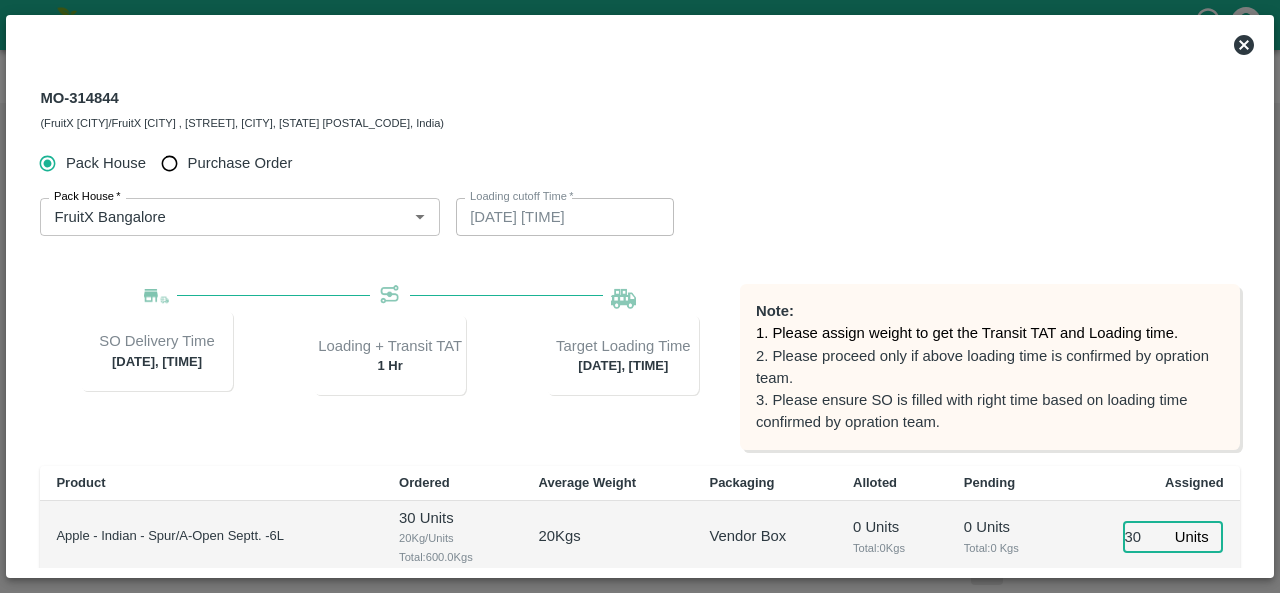 scroll, scrollTop: 0, scrollLeft: 0, axis: both 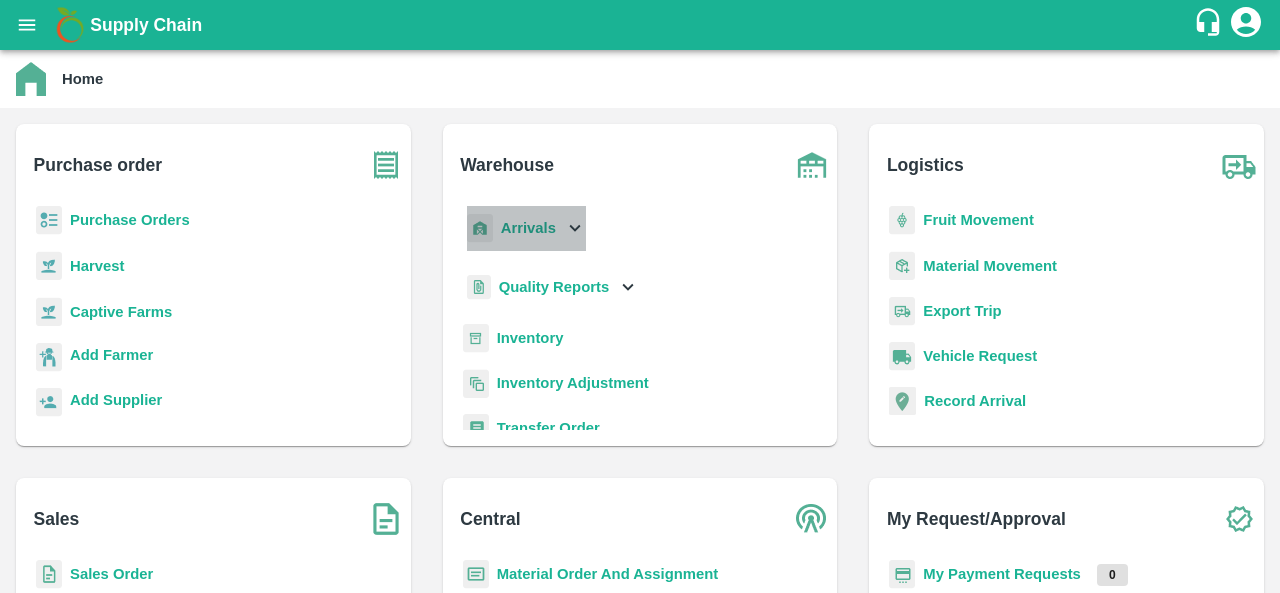 click on "Arrivals" at bounding box center (528, 228) 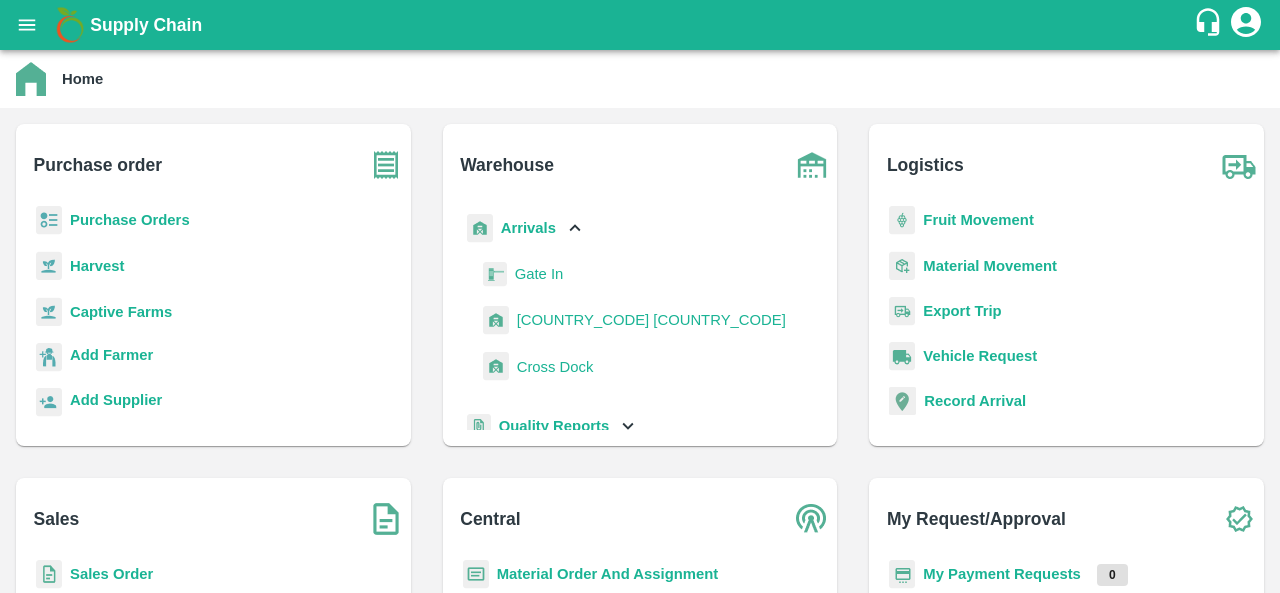 click on "Fruit Movement" at bounding box center [978, 220] 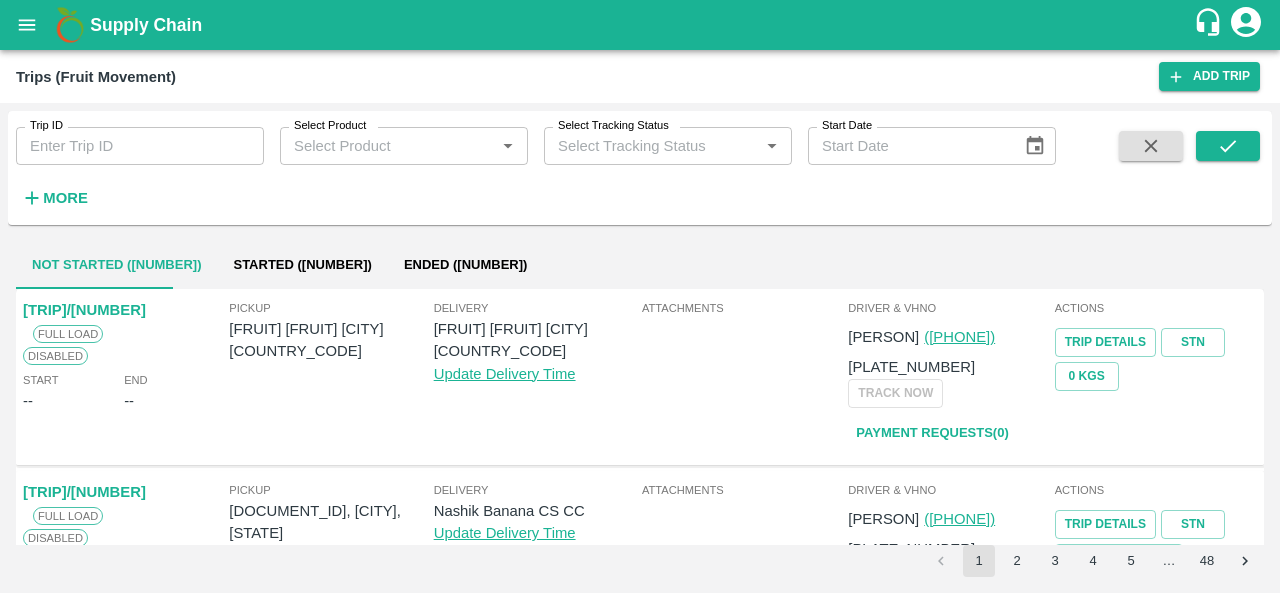 click on "Select Product   *" at bounding box center (404, 146) 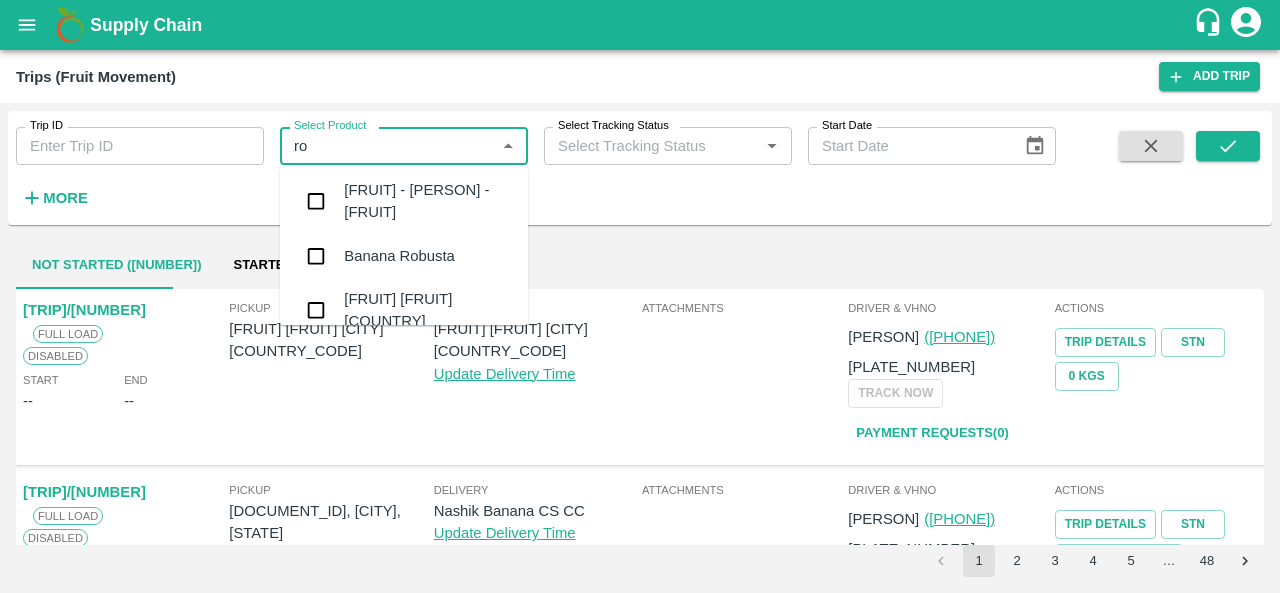 type on "roy" 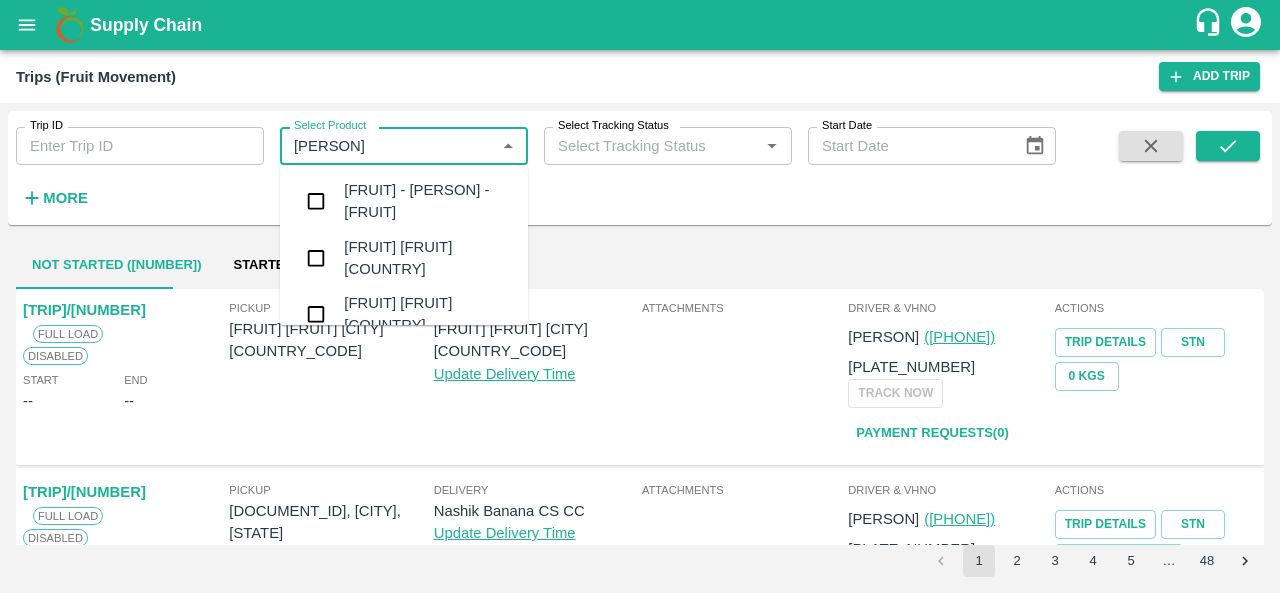 click on "Apple - Royal - Delicious" at bounding box center [428, 201] 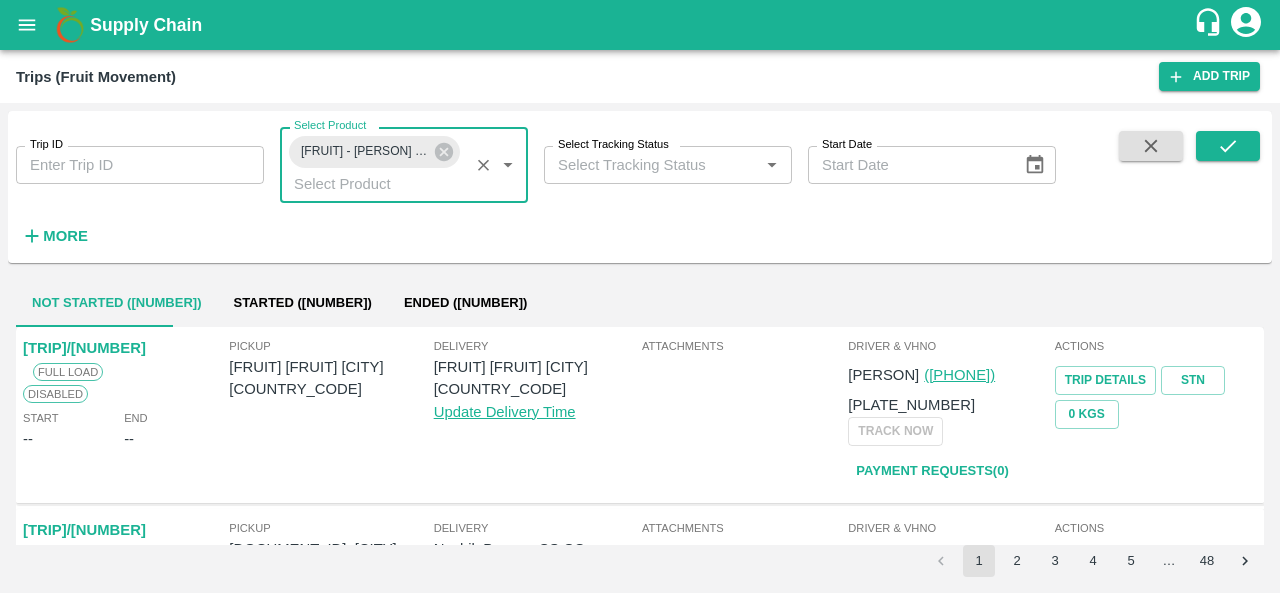 click on "More" at bounding box center [65, 236] 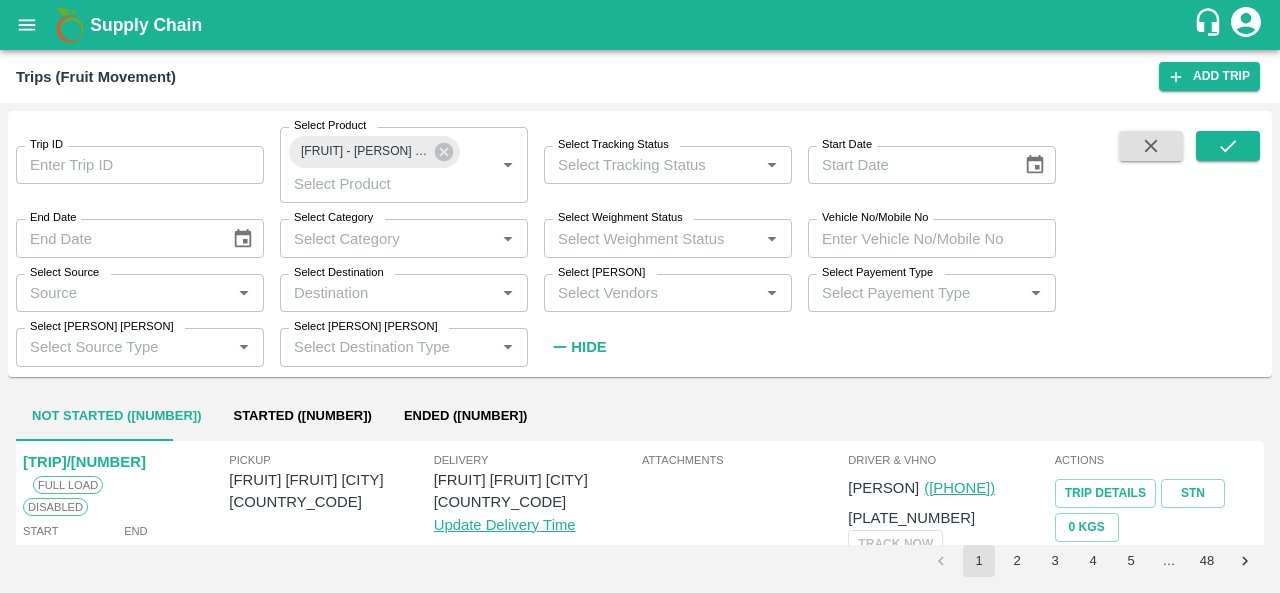 click on "Select Destination" at bounding box center [387, 293] 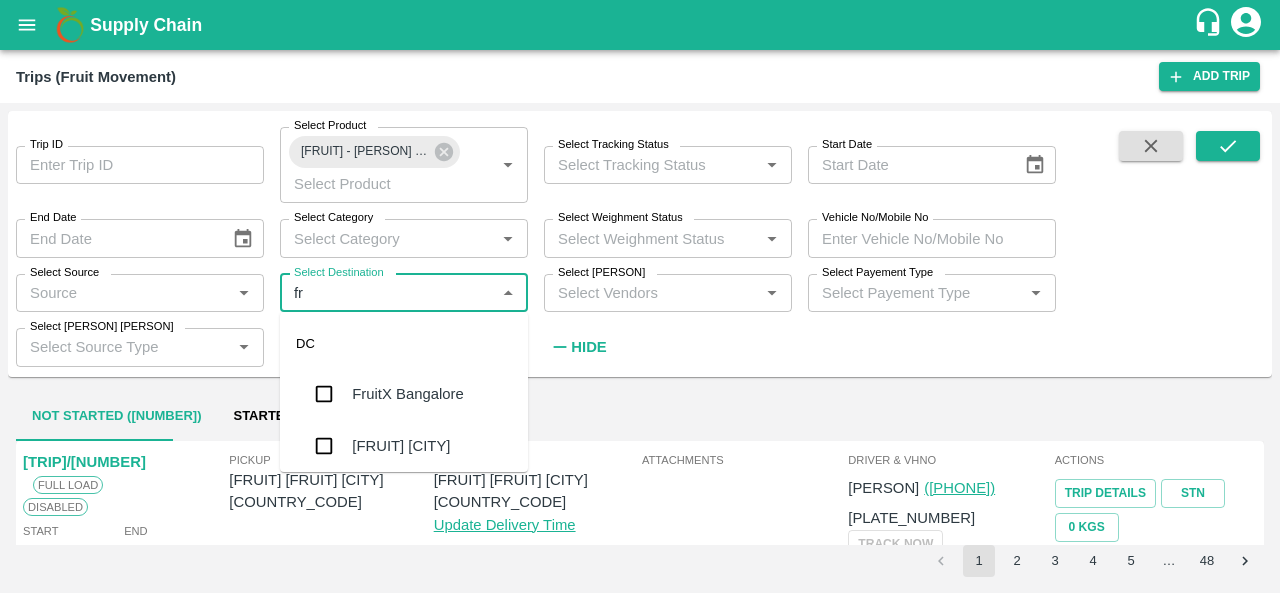 type on "fru" 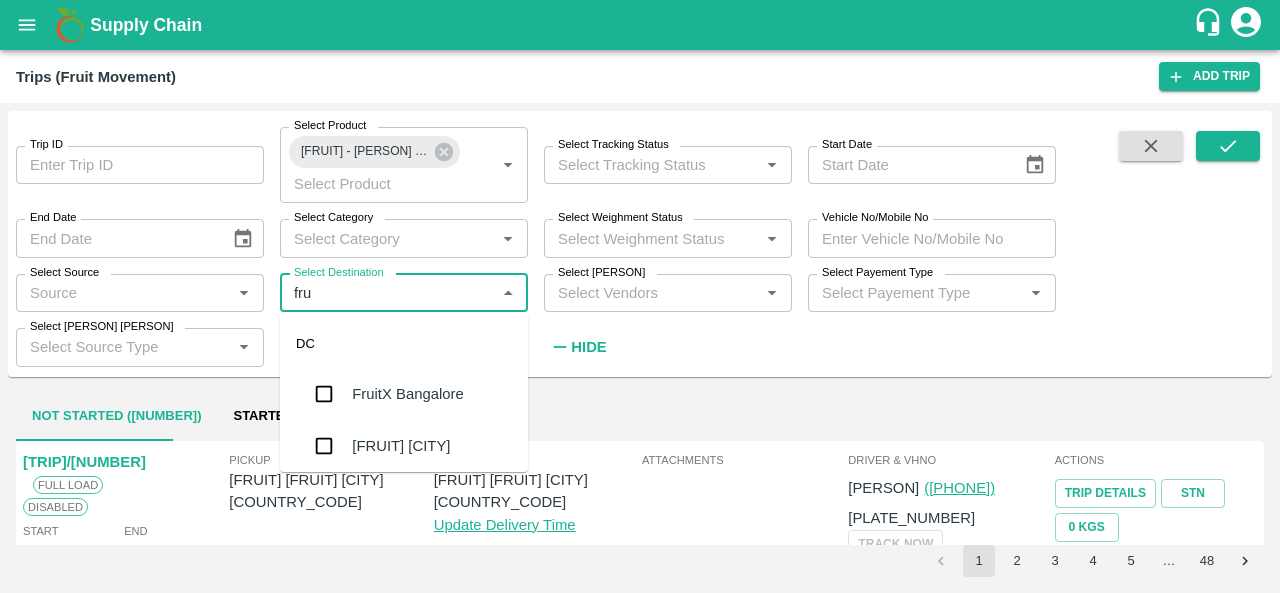 click on "FruitX Bangalore" at bounding box center (407, 394) 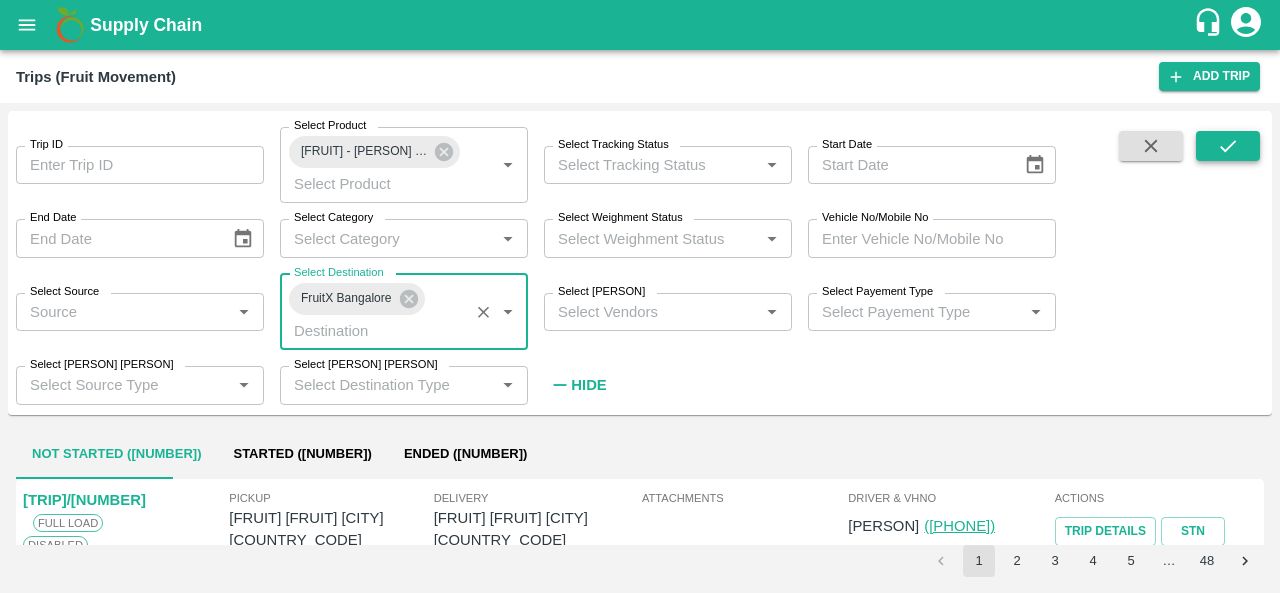 click 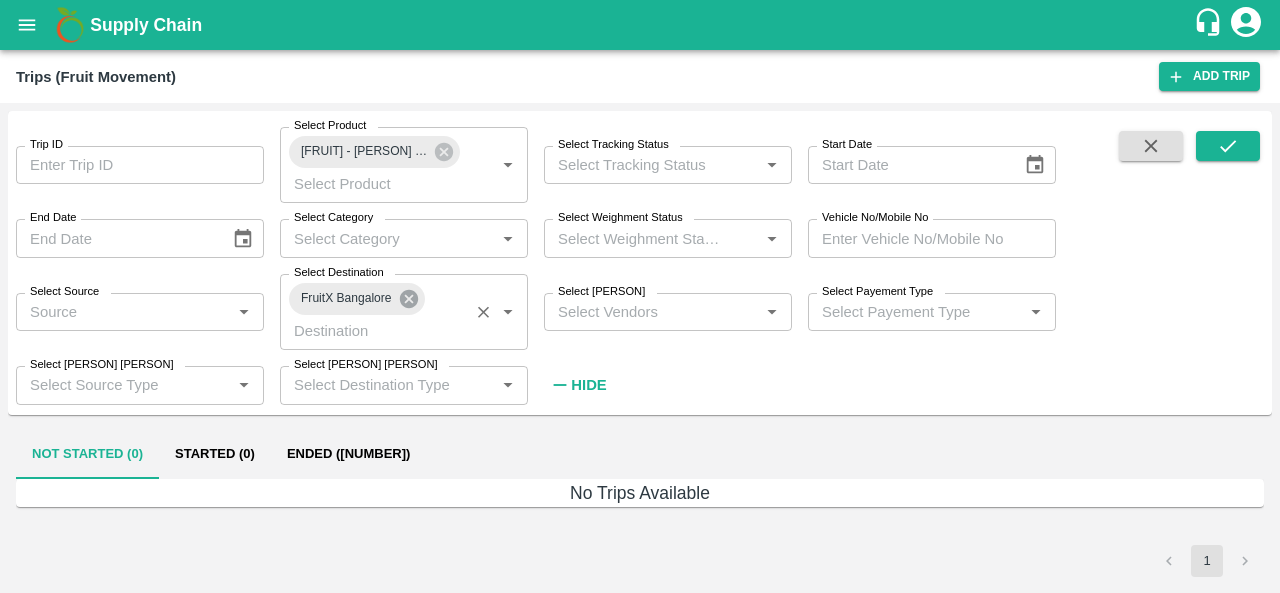 click 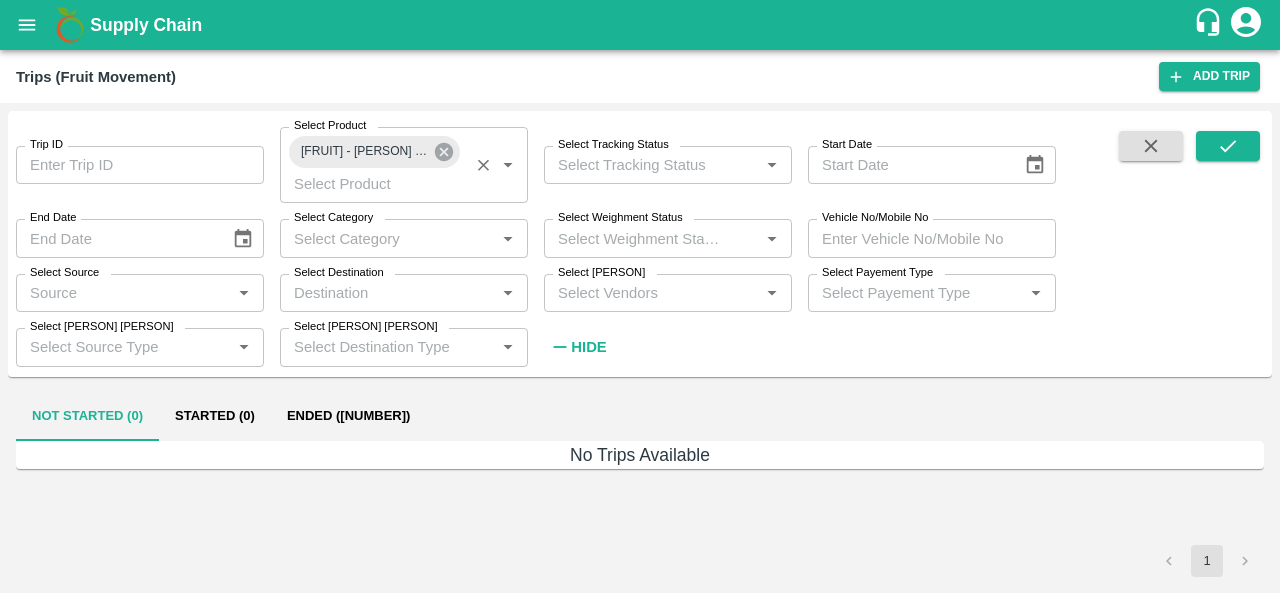 click 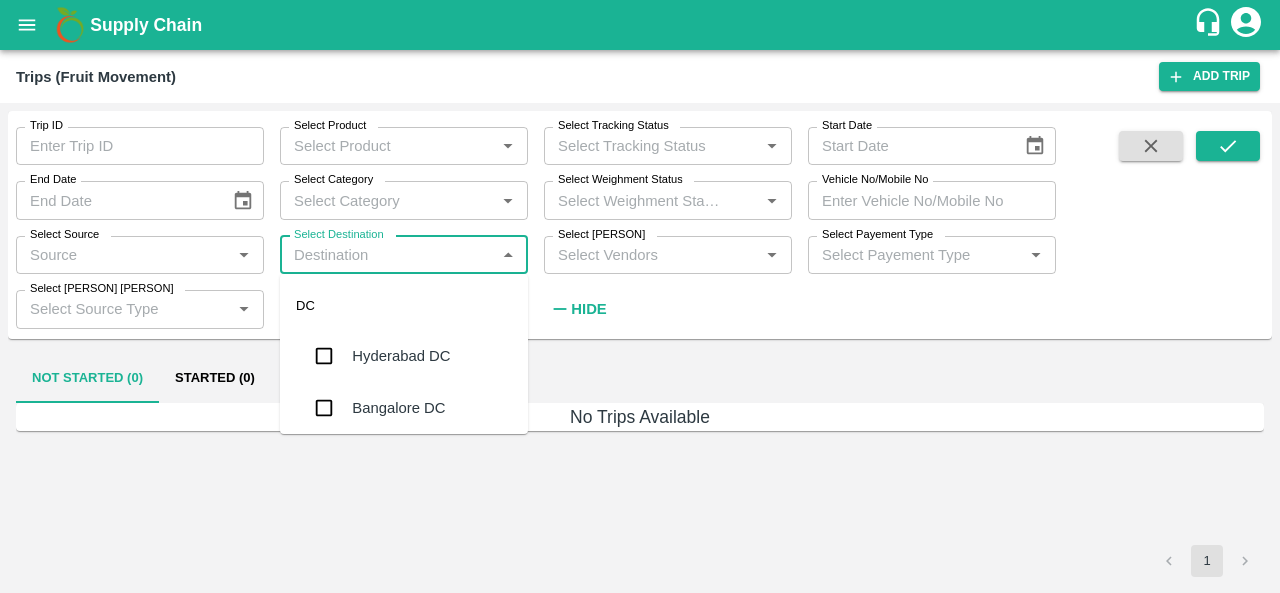 click on "Select Destination" at bounding box center [387, 255] 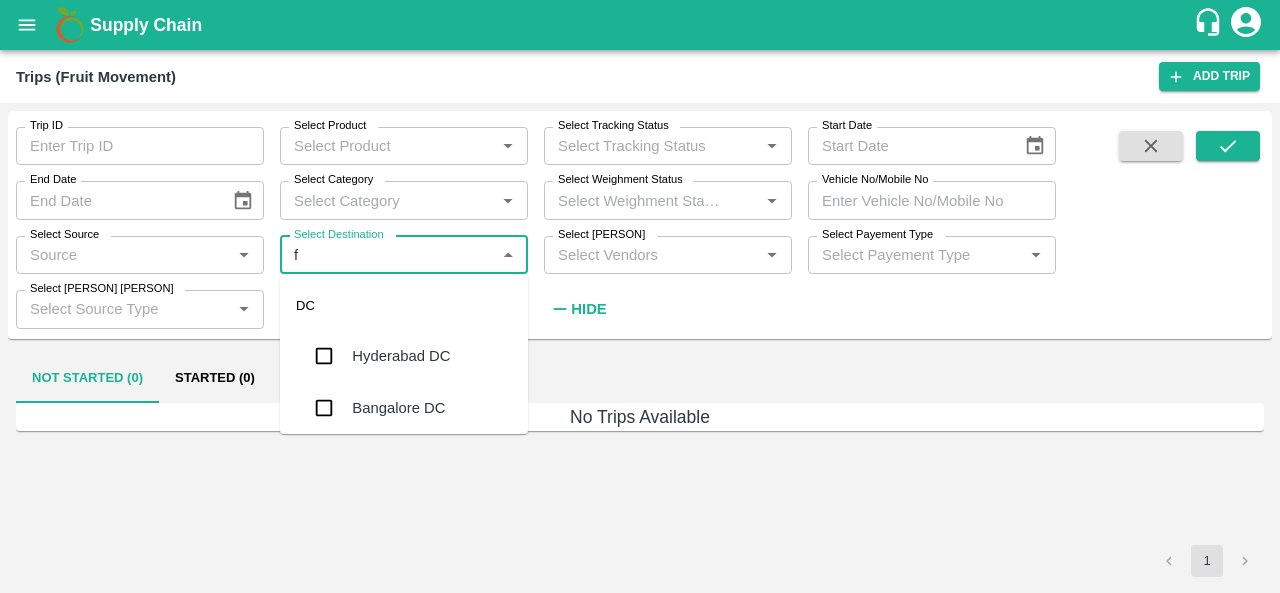 type on "fr" 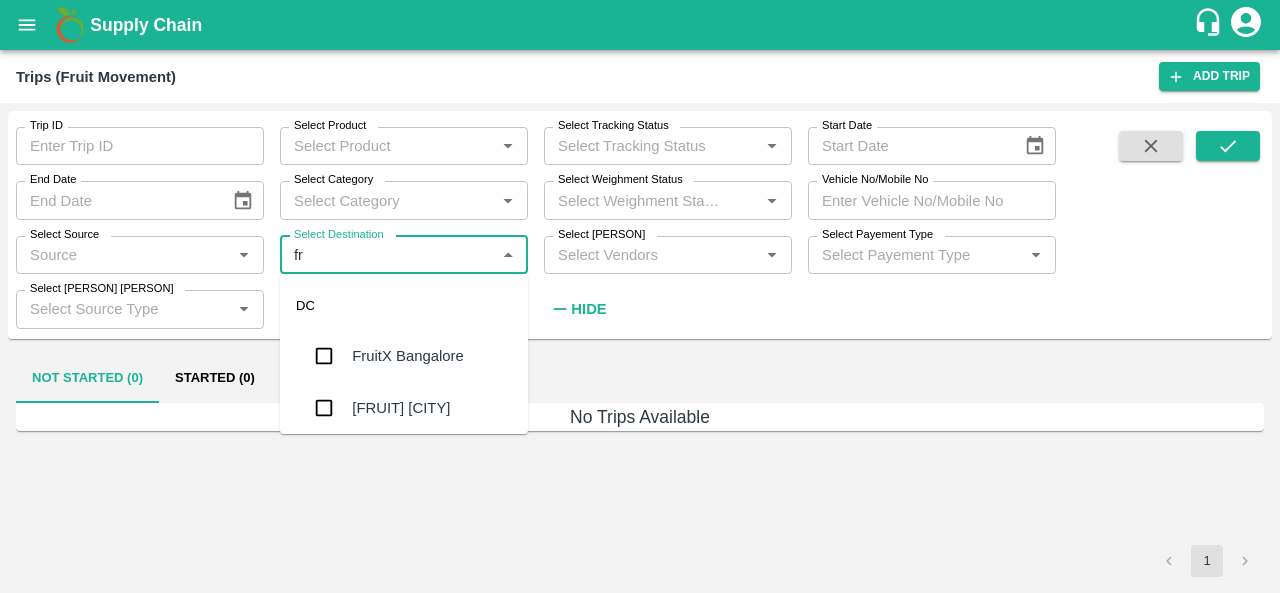 click on "FruitX Bangalore" at bounding box center (407, 356) 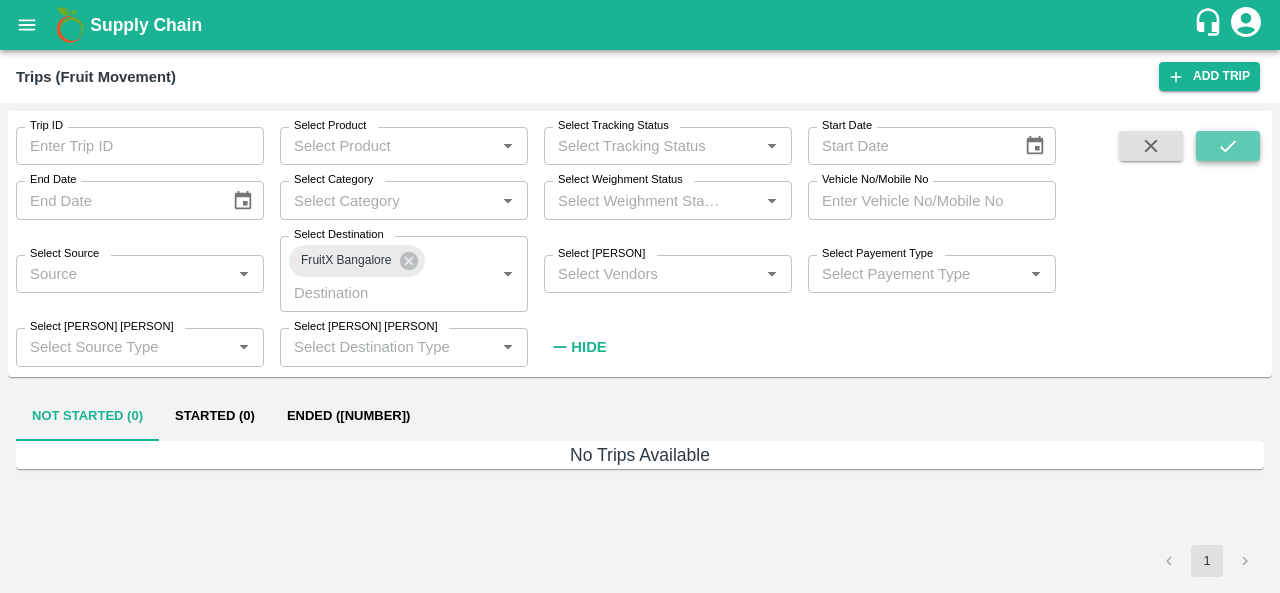 click at bounding box center (1228, 146) 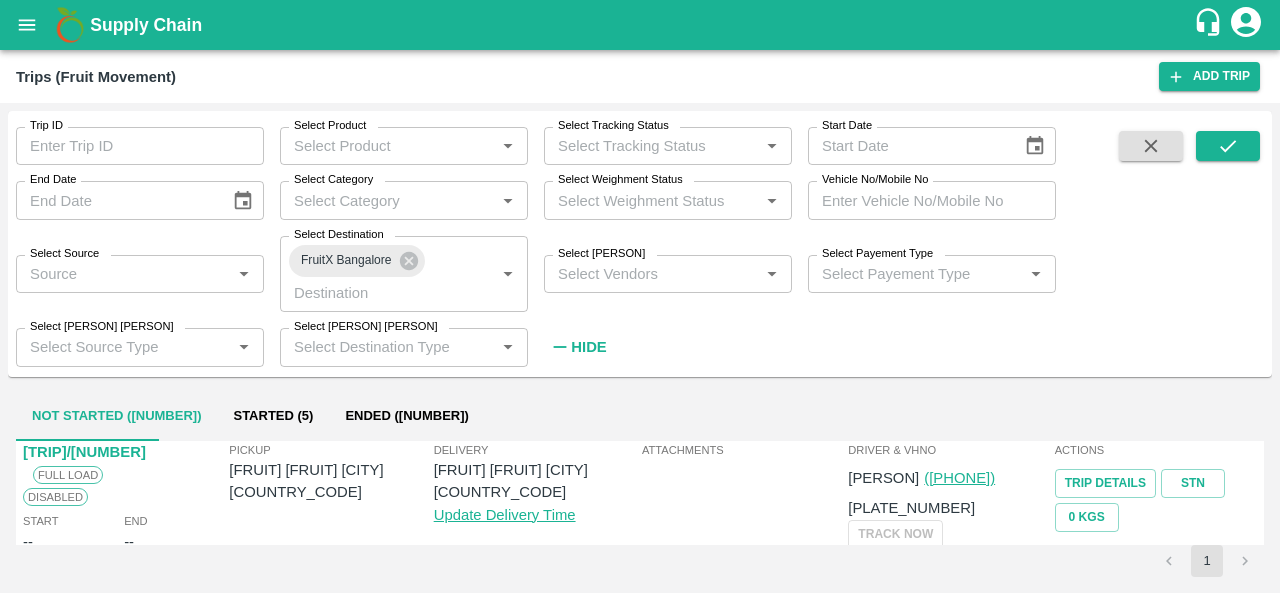 scroll, scrollTop: 0, scrollLeft: 0, axis: both 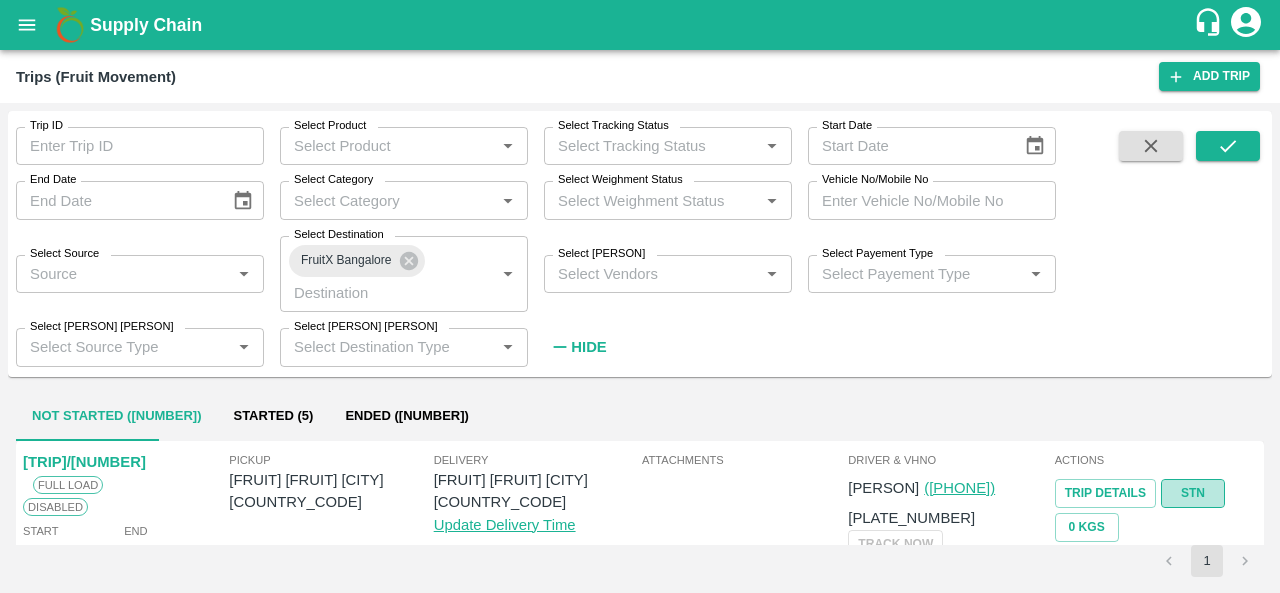 click on "STN" at bounding box center (1193, 493) 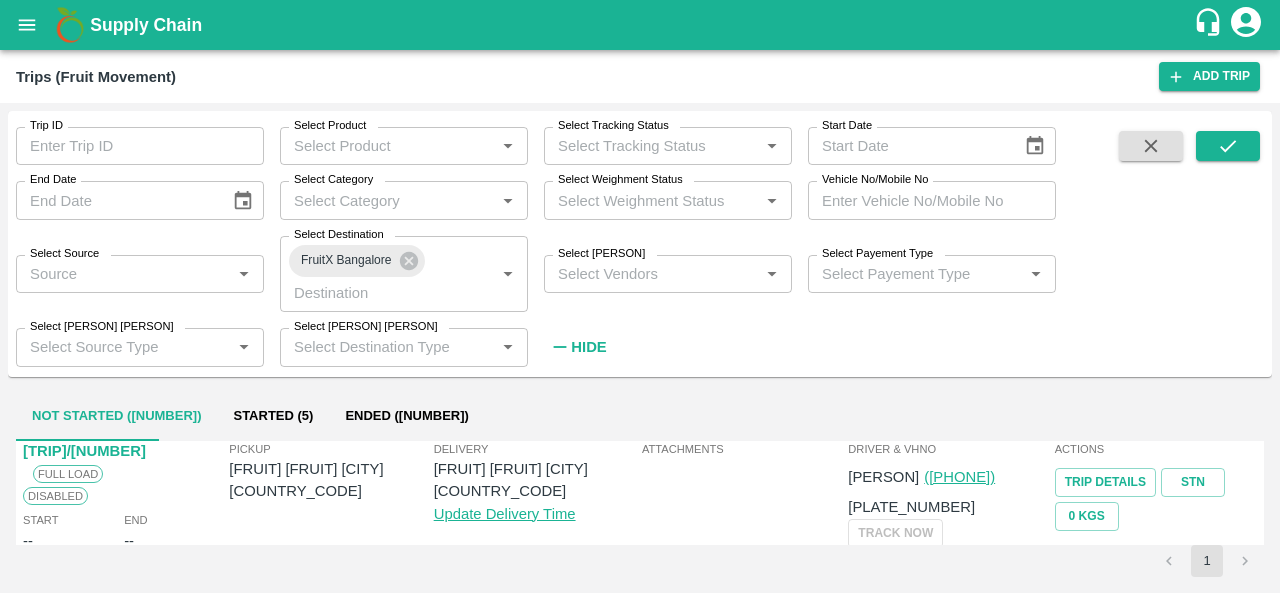 scroll, scrollTop: 0, scrollLeft: 0, axis: both 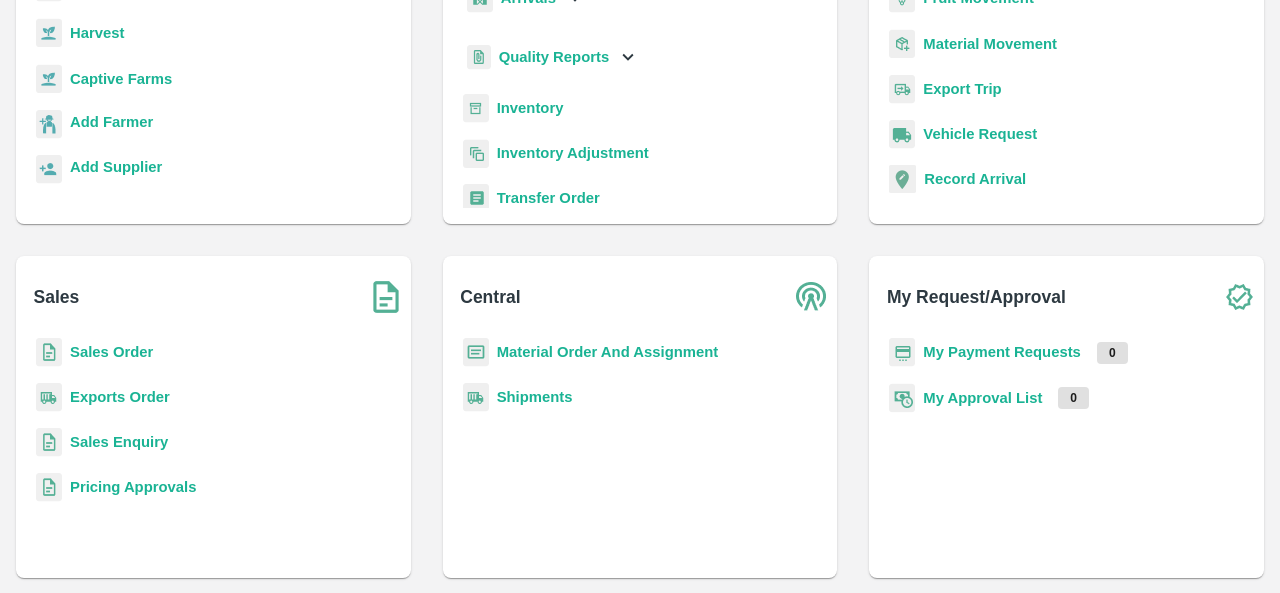 click on "Transfer Order" at bounding box center [548, 198] 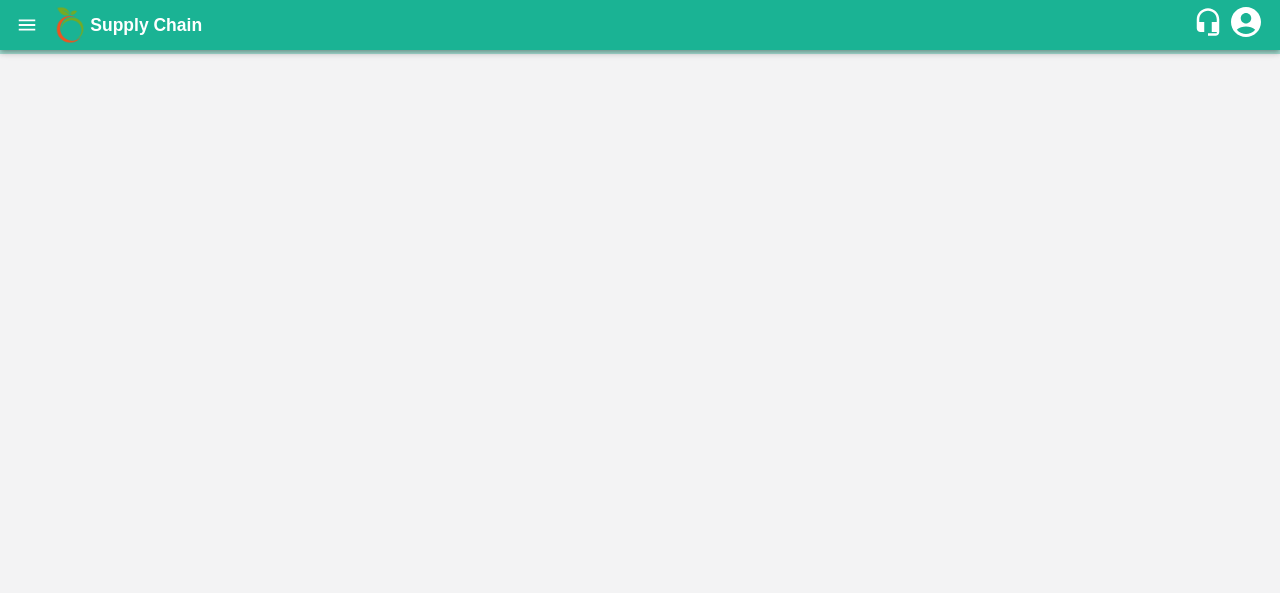 scroll, scrollTop: 0, scrollLeft: 0, axis: both 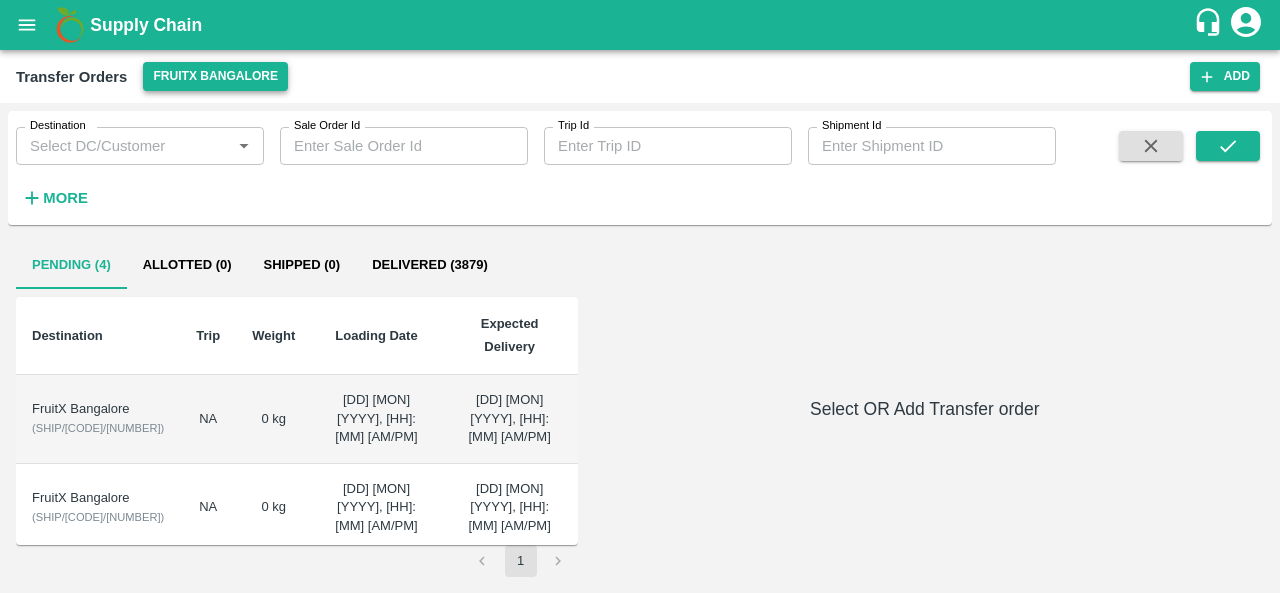click on "FruitX Bangalore" at bounding box center (215, 76) 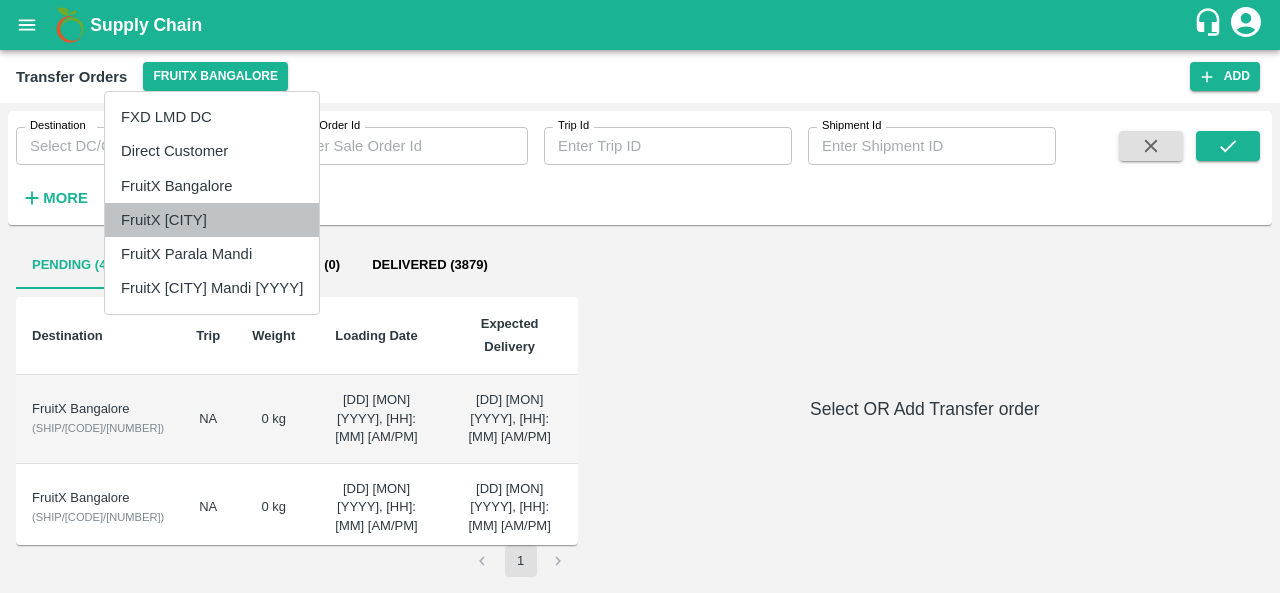 click on "FruitX Delhi" at bounding box center [212, 220] 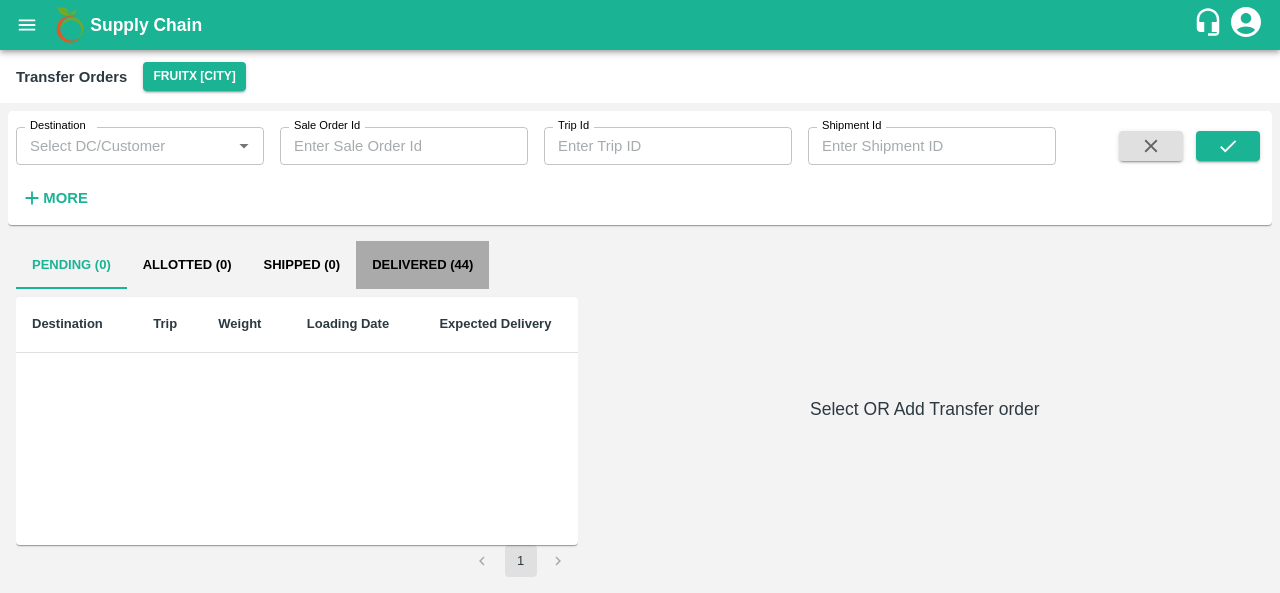 click on "Delivered (44)" at bounding box center [422, 265] 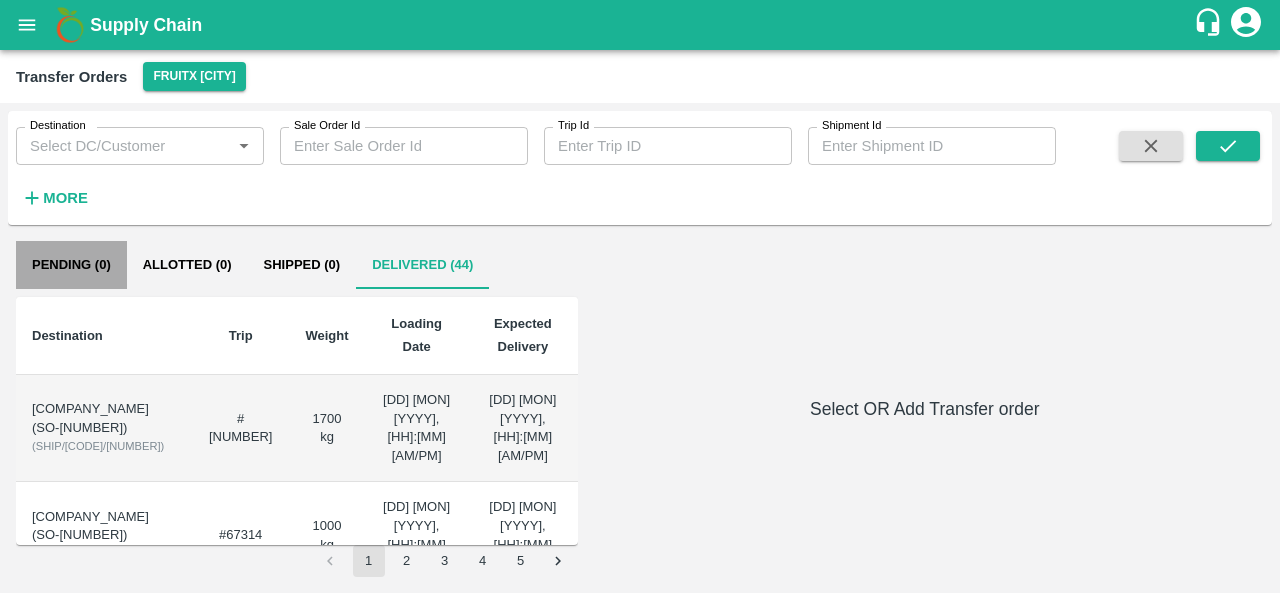click on "Pending (0)" at bounding box center (71, 265) 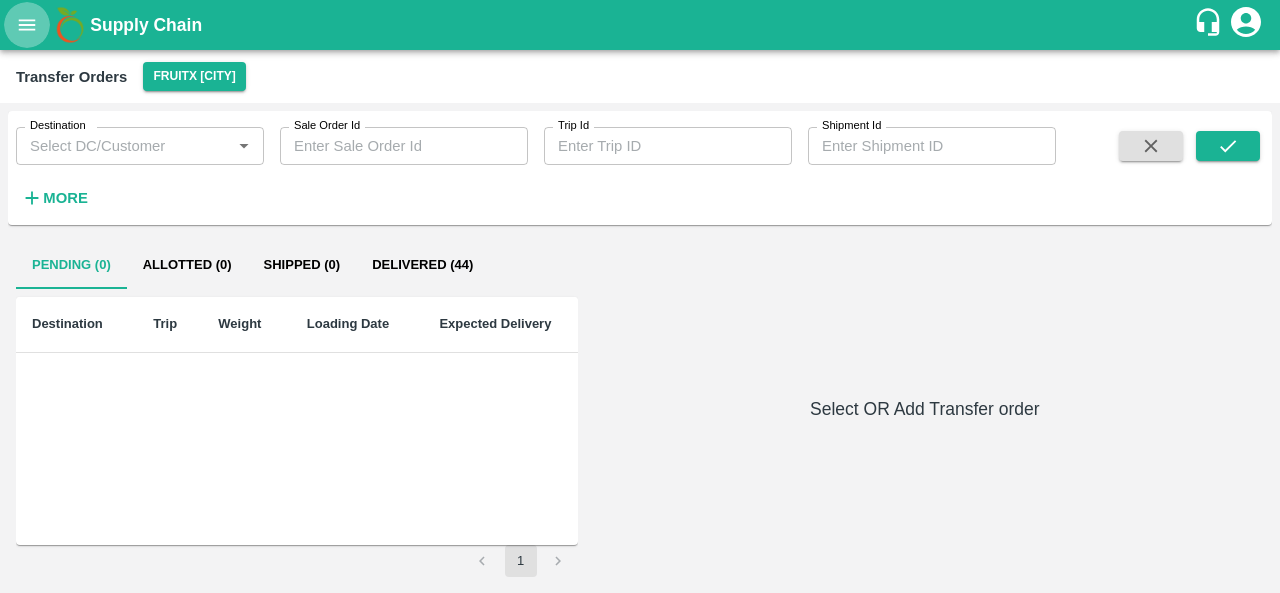 click 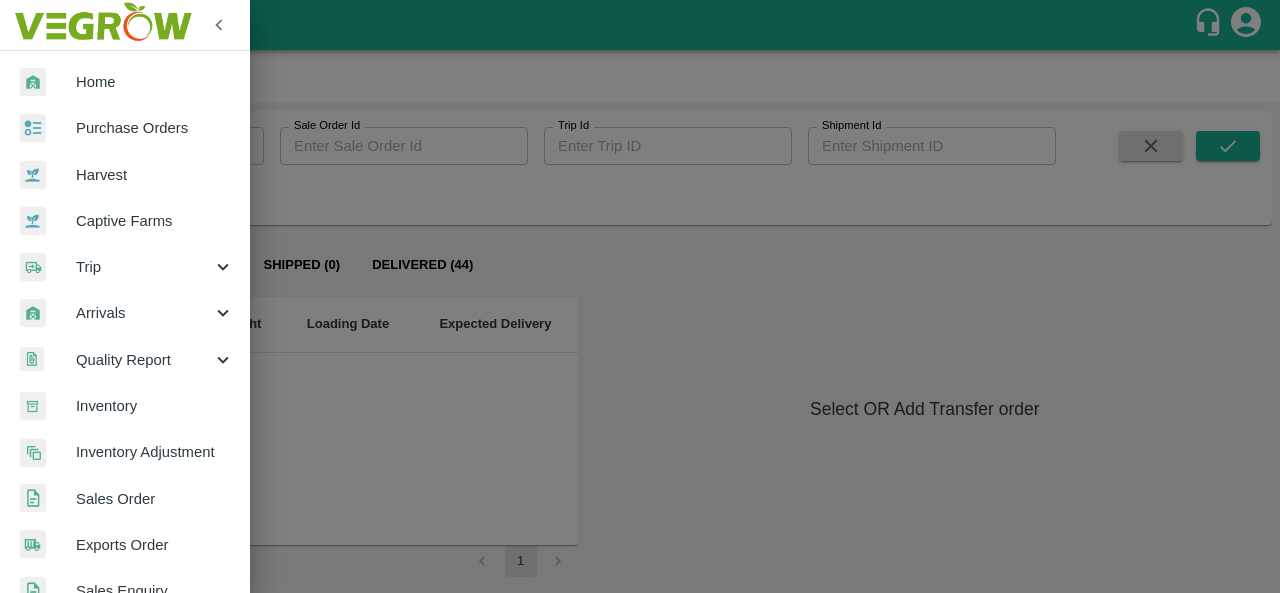 click at bounding box center [640, 296] 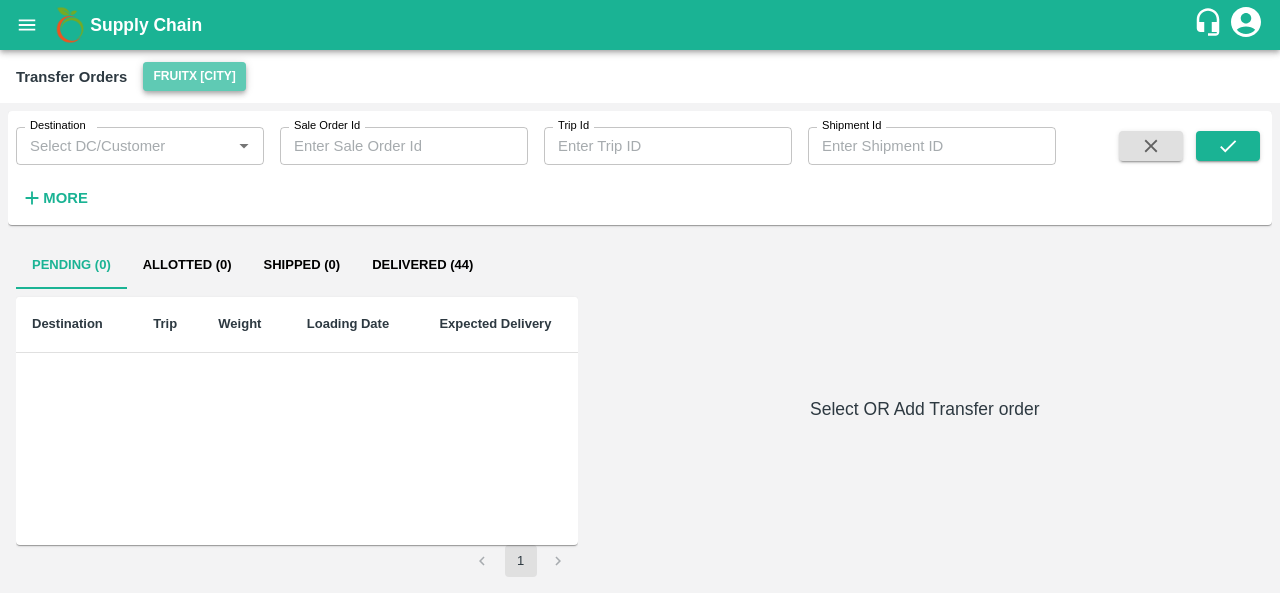 click on "FruitX Delhi" at bounding box center (194, 76) 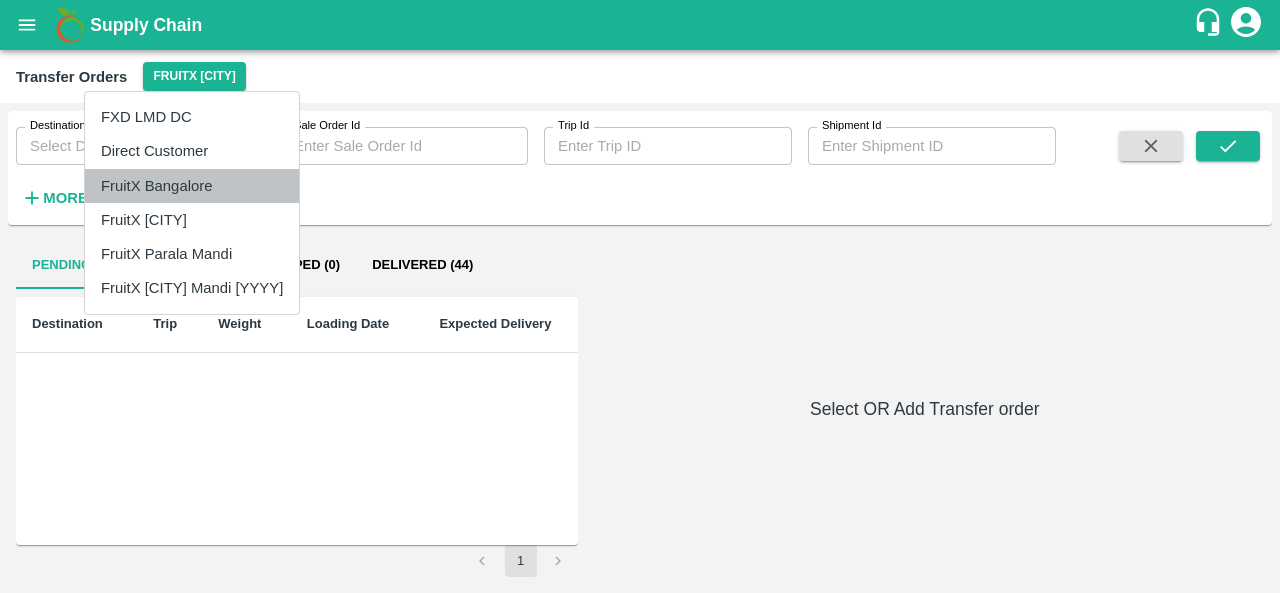 click on "FruitX Bangalore" at bounding box center (192, 186) 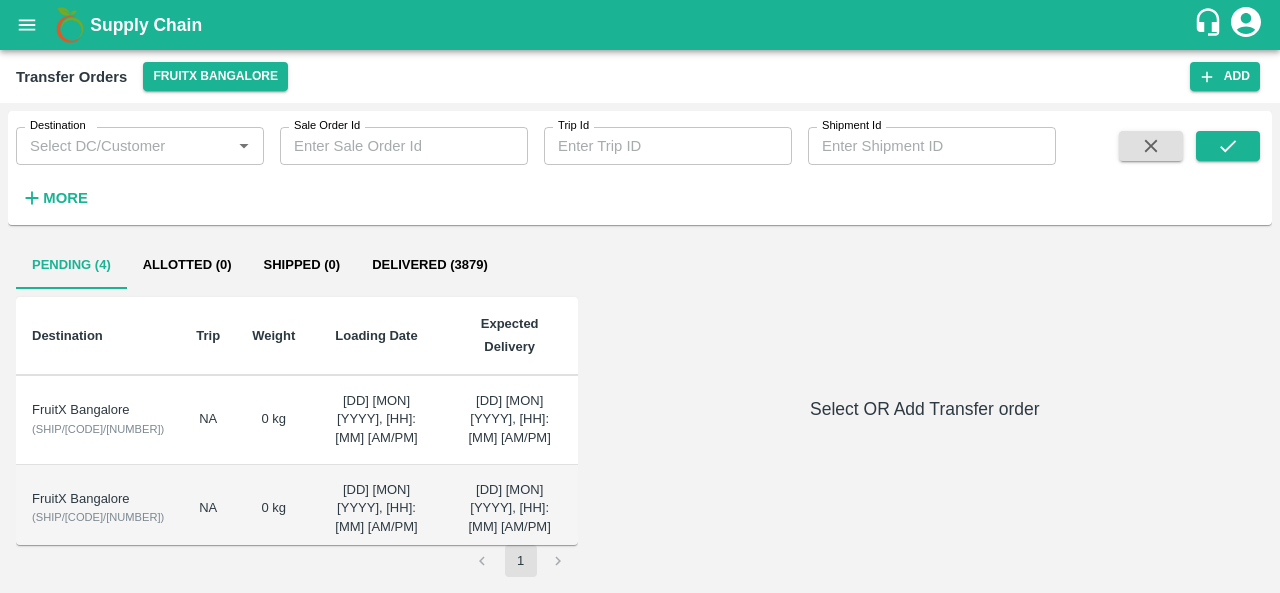 scroll, scrollTop: 0, scrollLeft: 0, axis: both 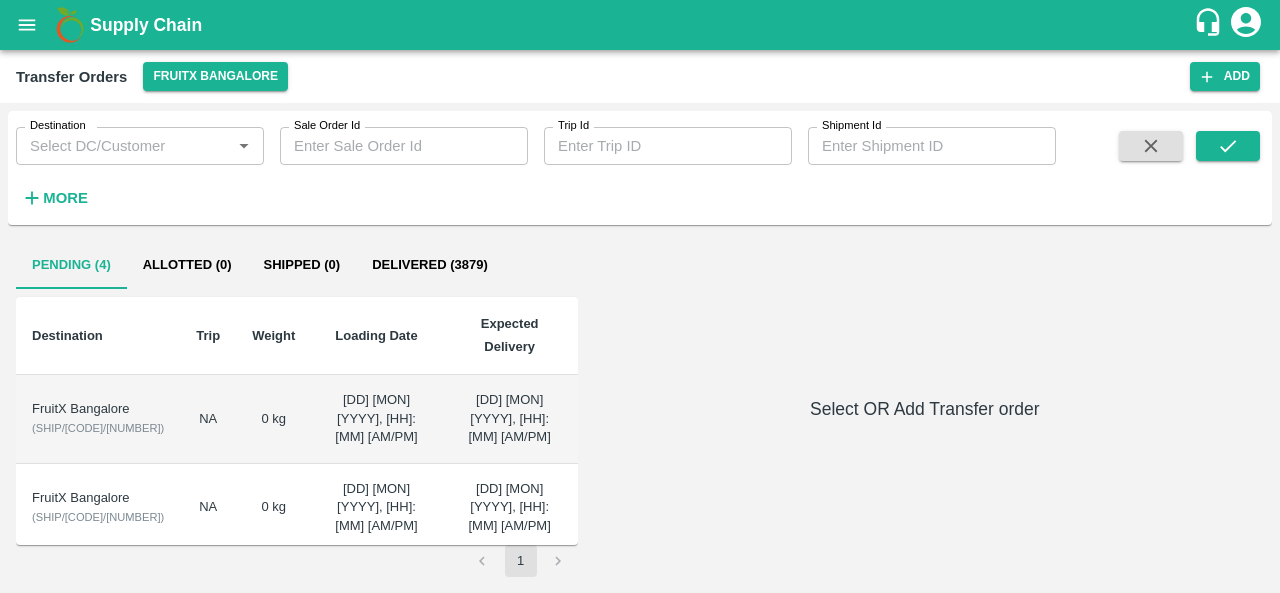 click on "FruitX Bangalore" at bounding box center (98, 409) 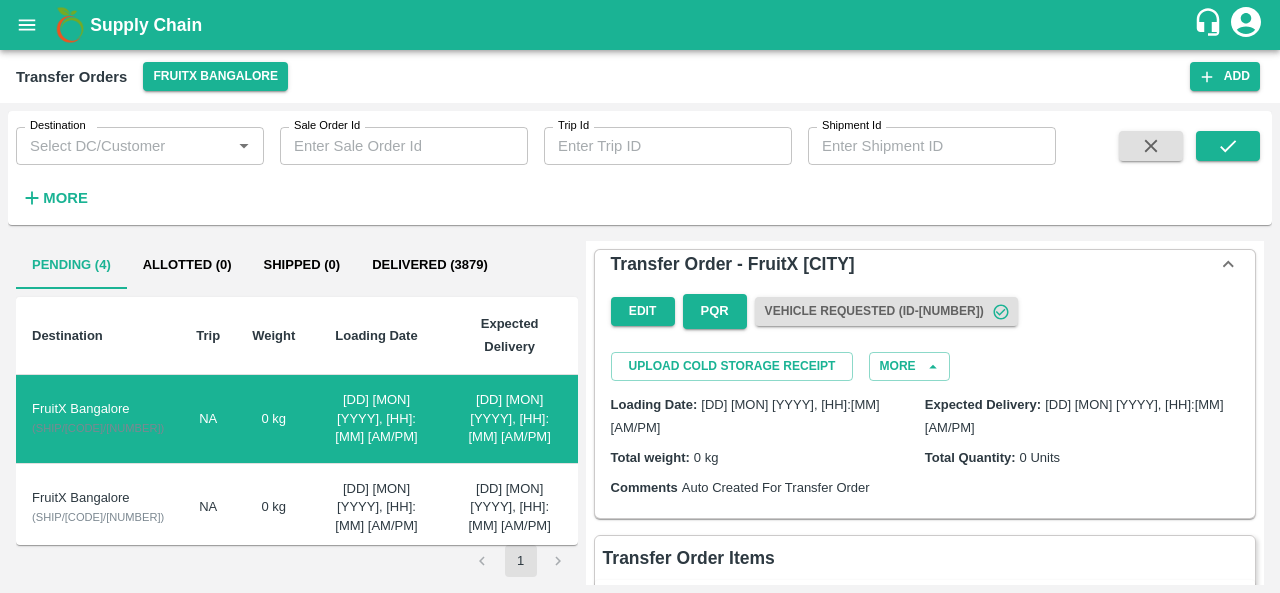 click on "Destination" at bounding box center (123, 146) 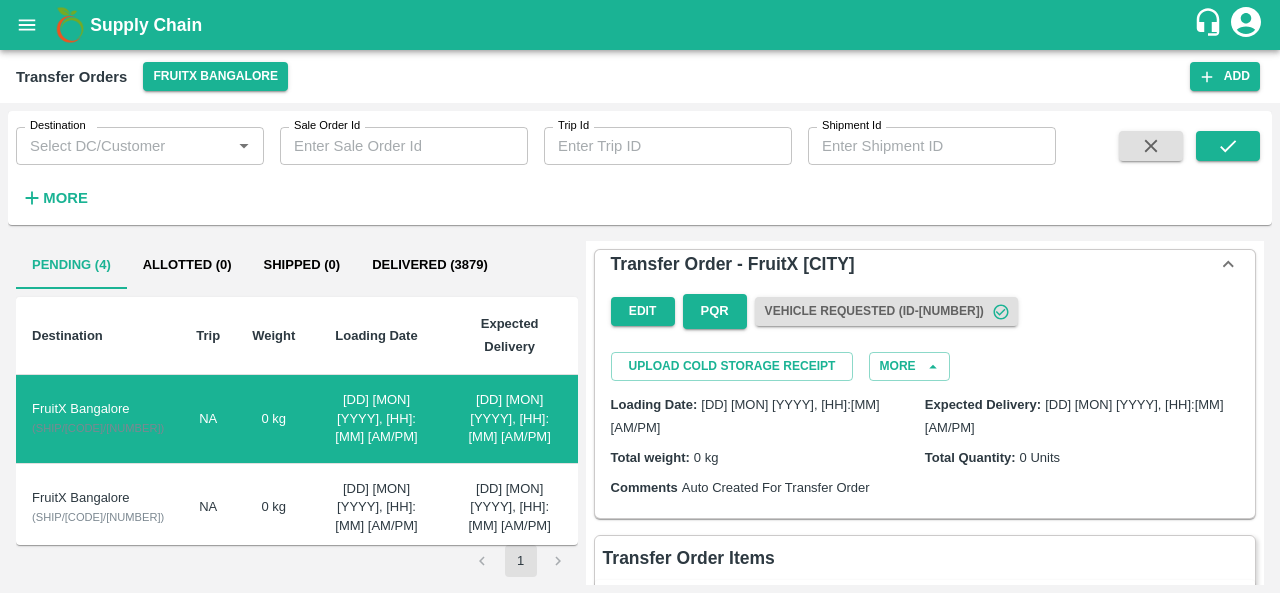 click on "Destination Destination   * Sale Order Id Sale Order Id Trip Id Trip Id Shipment Id Shipment Id More" at bounding box center [528, 163] 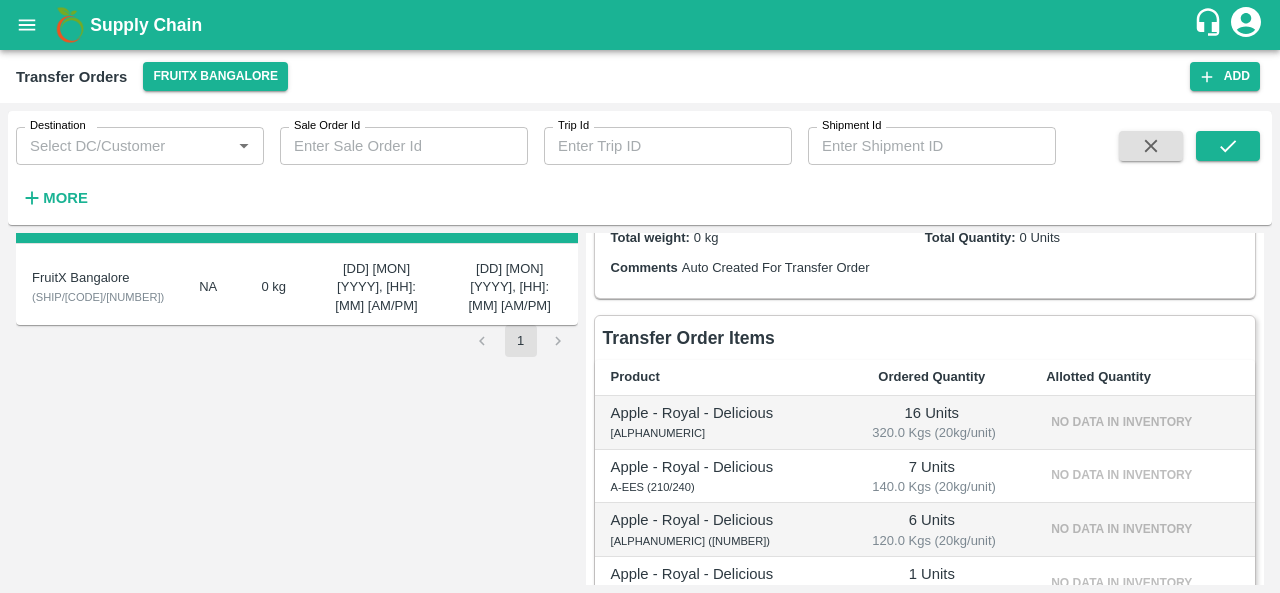 scroll, scrollTop: 0, scrollLeft: 0, axis: both 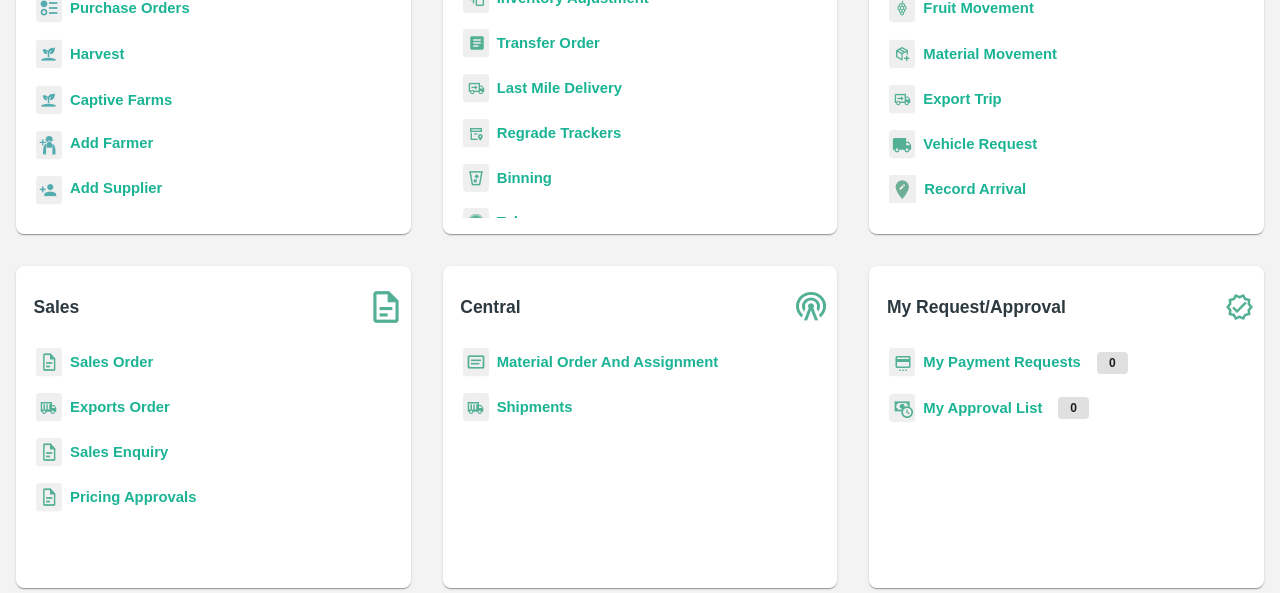 click on "Material Order And Assignment" at bounding box center (608, 362) 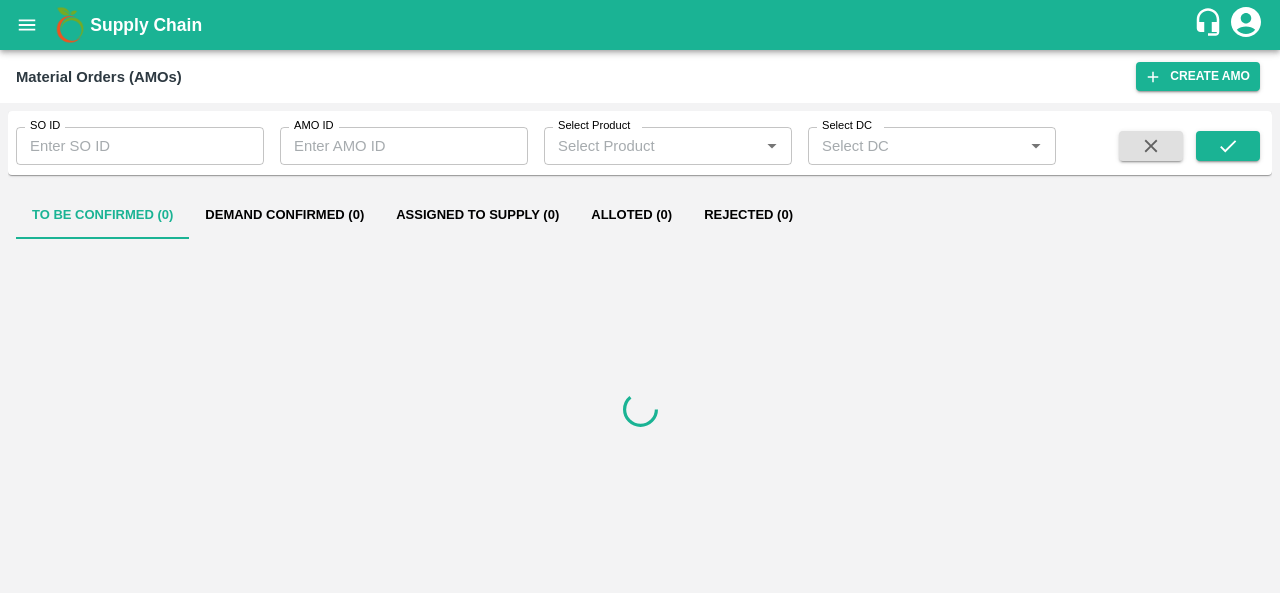 scroll, scrollTop: 0, scrollLeft: 0, axis: both 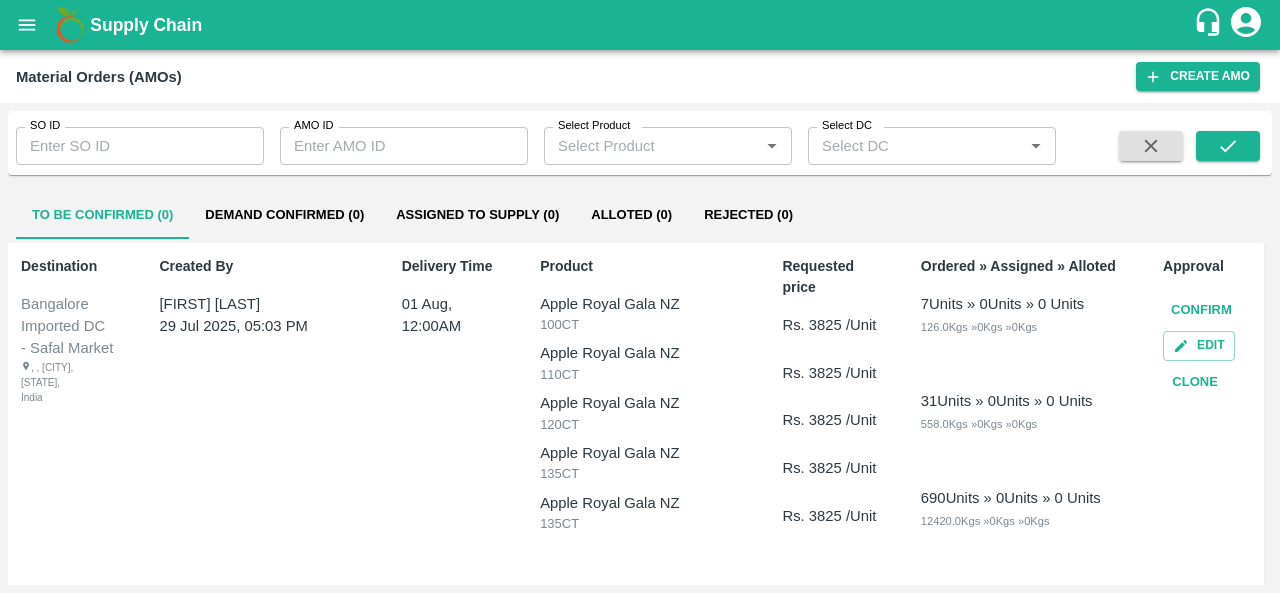 click on "Assigned to Supply (0)" at bounding box center (477, 215) 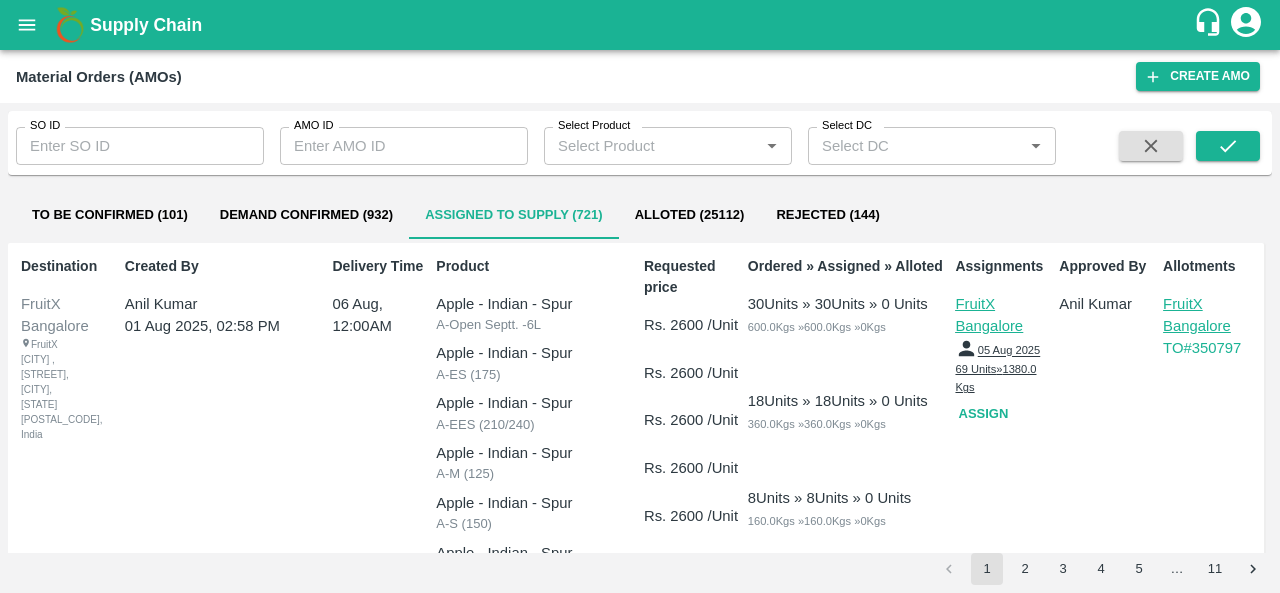 click on "FruitX Bangalore" at bounding box center (1003, 315) 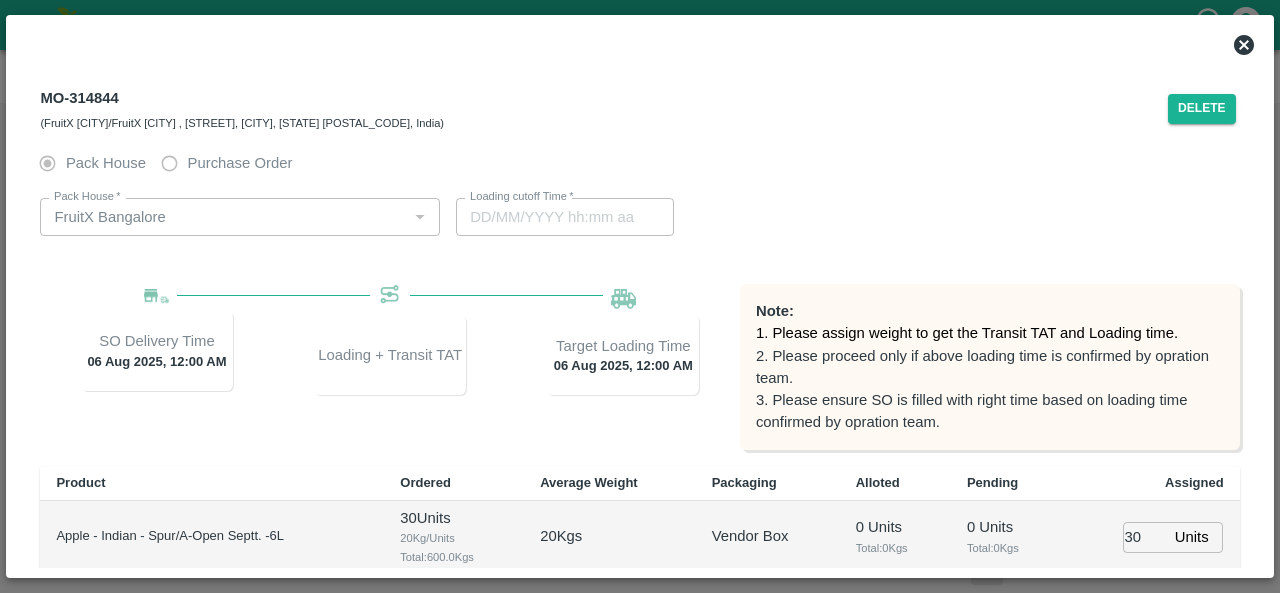 type on "06/08/2025 12:00 AM" 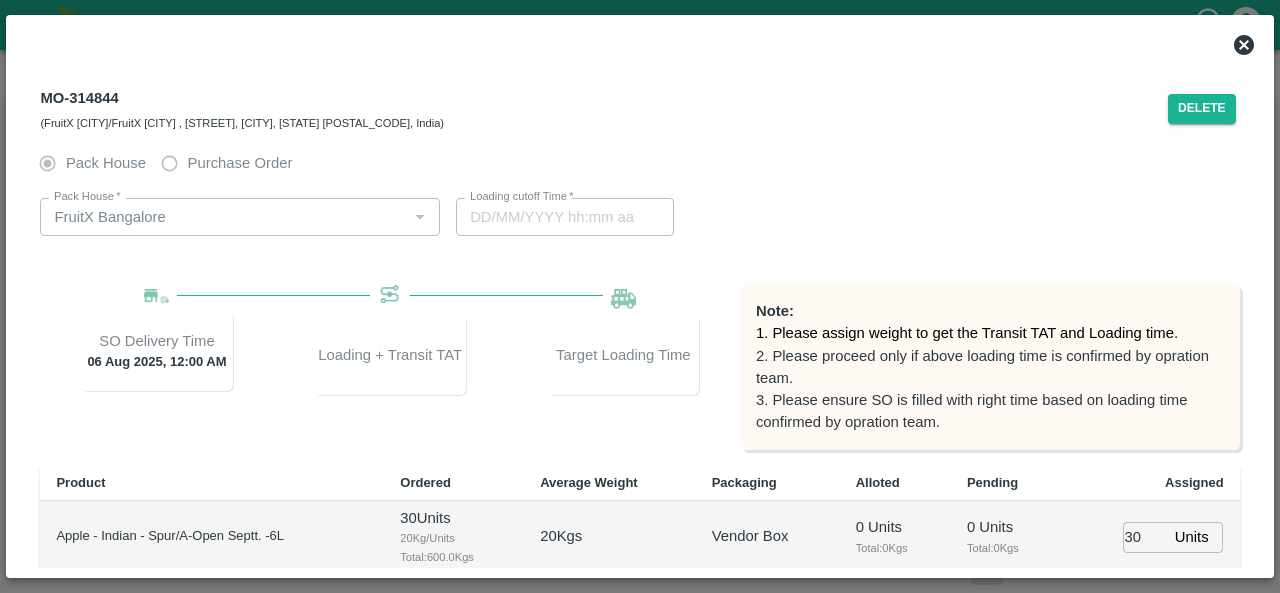 type on "05/08/2025 11:00 PM" 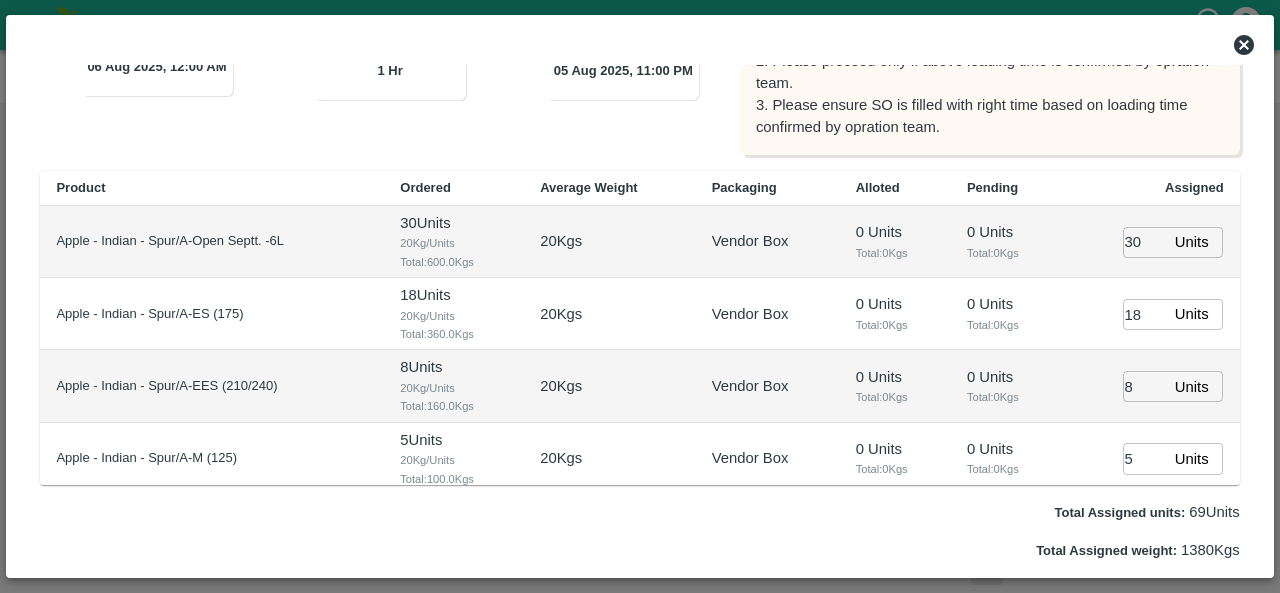 scroll, scrollTop: 296, scrollLeft: 0, axis: vertical 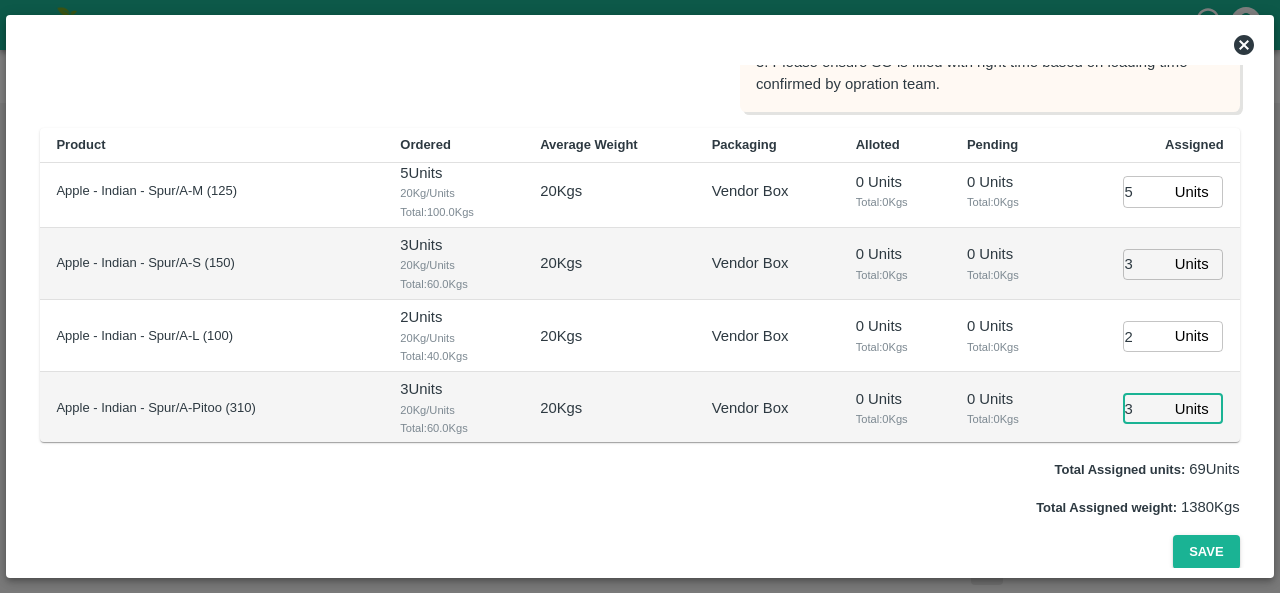 click on "3" at bounding box center [1145, 408] 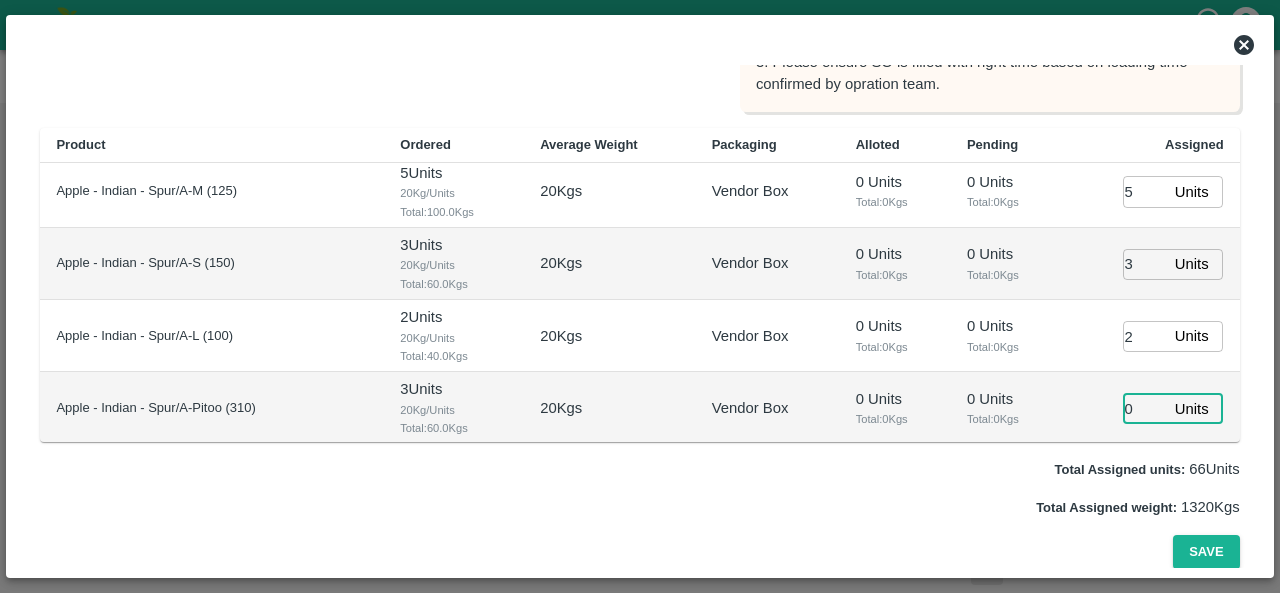 type on "0" 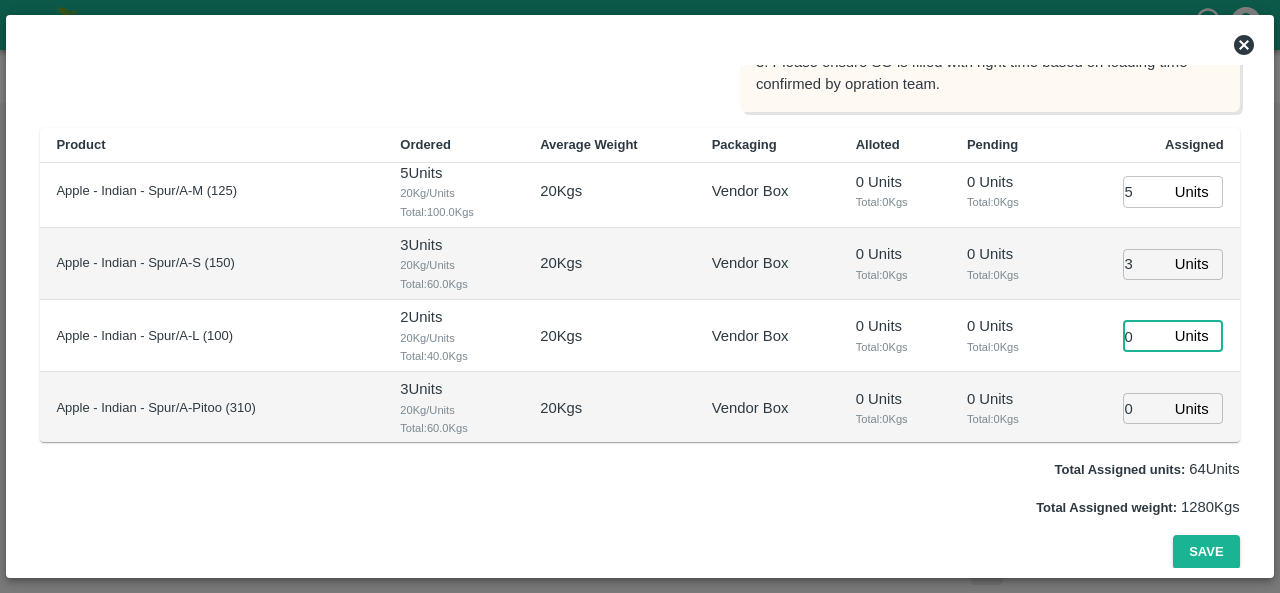 type on "0" 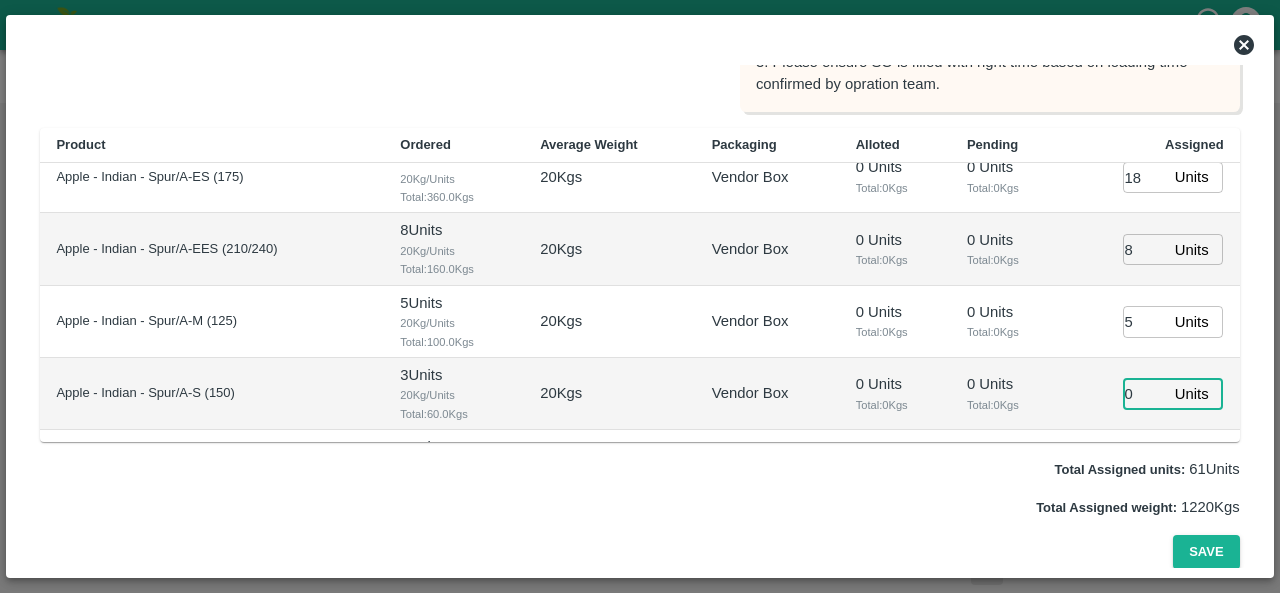 scroll, scrollTop: 86, scrollLeft: 0, axis: vertical 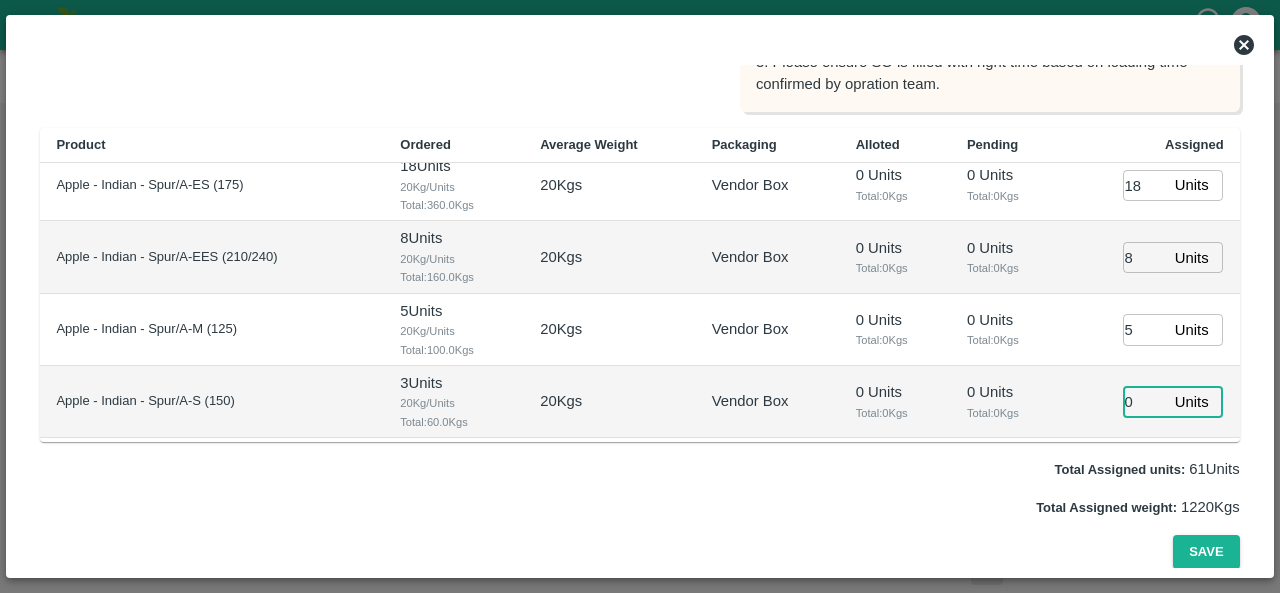 type on "0" 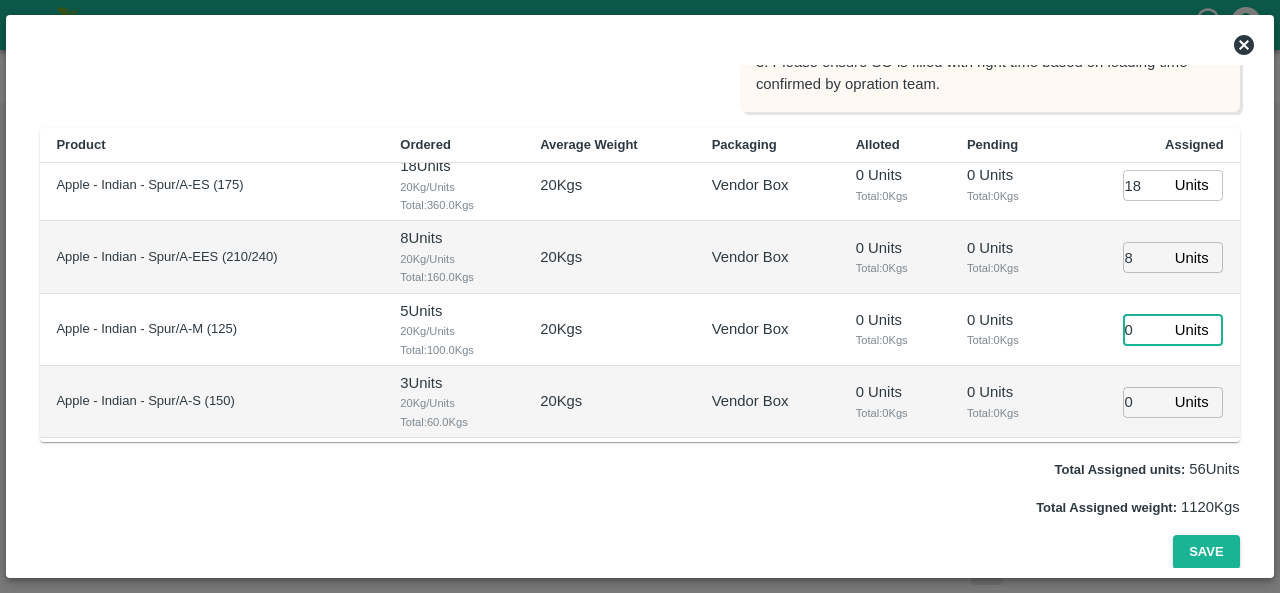 type on "0" 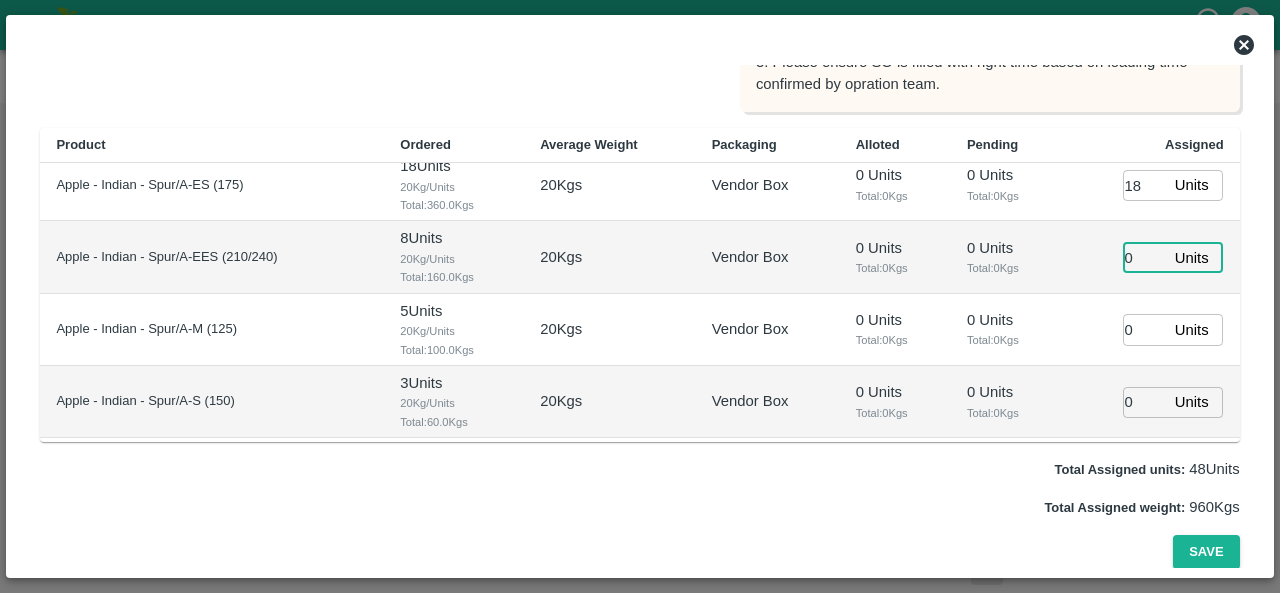 scroll, scrollTop: 0, scrollLeft: 0, axis: both 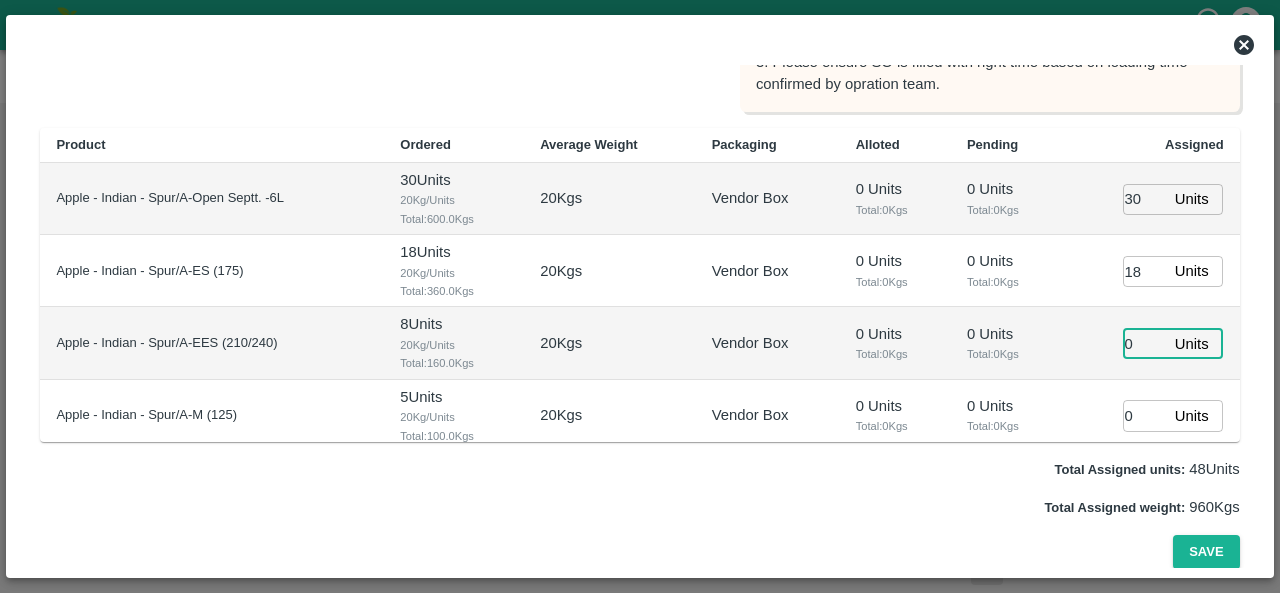 type on "0" 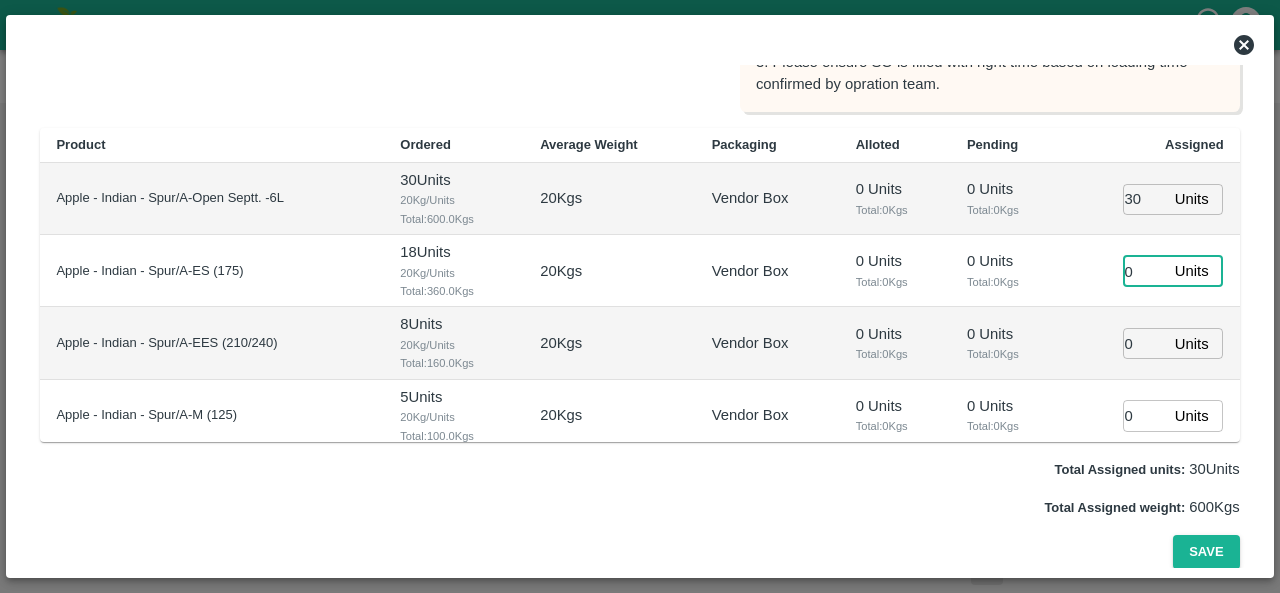 type on "0" 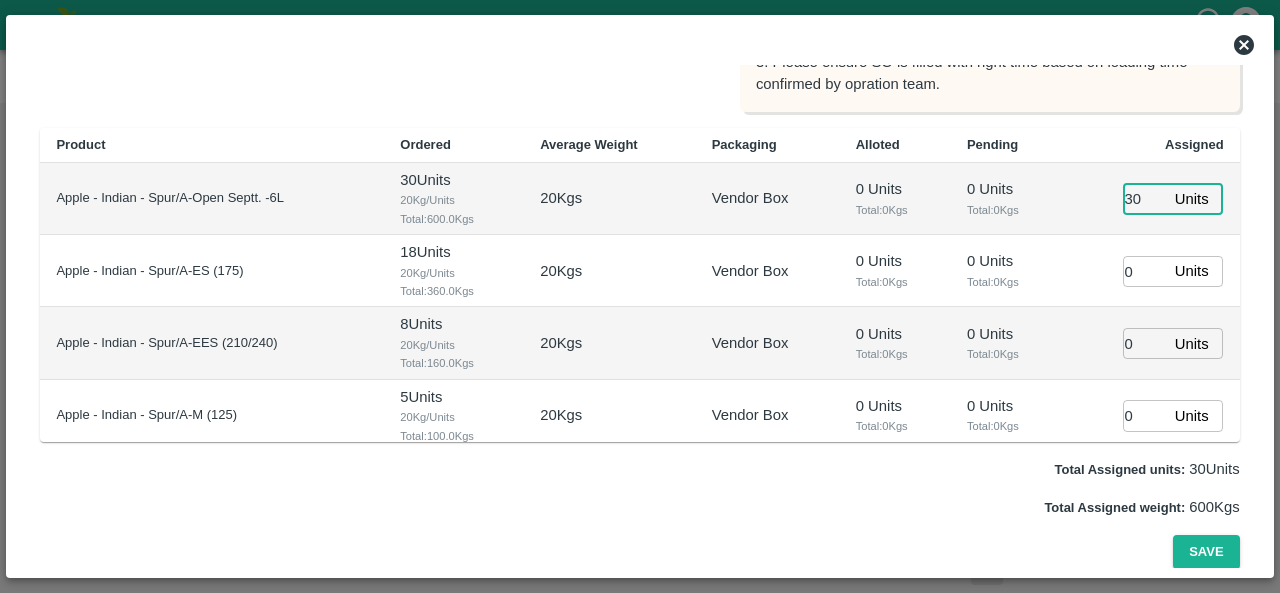 click on "30" at bounding box center (1145, 199) 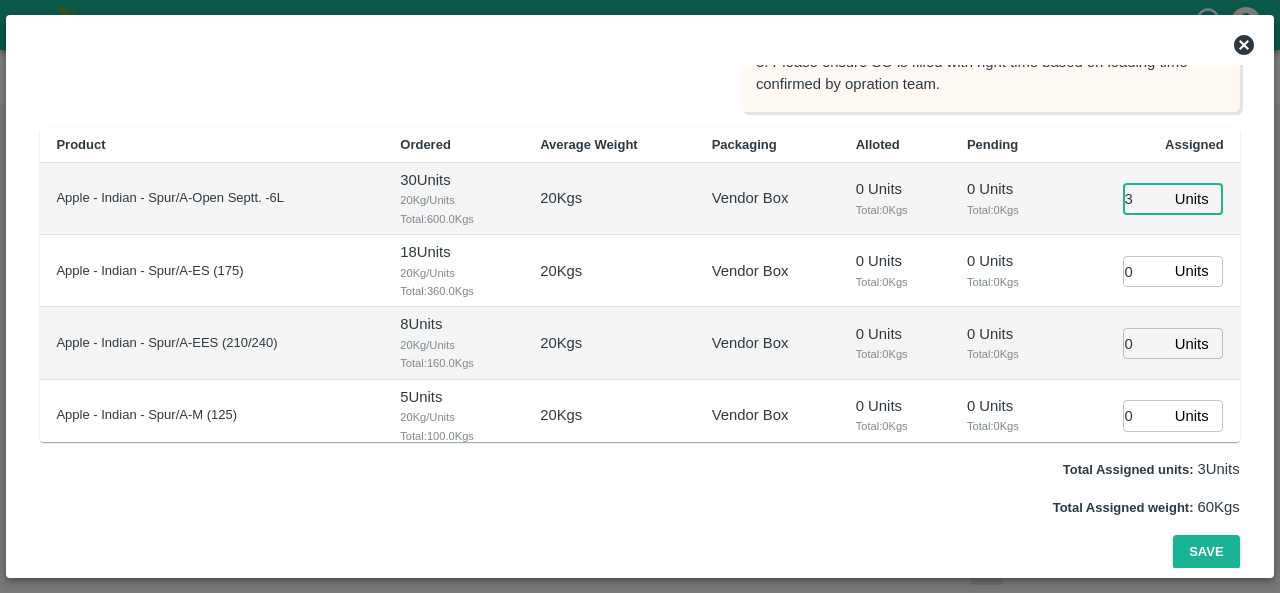 type on "0" 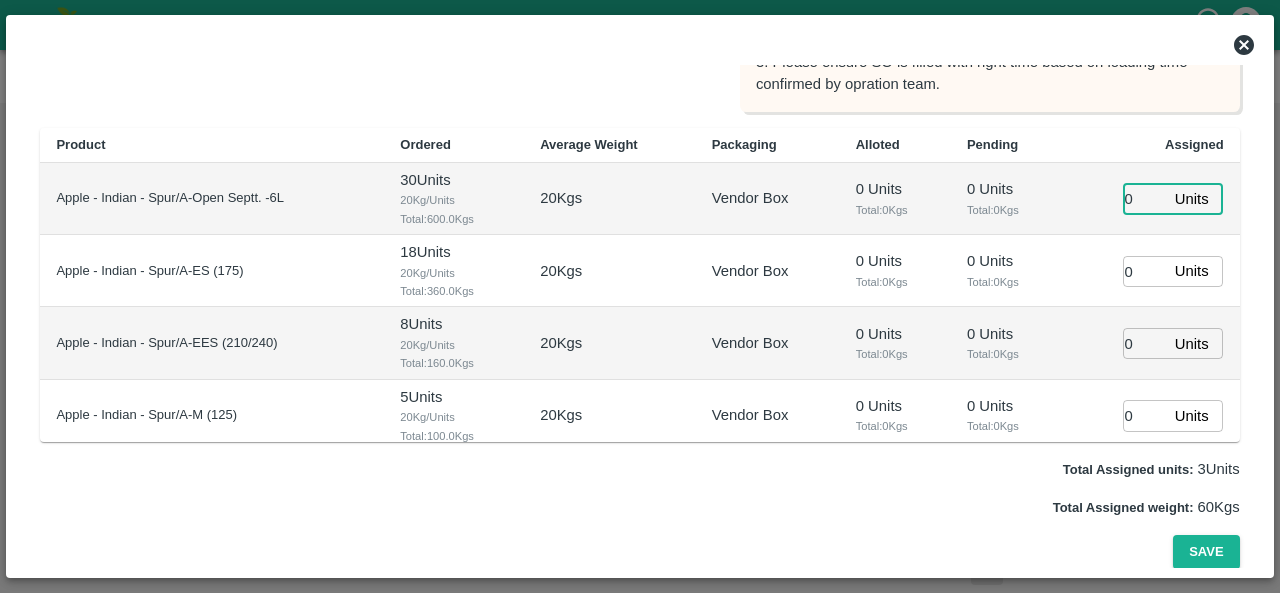 type 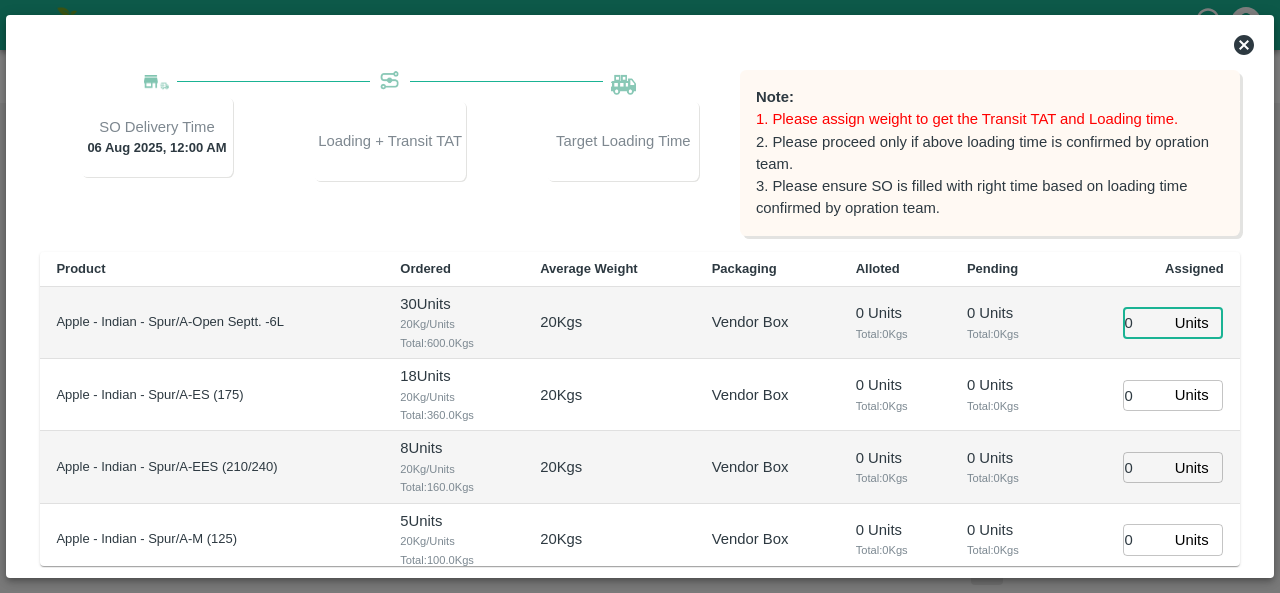 scroll, scrollTop: 212, scrollLeft: 0, axis: vertical 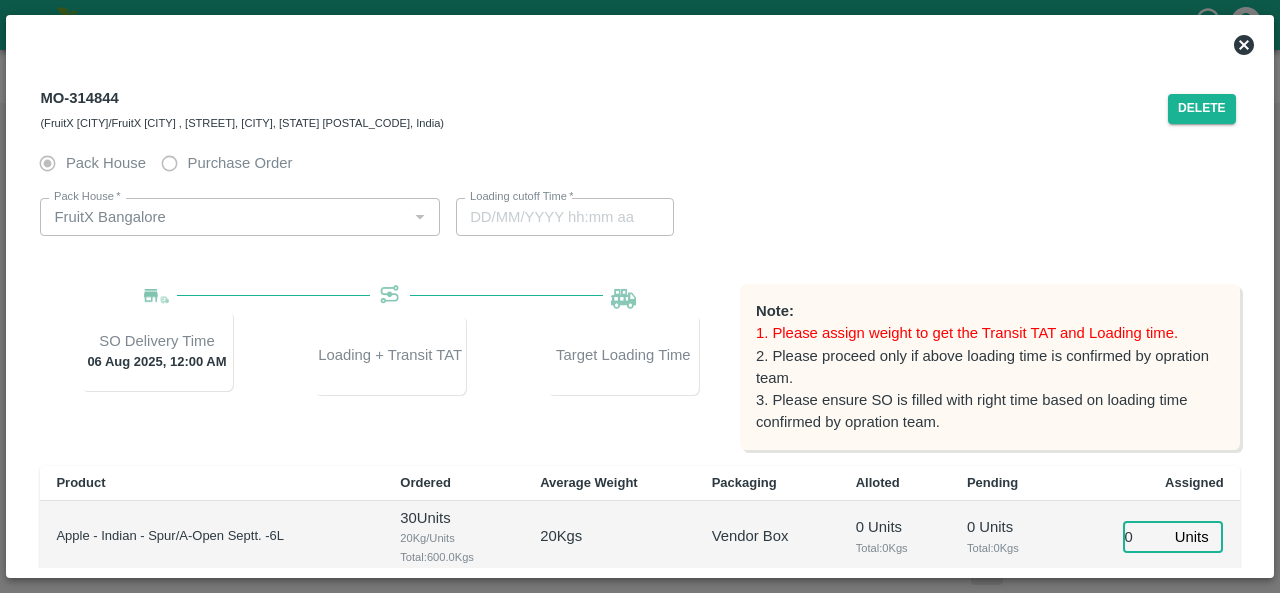 type on "0" 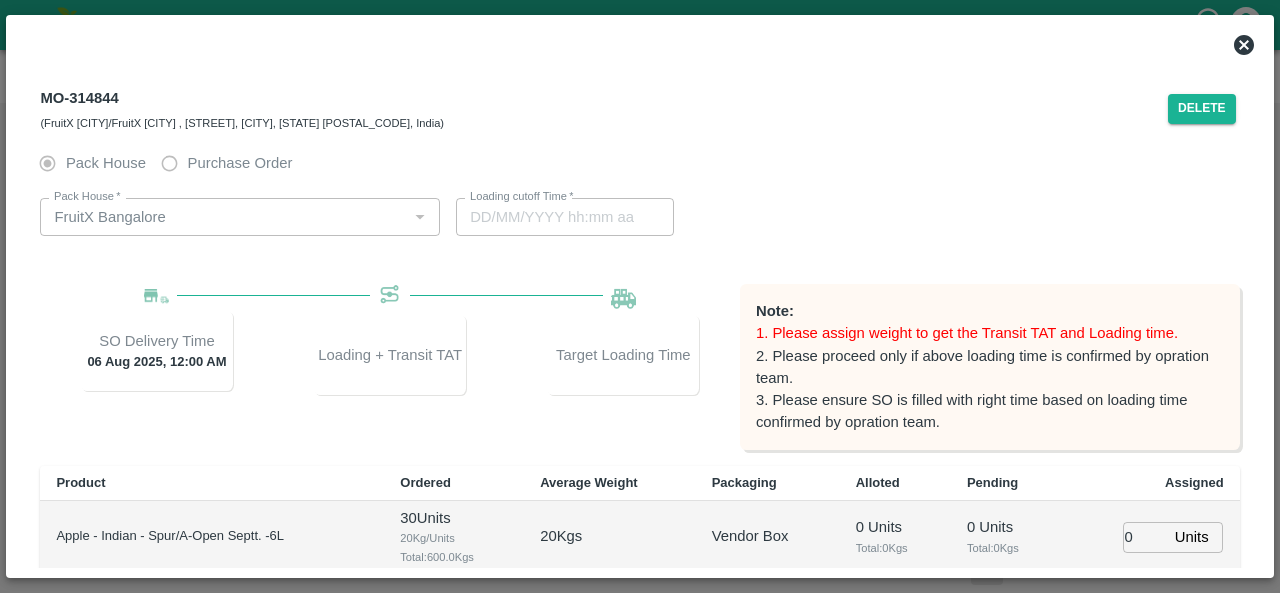 click on "MO-314844 (FruitX Bangalore/FruitX Bangalore , Singena Agrahara Rd, Gulimangala, Bengaluru, Karnataka 560100, India)" at bounding box center (604, 109) 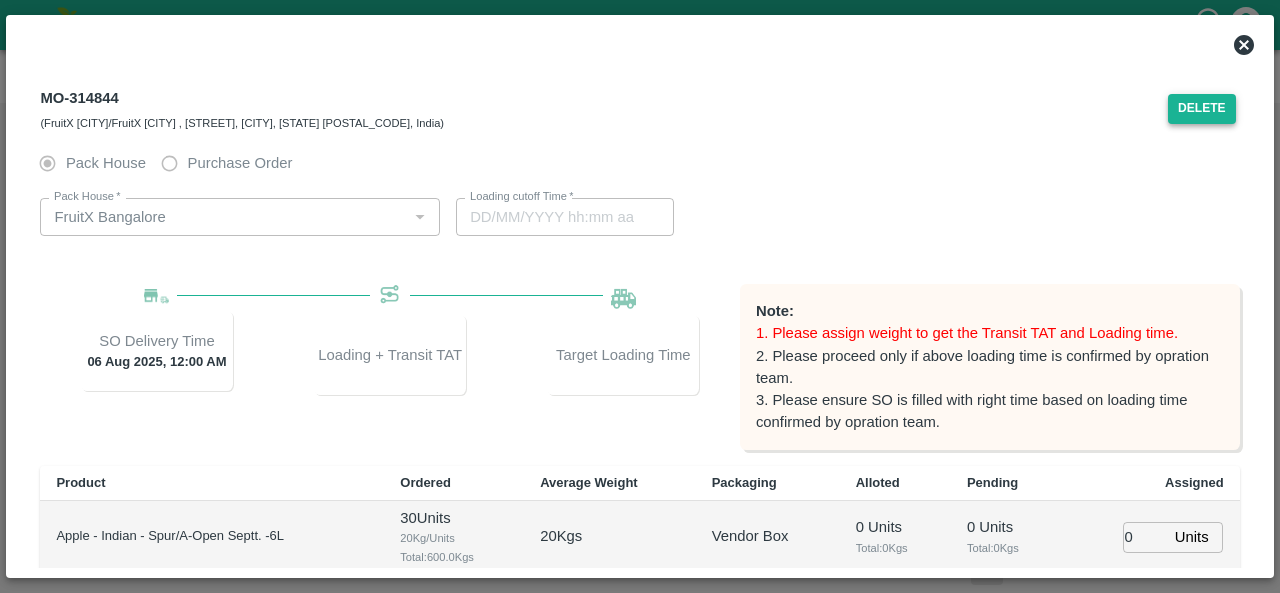click on "Delete" at bounding box center (1202, 108) 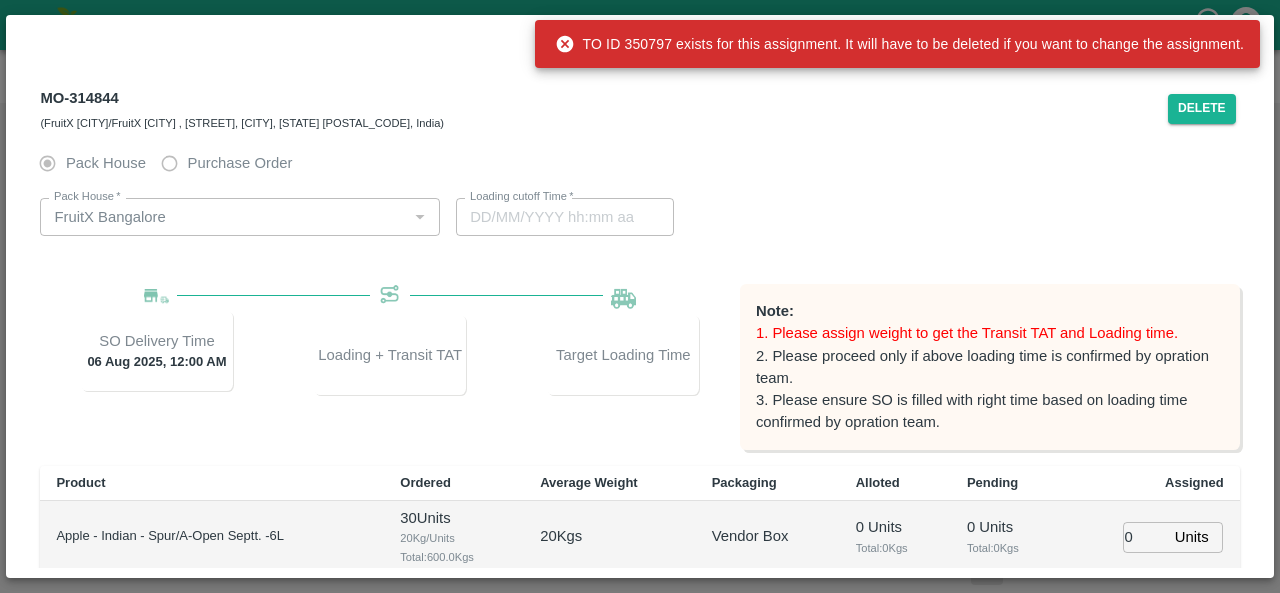 click on "Pack House Purchase Order" at bounding box center (639, 163) 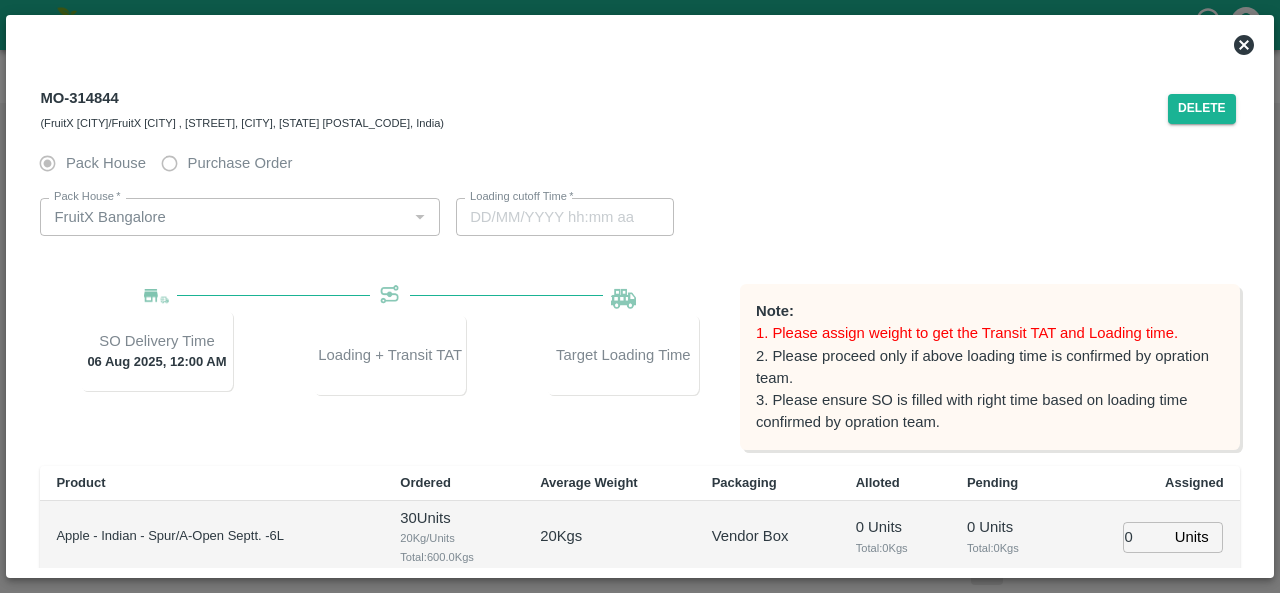 click 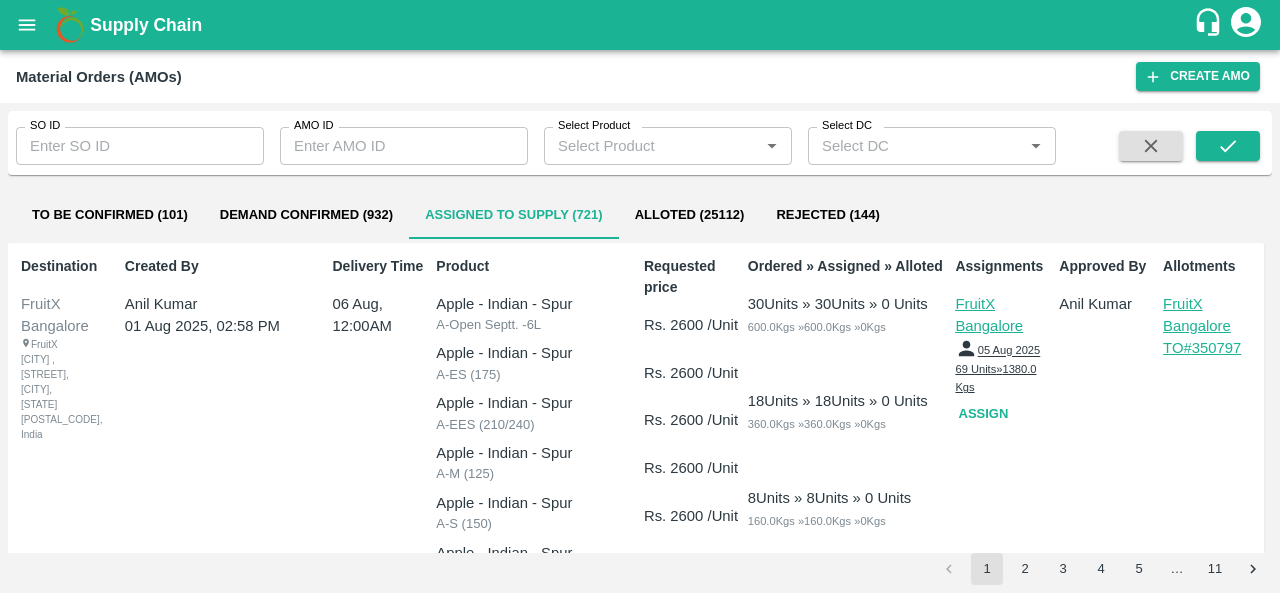 click on "TO# 350797" at bounding box center [1211, 348] 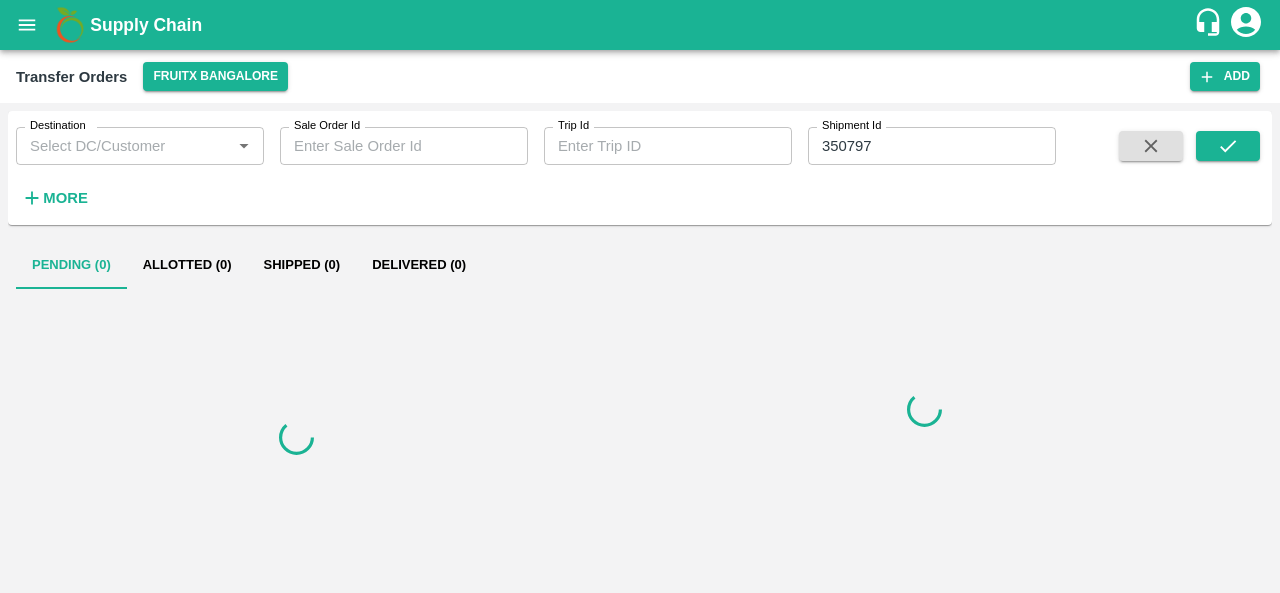 scroll, scrollTop: 0, scrollLeft: 0, axis: both 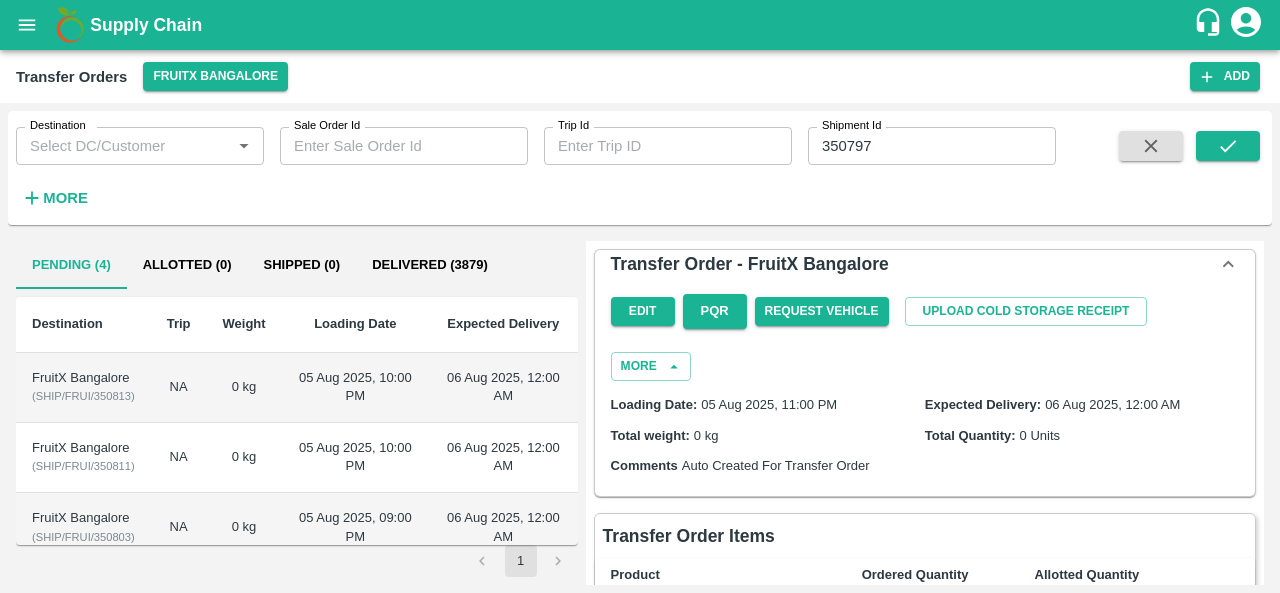 click on "FruitX Bangalore" at bounding box center [83, 378] 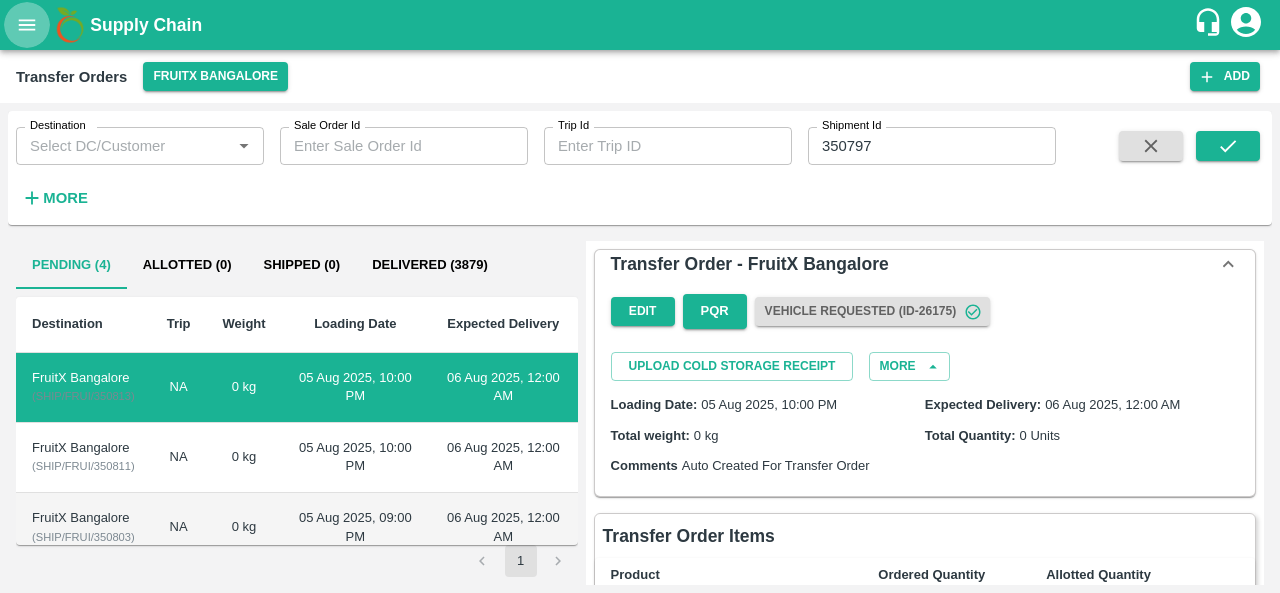 click 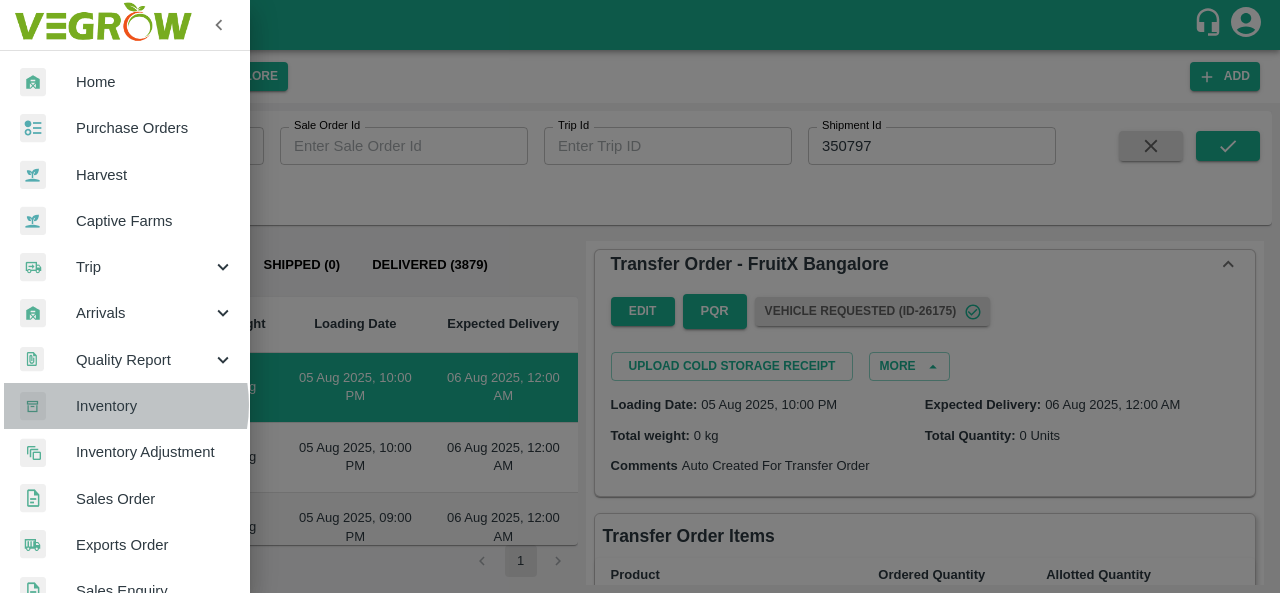 click on "Inventory" at bounding box center [155, 406] 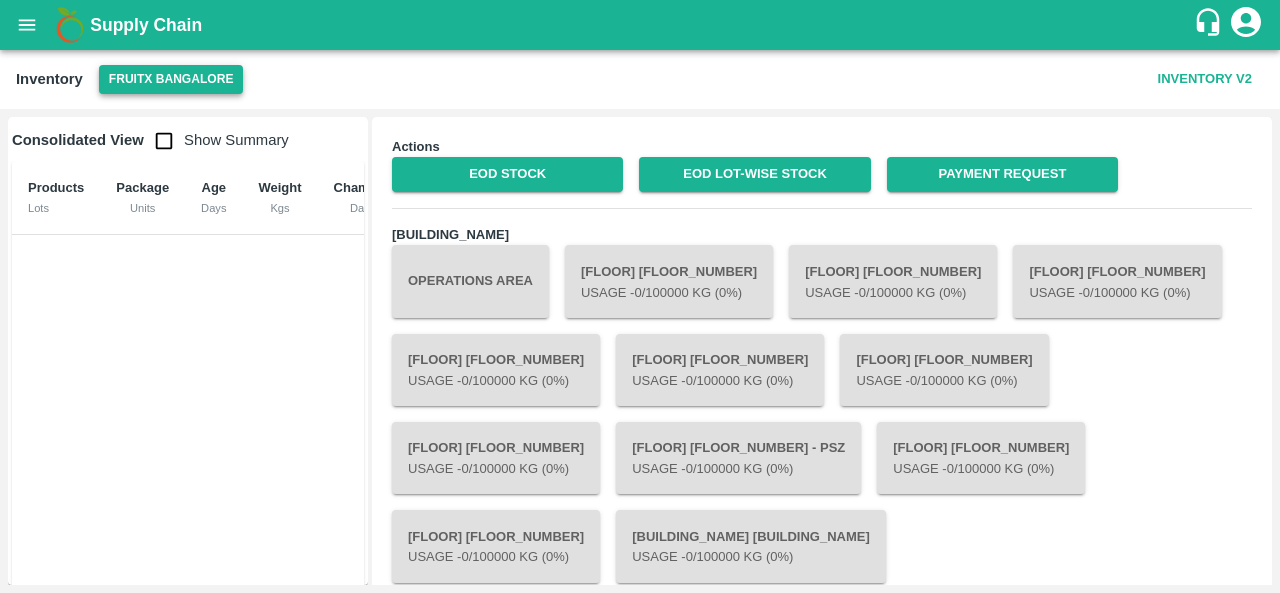 click on "FruitX Bangalore" at bounding box center [171, 79] 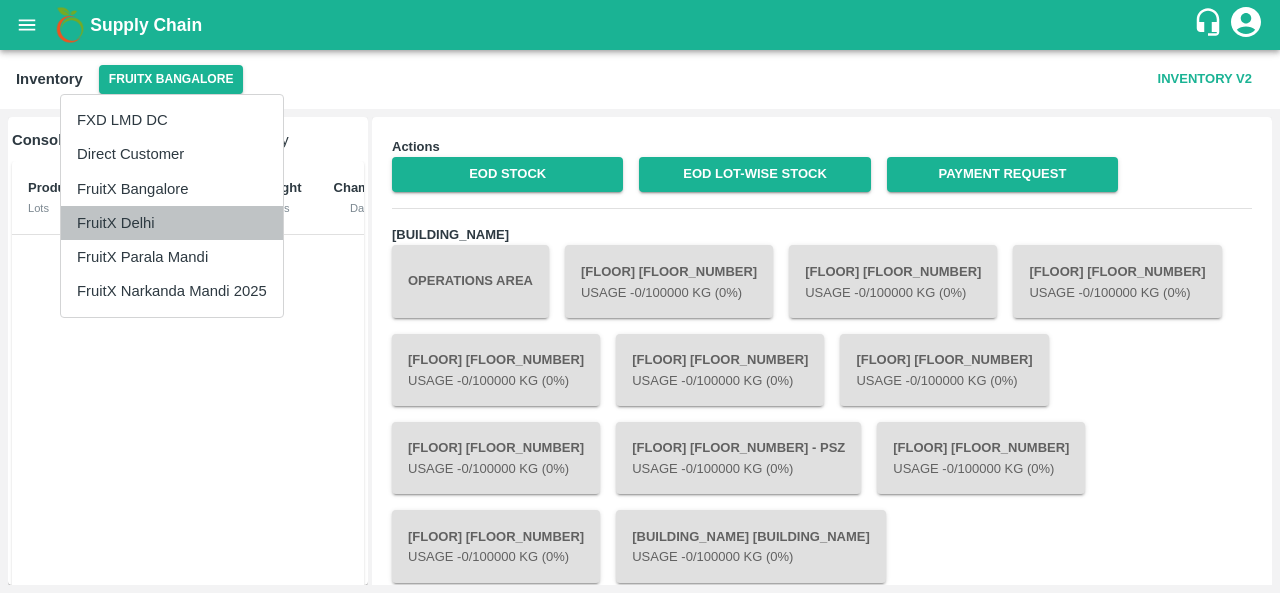 click on "FruitX Delhi" at bounding box center [172, 223] 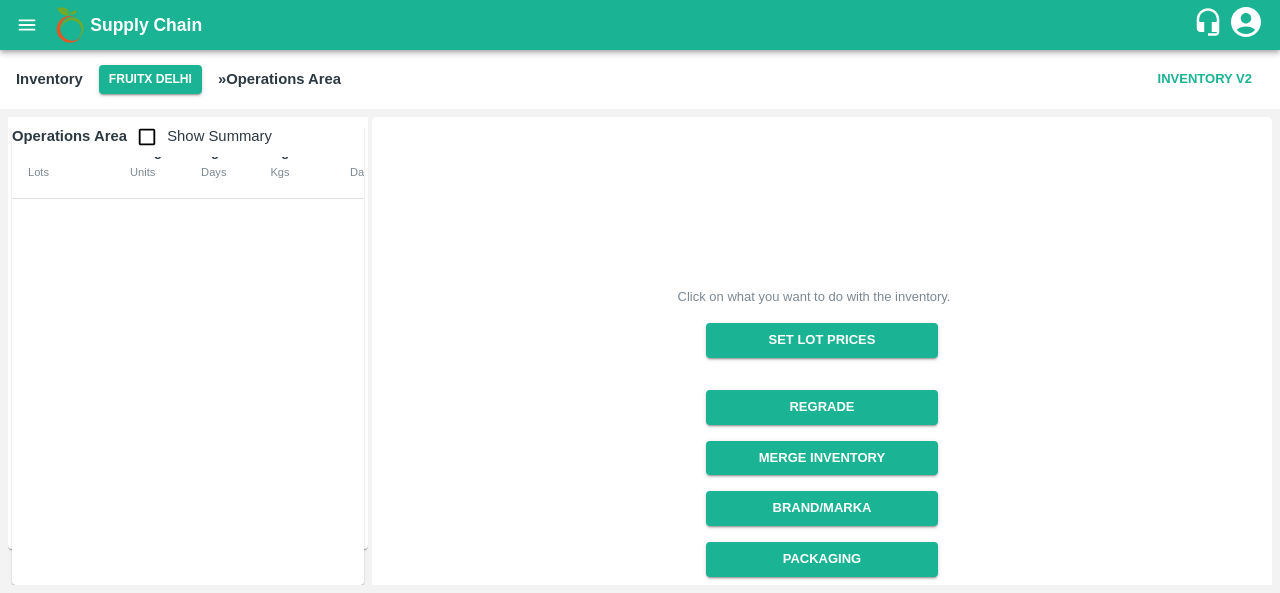 scroll, scrollTop: 0, scrollLeft: 0, axis: both 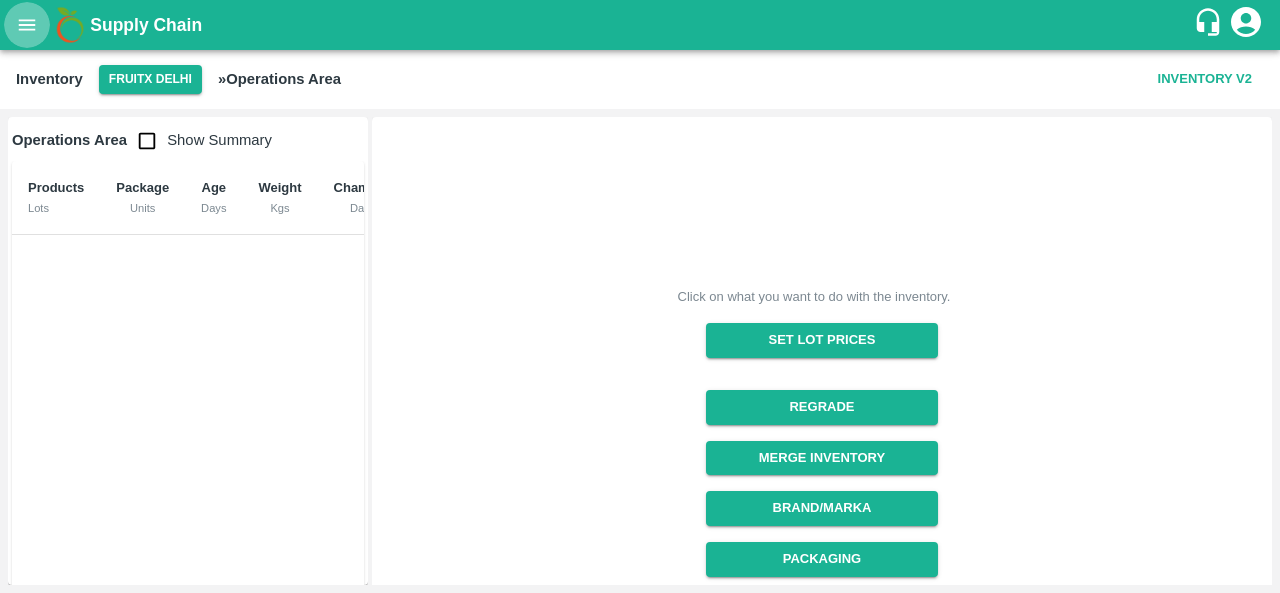 click 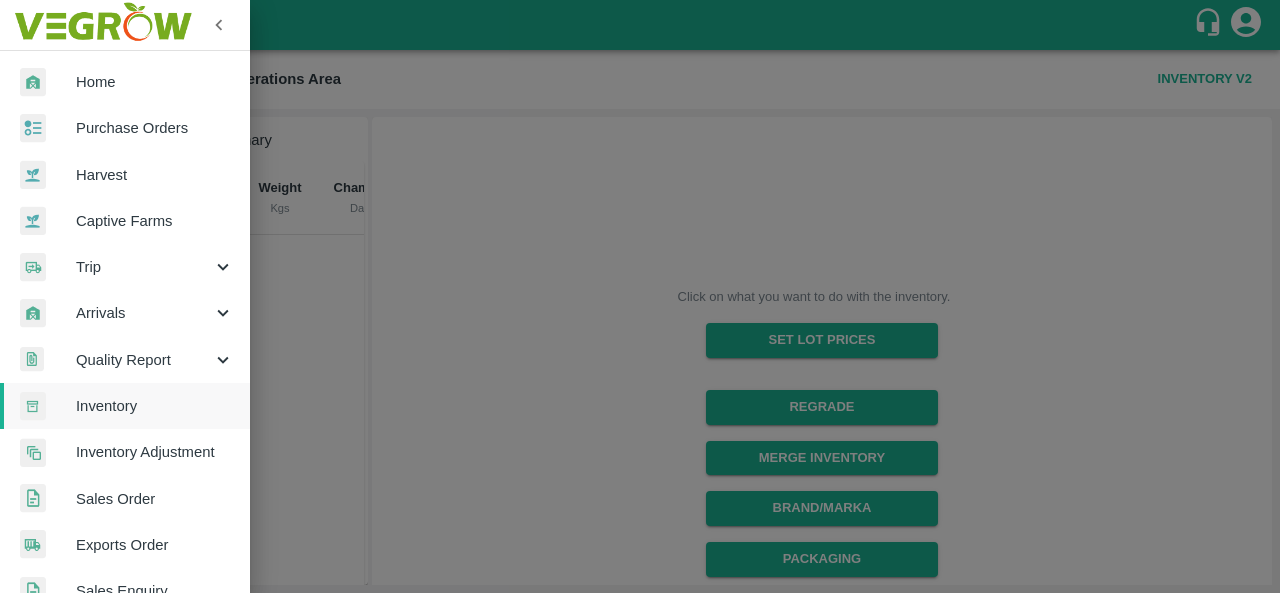 click at bounding box center [640, 296] 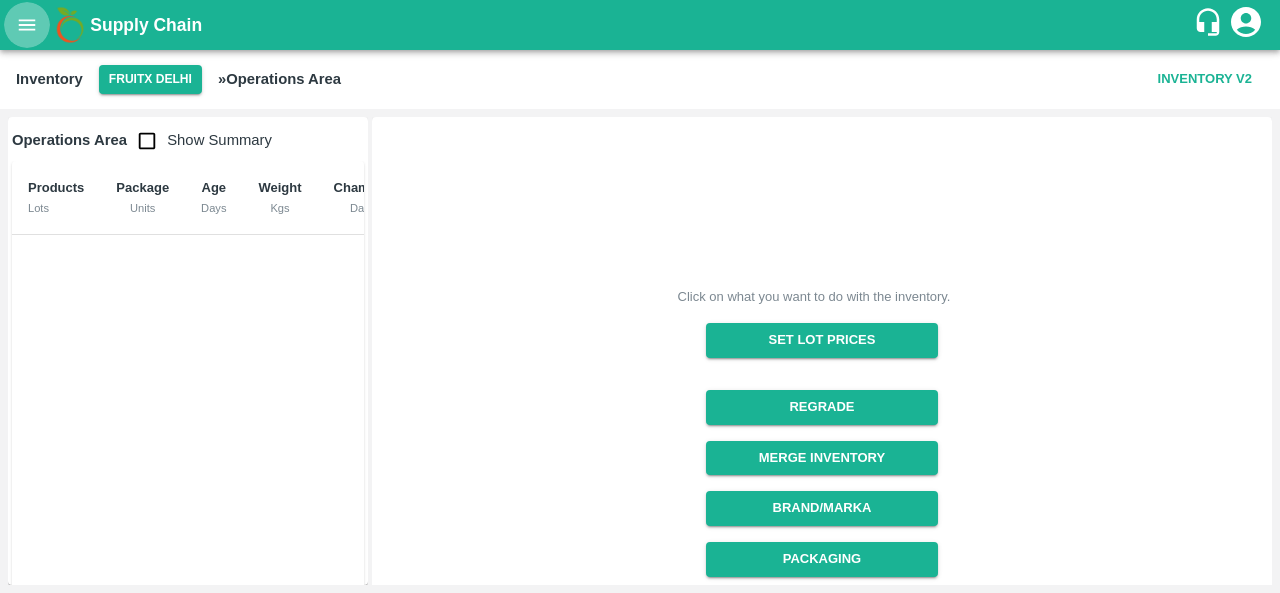 click 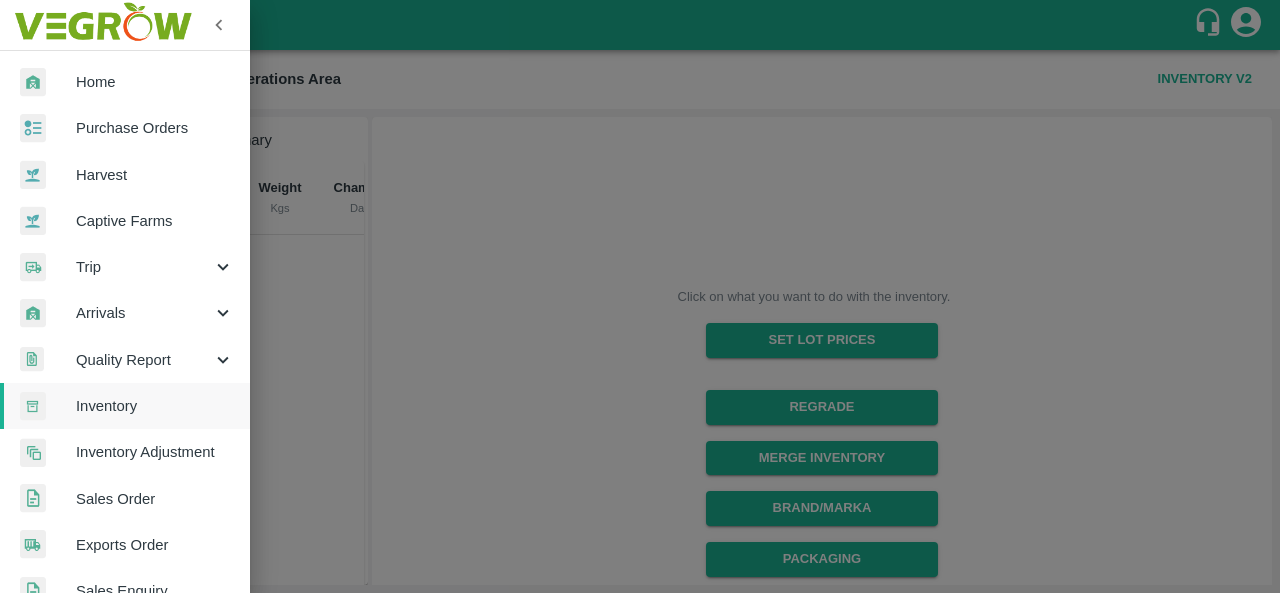 click at bounding box center (640, 296) 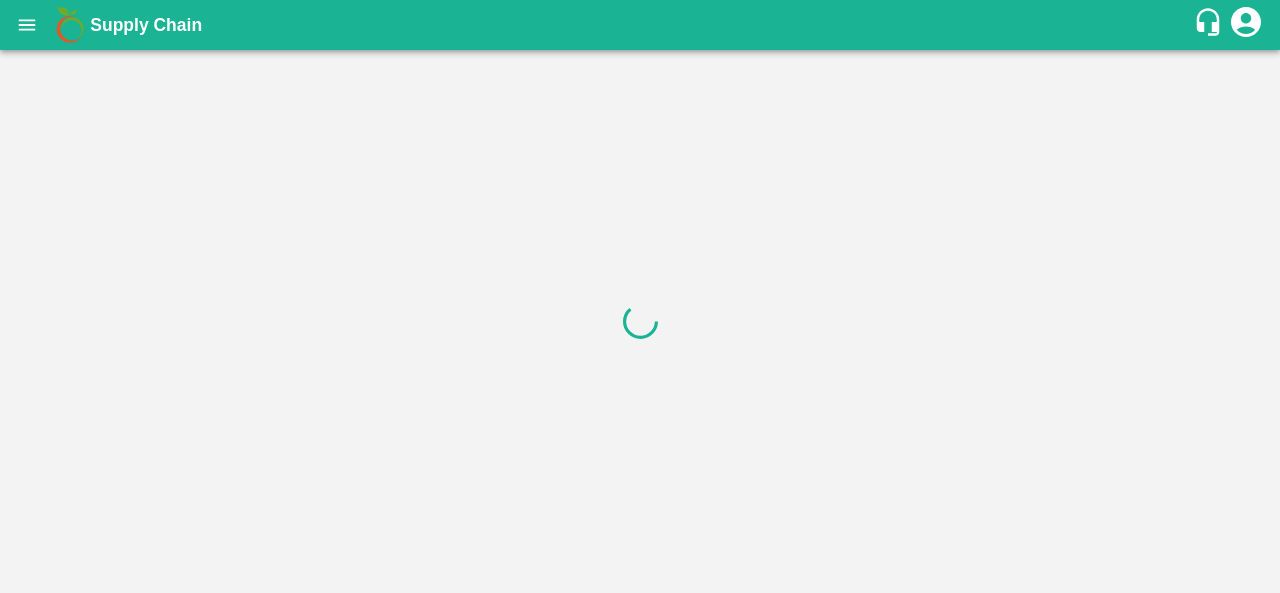 scroll, scrollTop: 0, scrollLeft: 0, axis: both 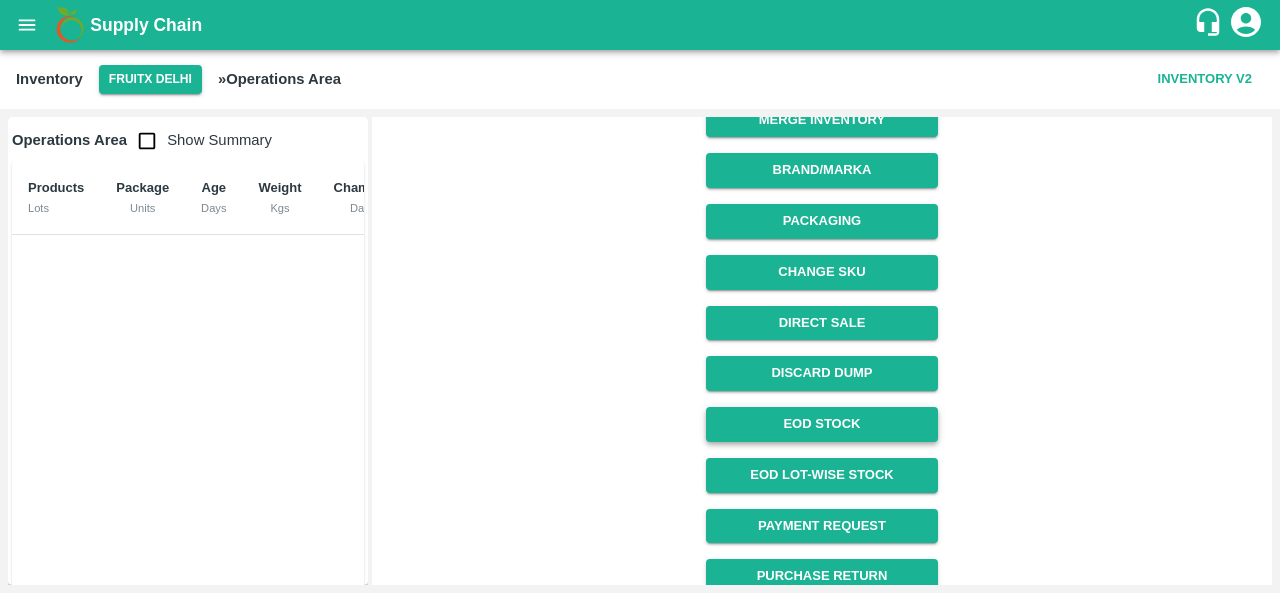 click on "EOD Stock" at bounding box center (821, 424) 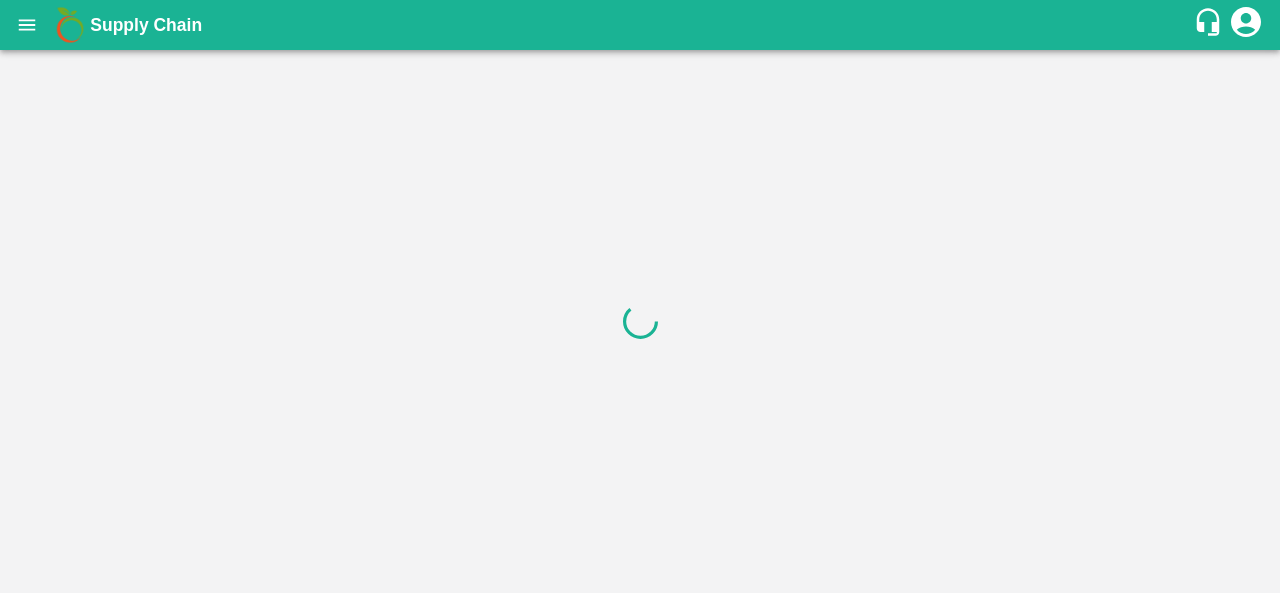 scroll, scrollTop: 0, scrollLeft: 0, axis: both 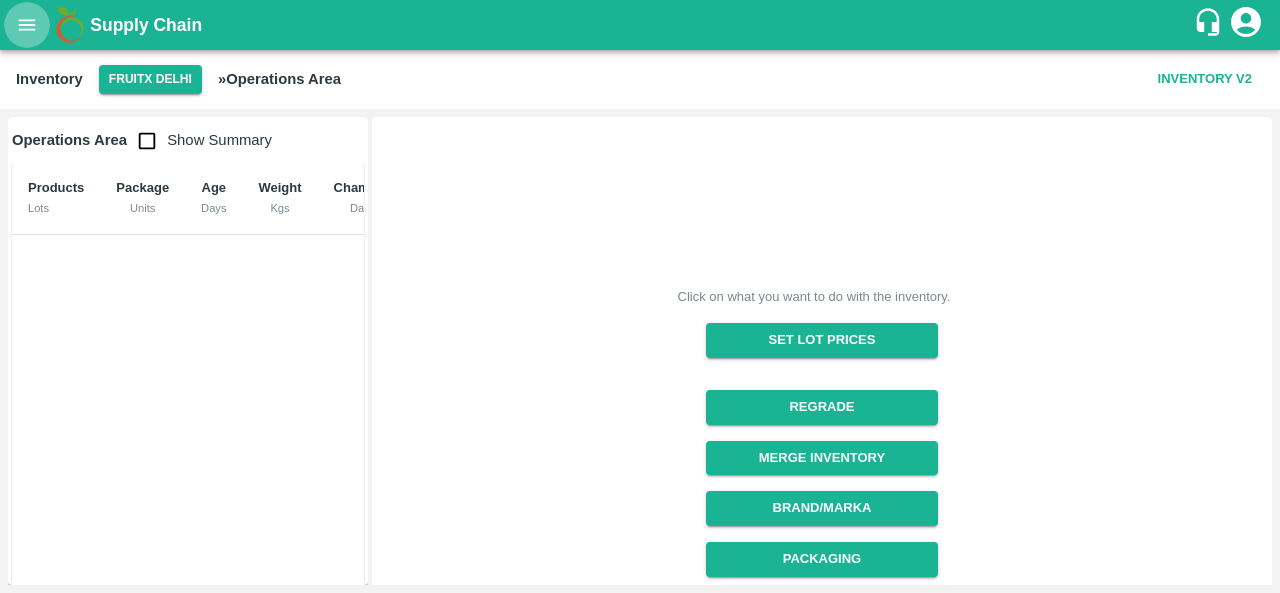 click 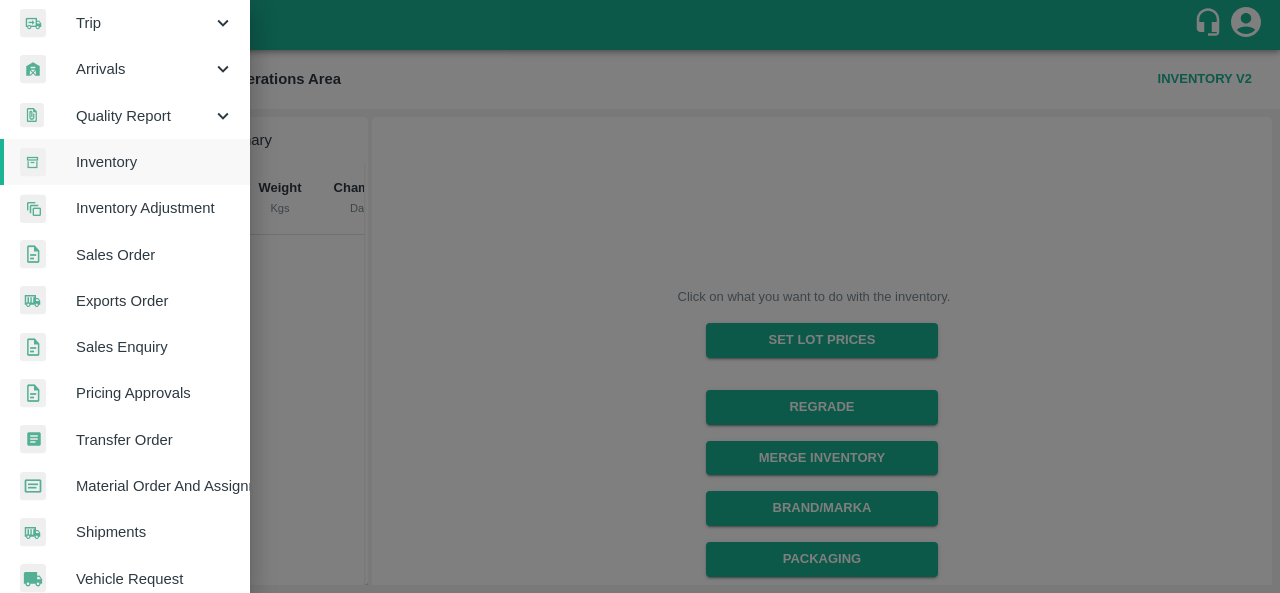 scroll, scrollTop: 245, scrollLeft: 0, axis: vertical 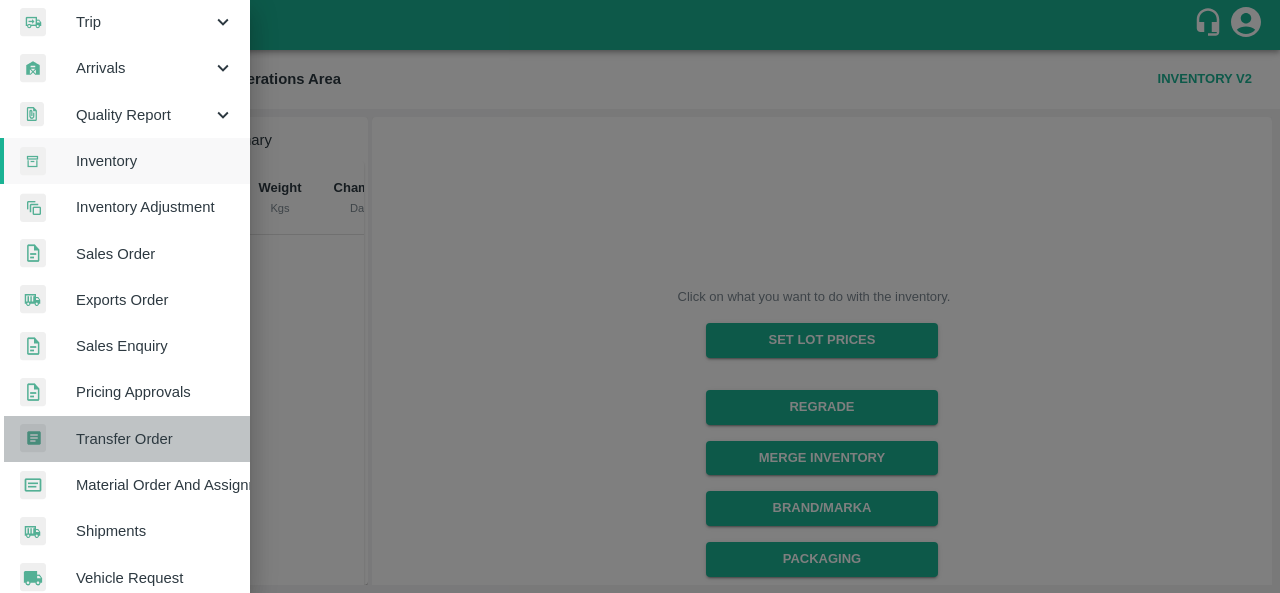 click on "Transfer Order" at bounding box center (155, 439) 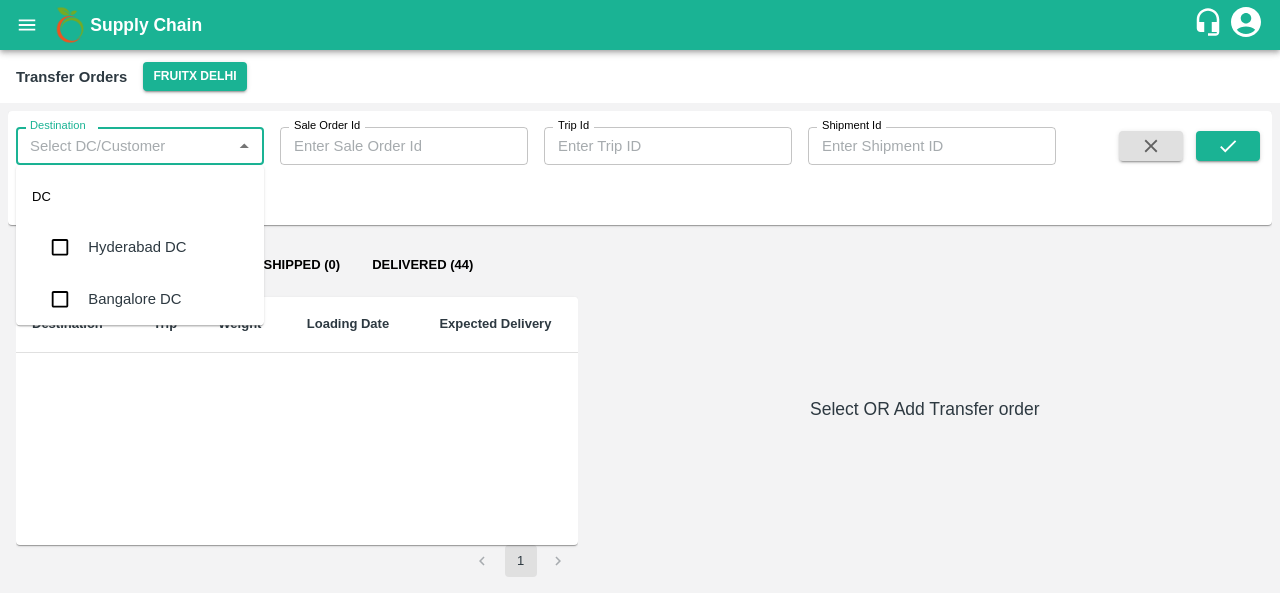 click on "Destination" at bounding box center (123, 146) 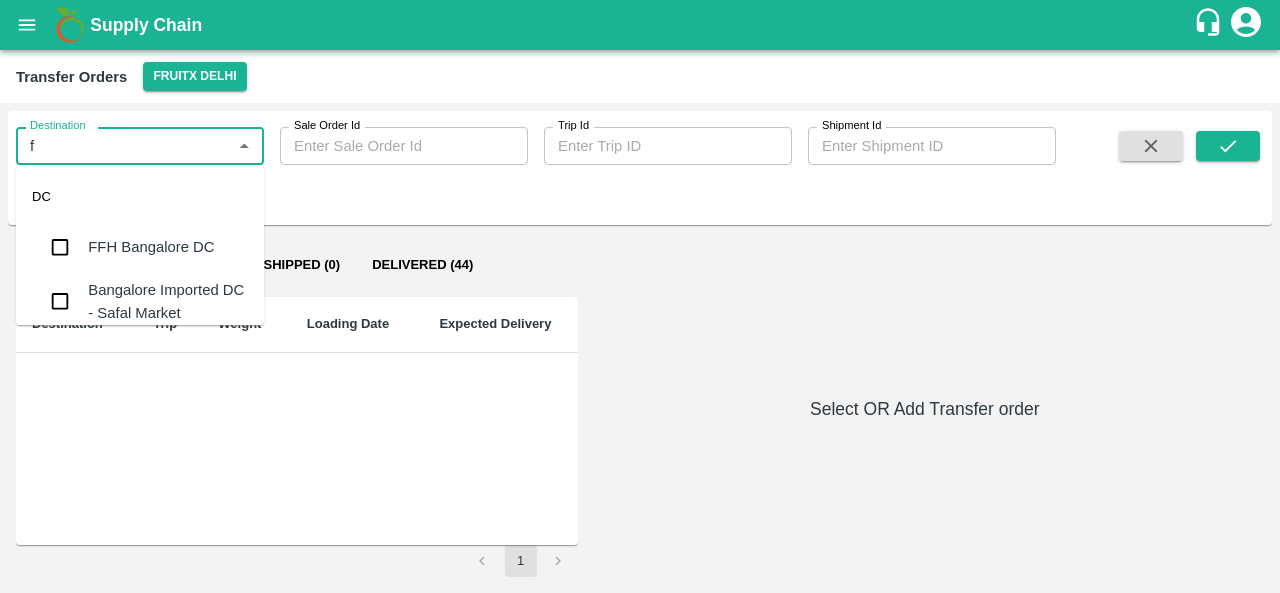 type on "fr" 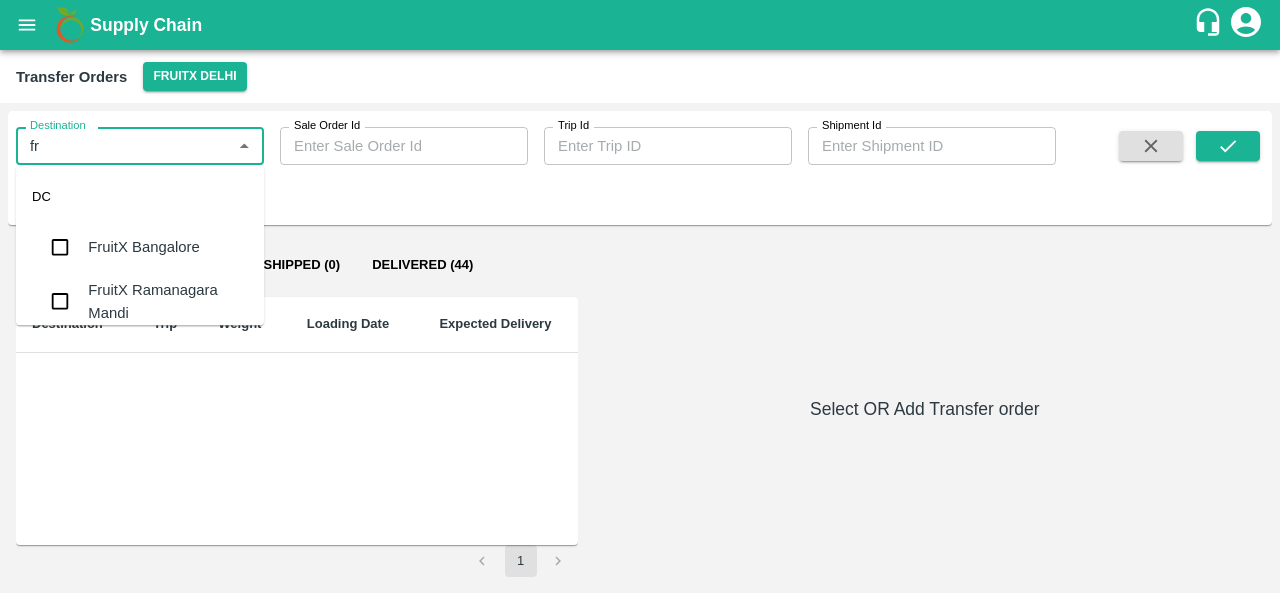 click on "FruitX Bangalore" at bounding box center (143, 247) 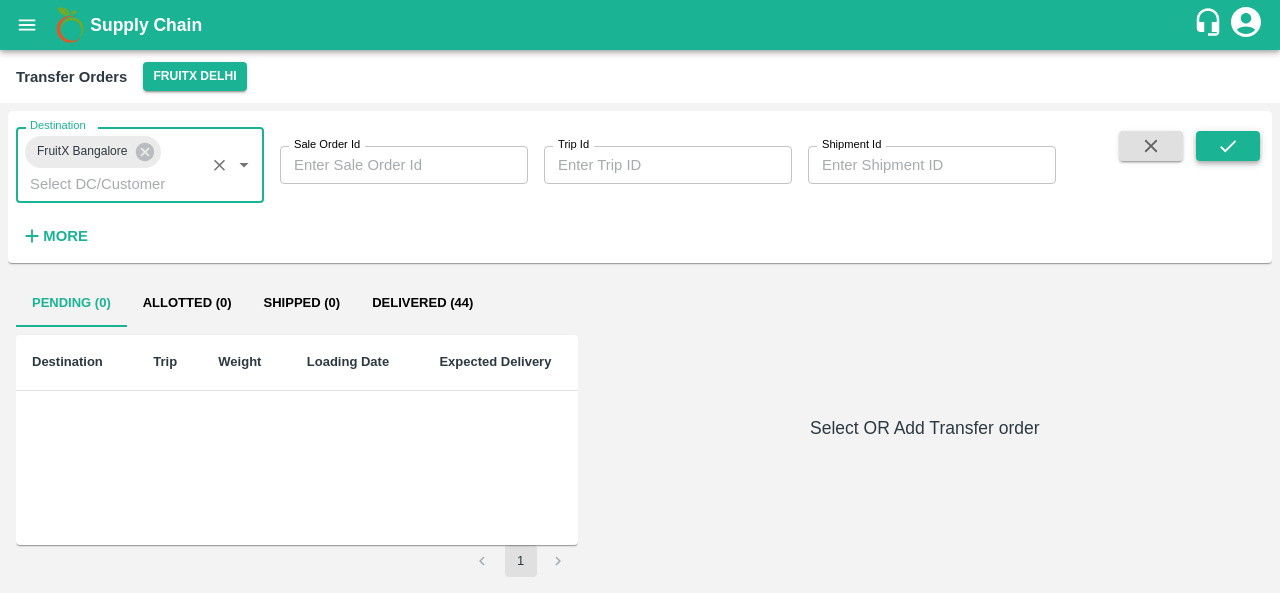 click at bounding box center (1228, 146) 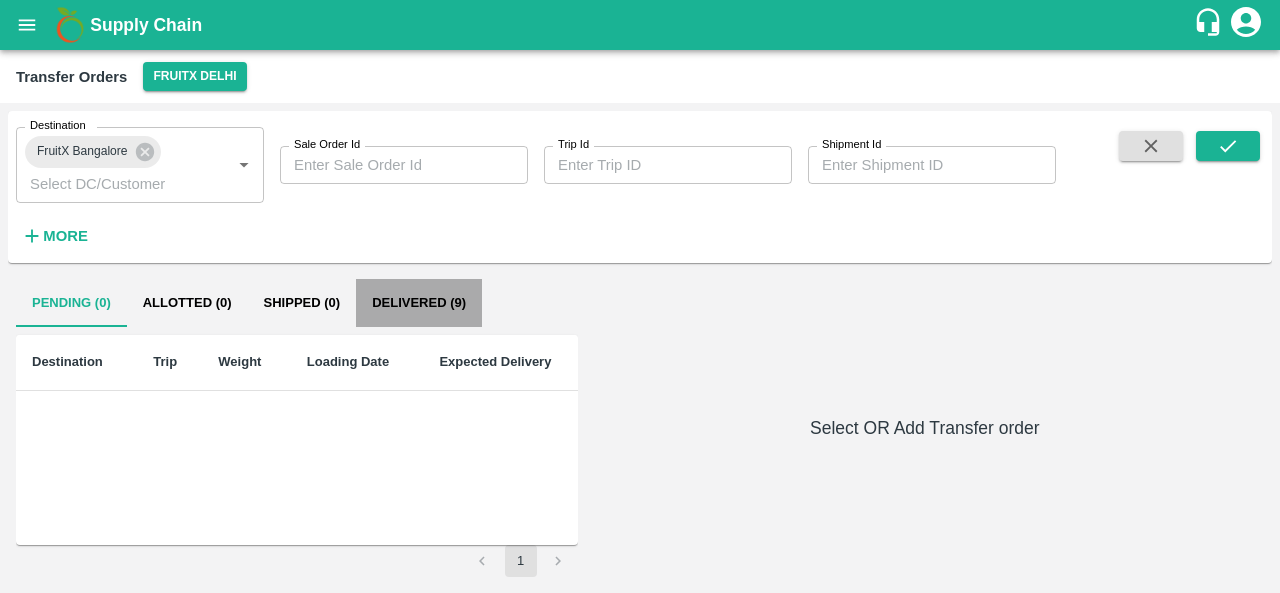 click on "Delivered (9)" at bounding box center (419, 303) 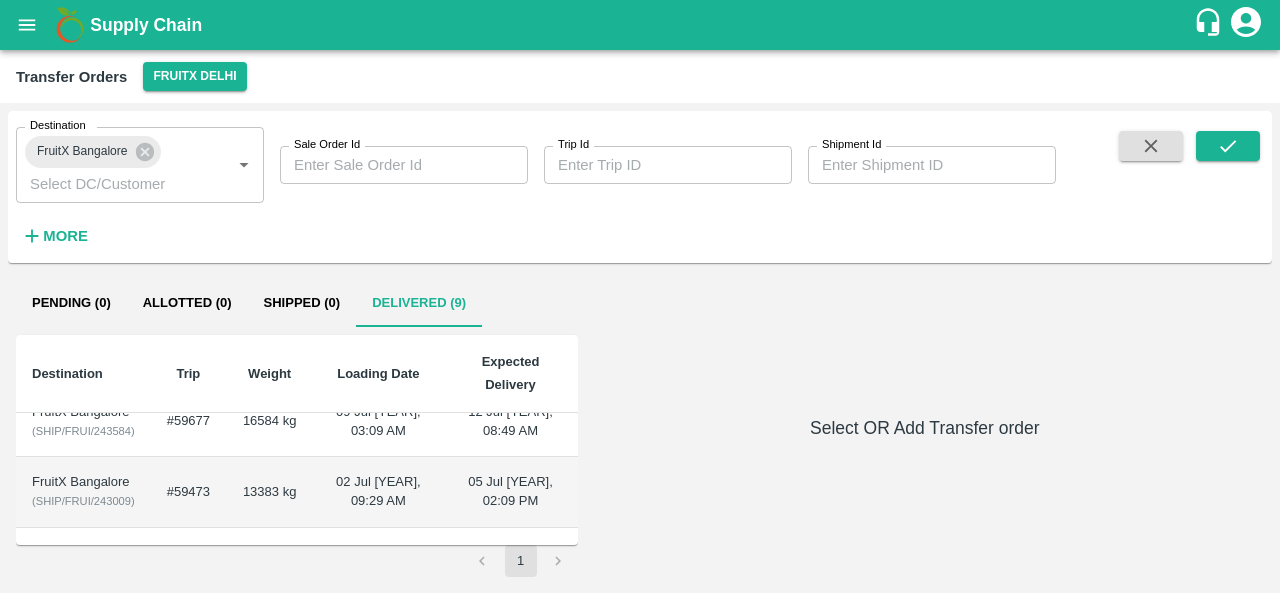 scroll, scrollTop: 0, scrollLeft: 0, axis: both 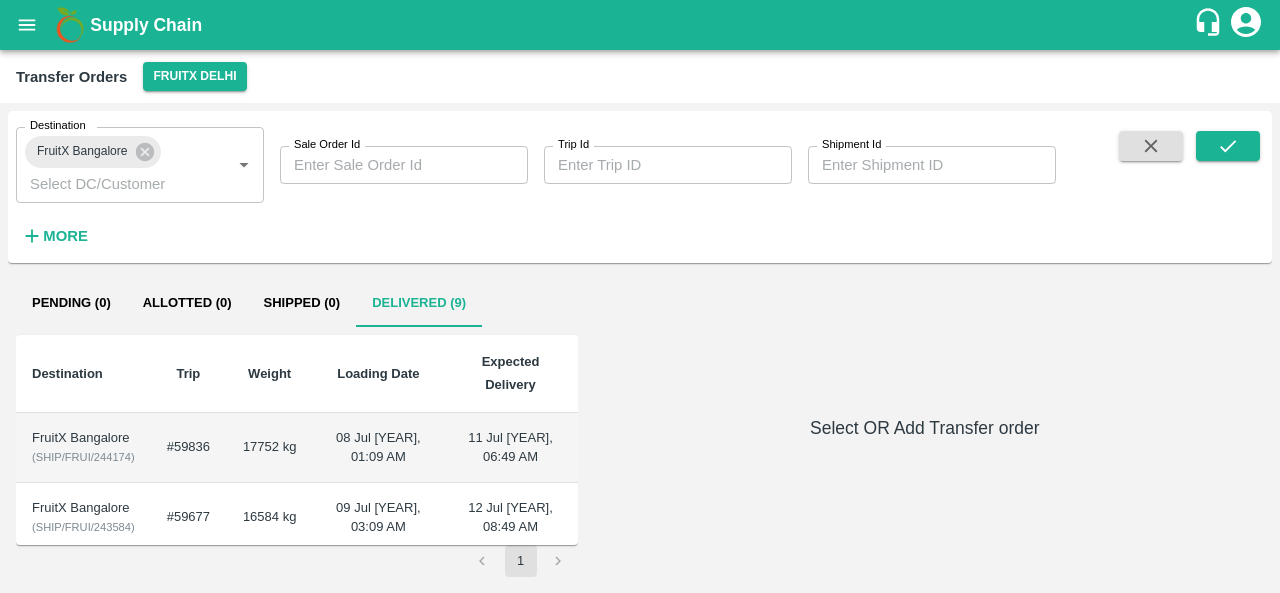 click 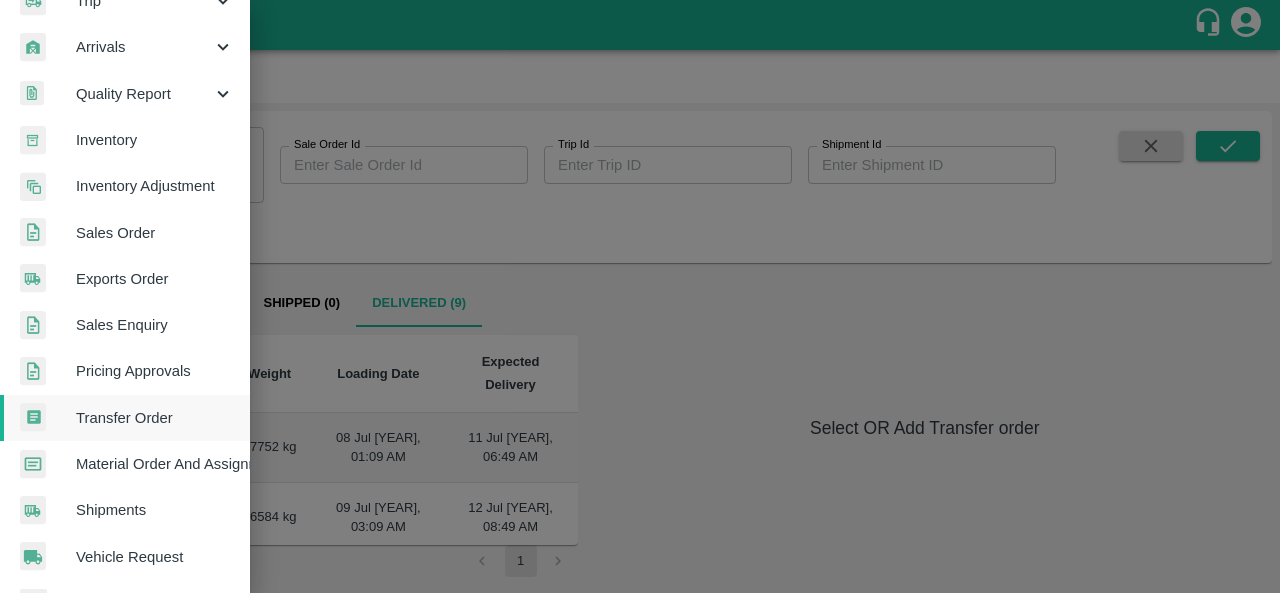 scroll, scrollTop: 294, scrollLeft: 0, axis: vertical 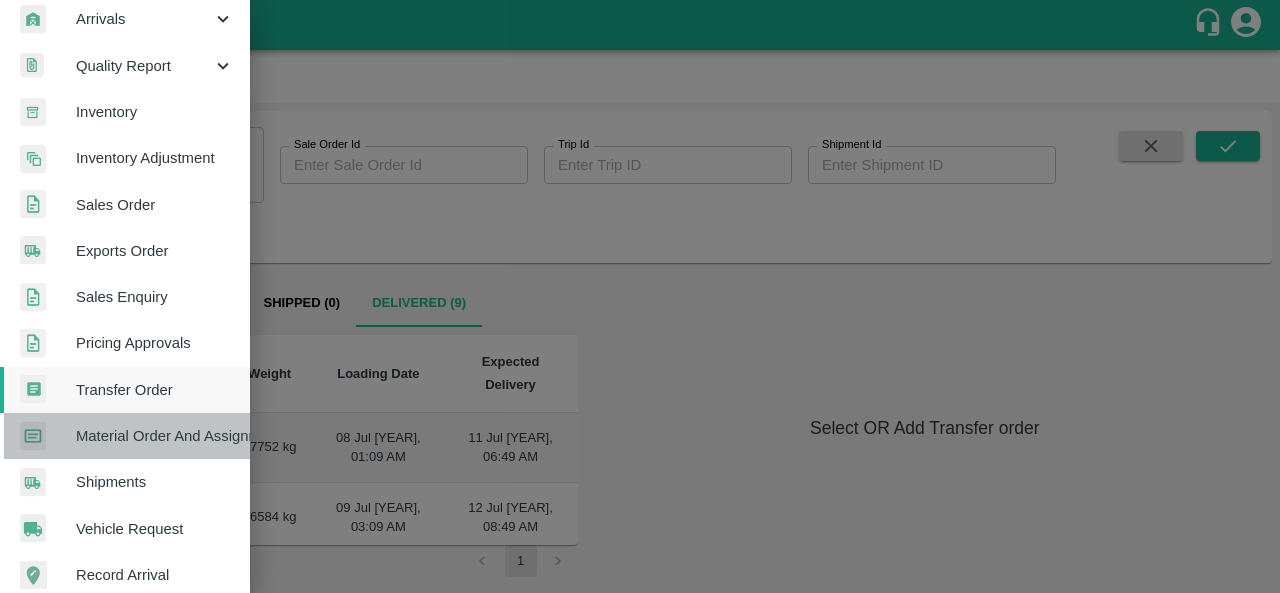 click on "Material Order And Assignment" at bounding box center (155, 436) 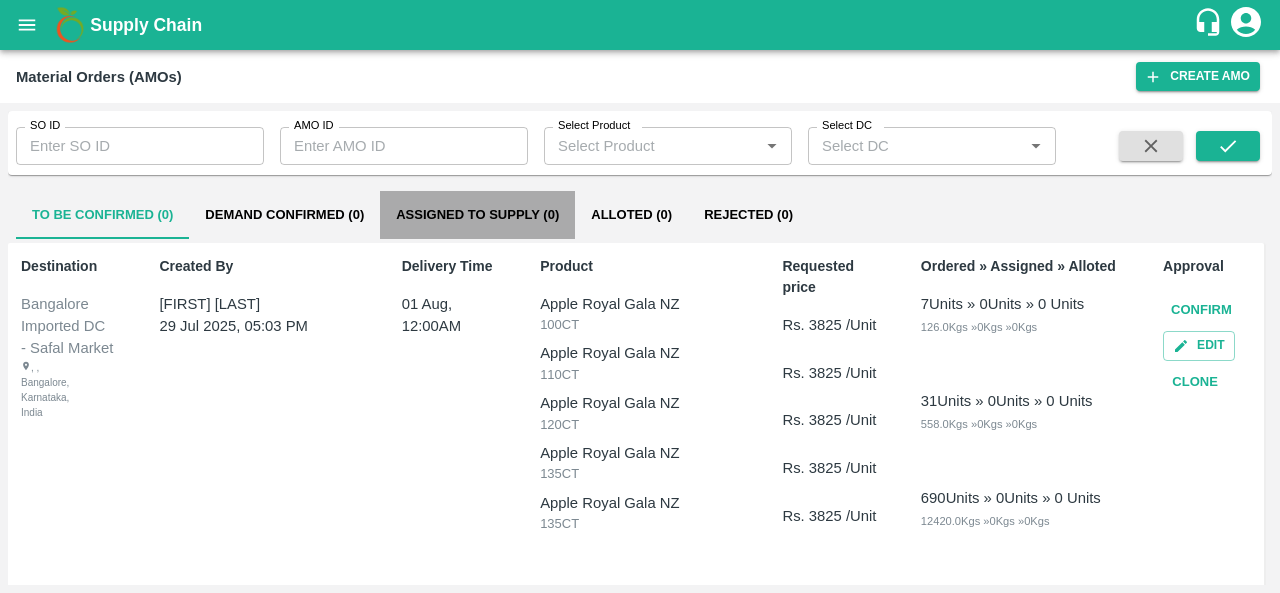 click on "Assigned to Supply (0)" at bounding box center [477, 215] 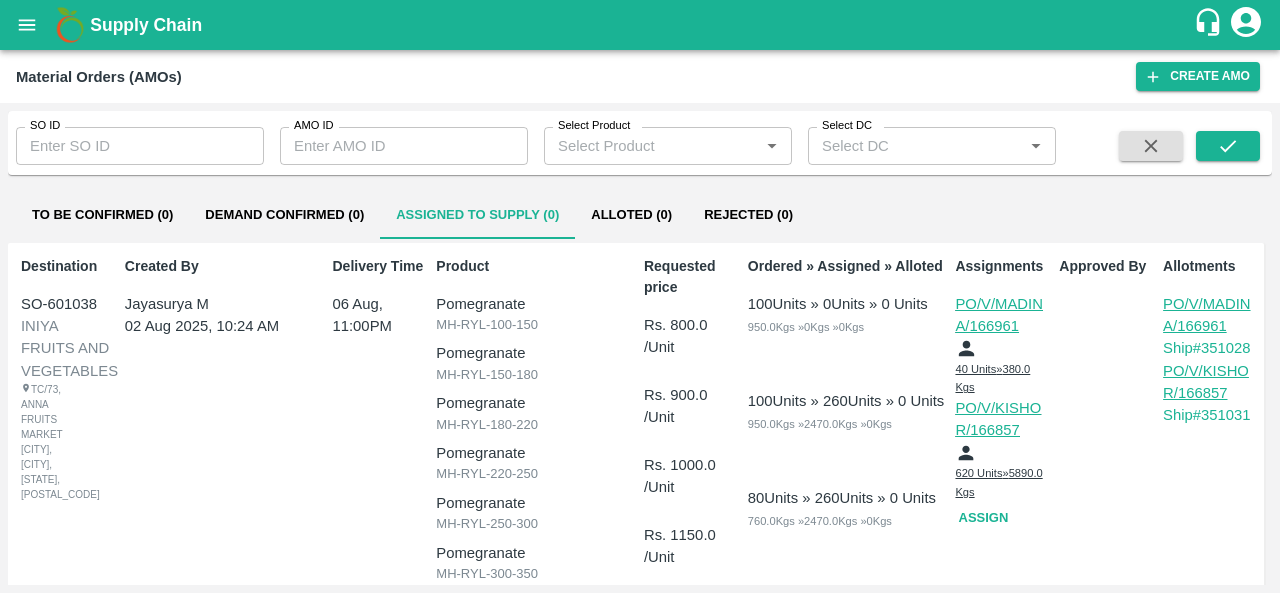 click on "Select Product" at bounding box center (651, 146) 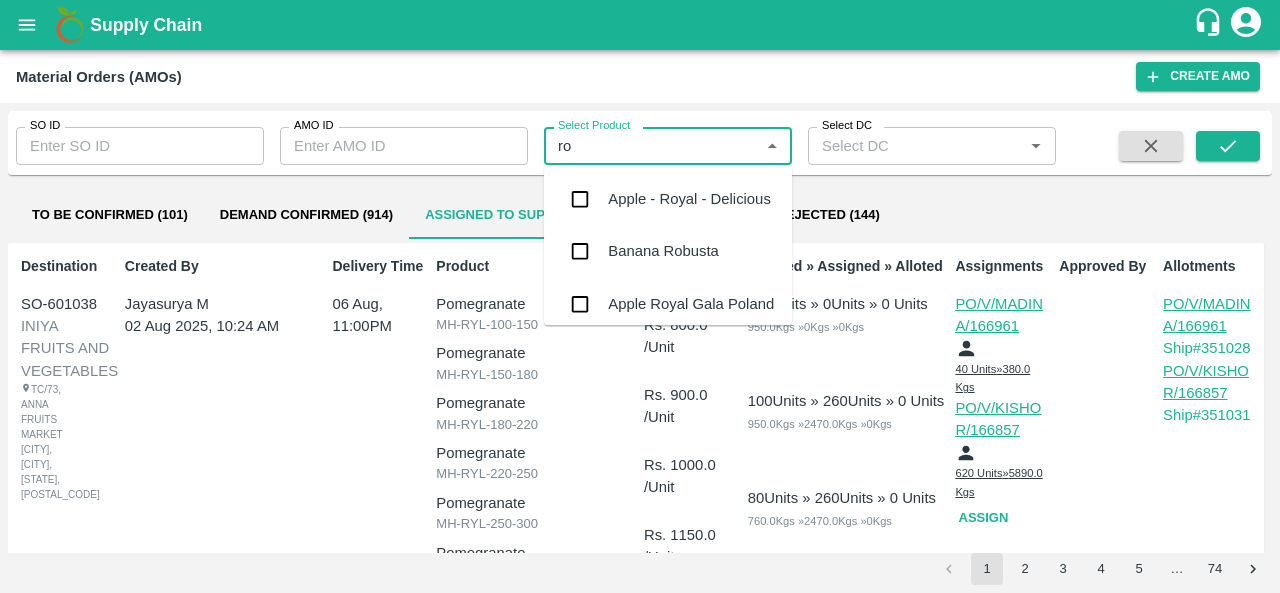 type on "roy" 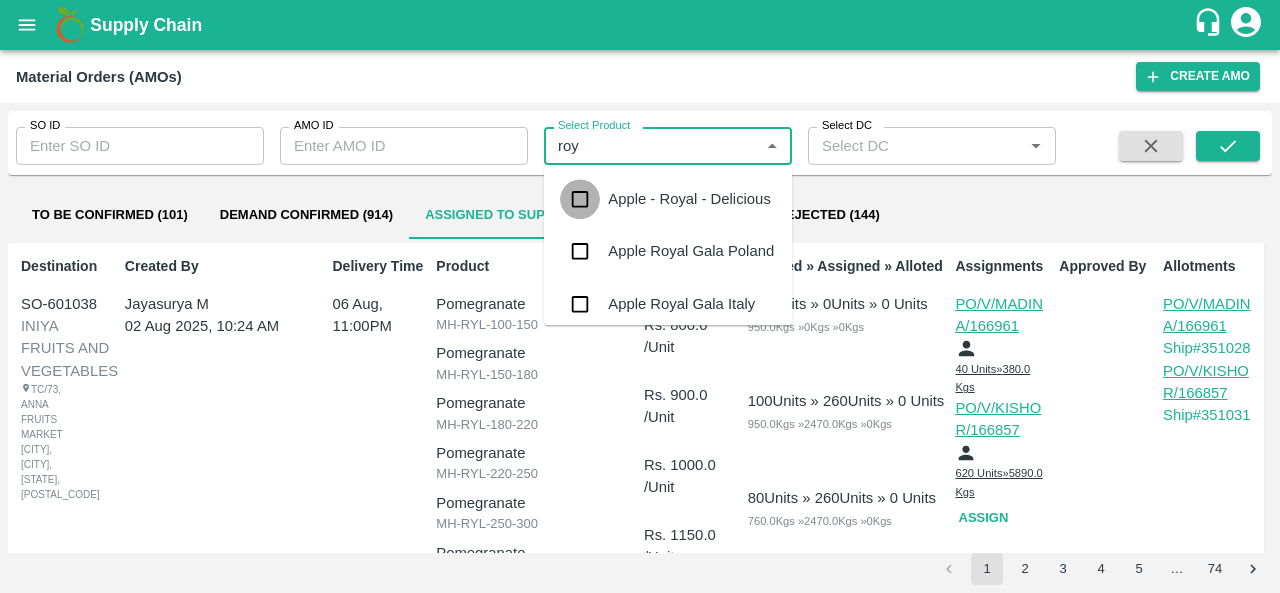 click at bounding box center (580, 199) 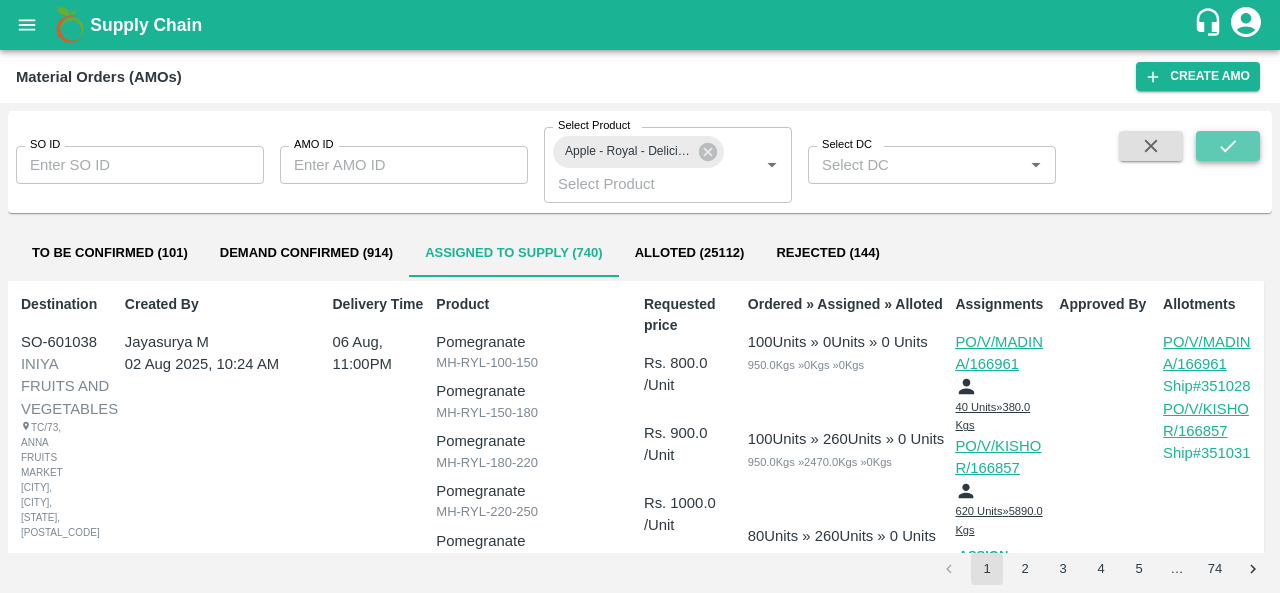click at bounding box center (1228, 146) 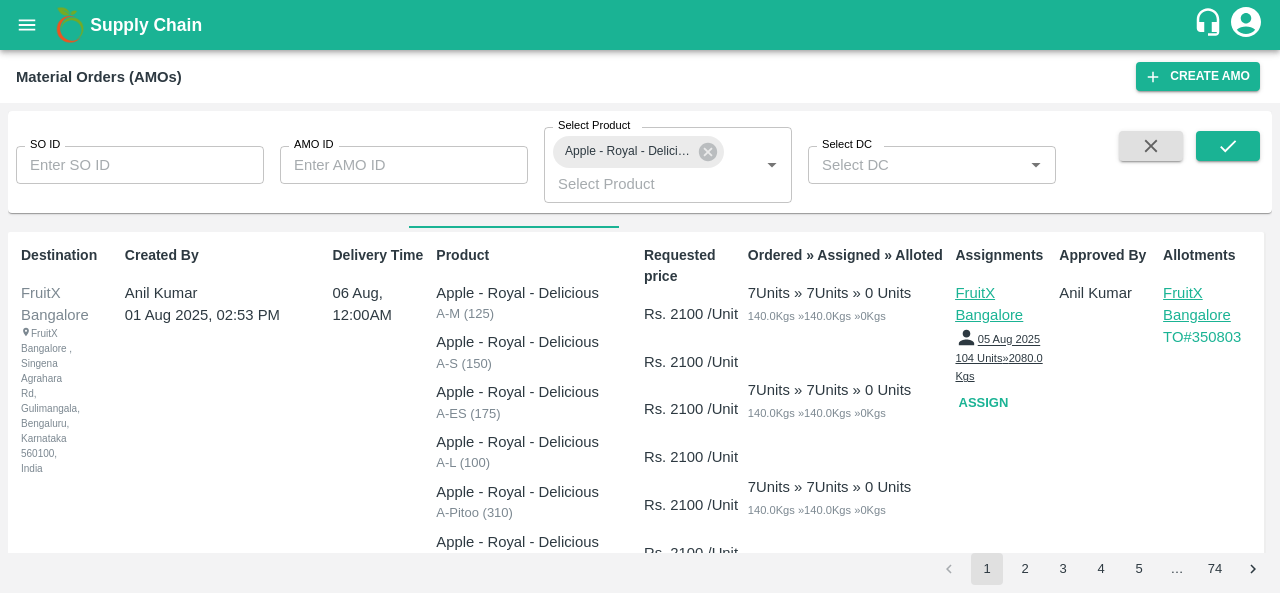 scroll, scrollTop: 48, scrollLeft: 0, axis: vertical 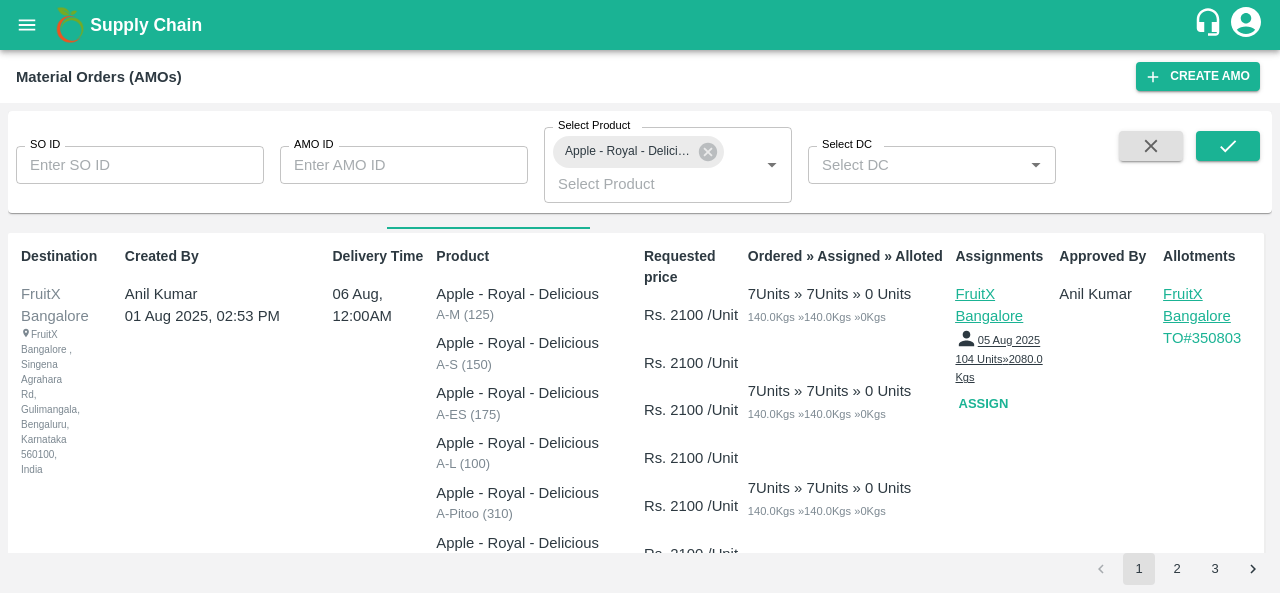 click on "FruitX Bangalore" at bounding box center (1003, 305) 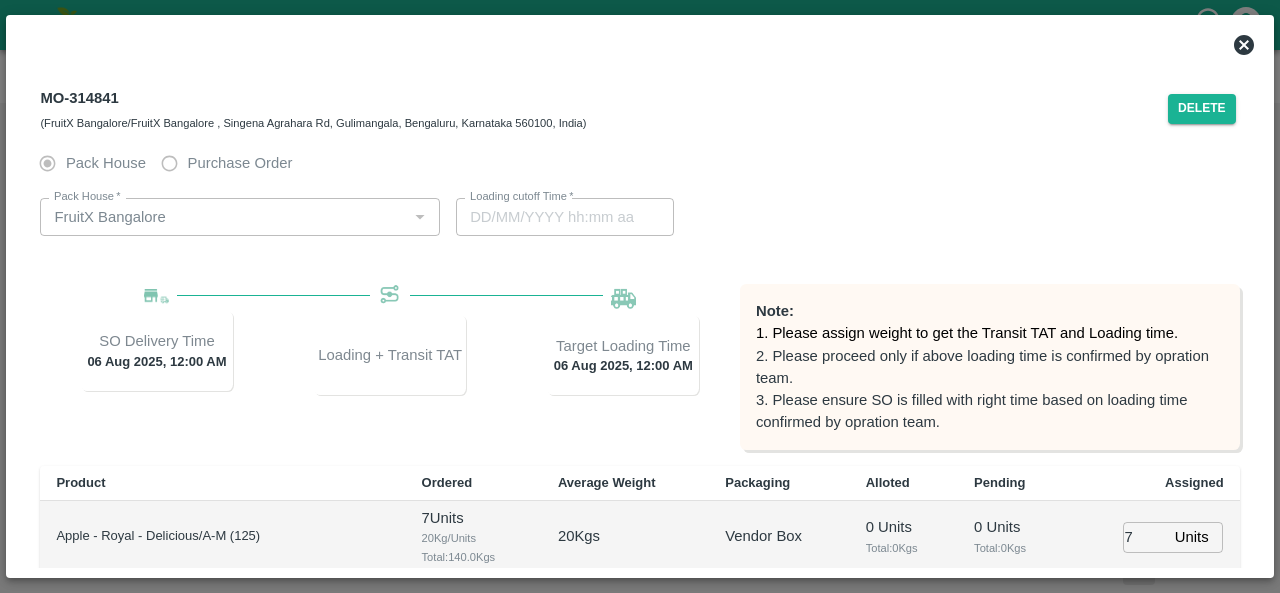 type on "06/08/2025 12:00 AM" 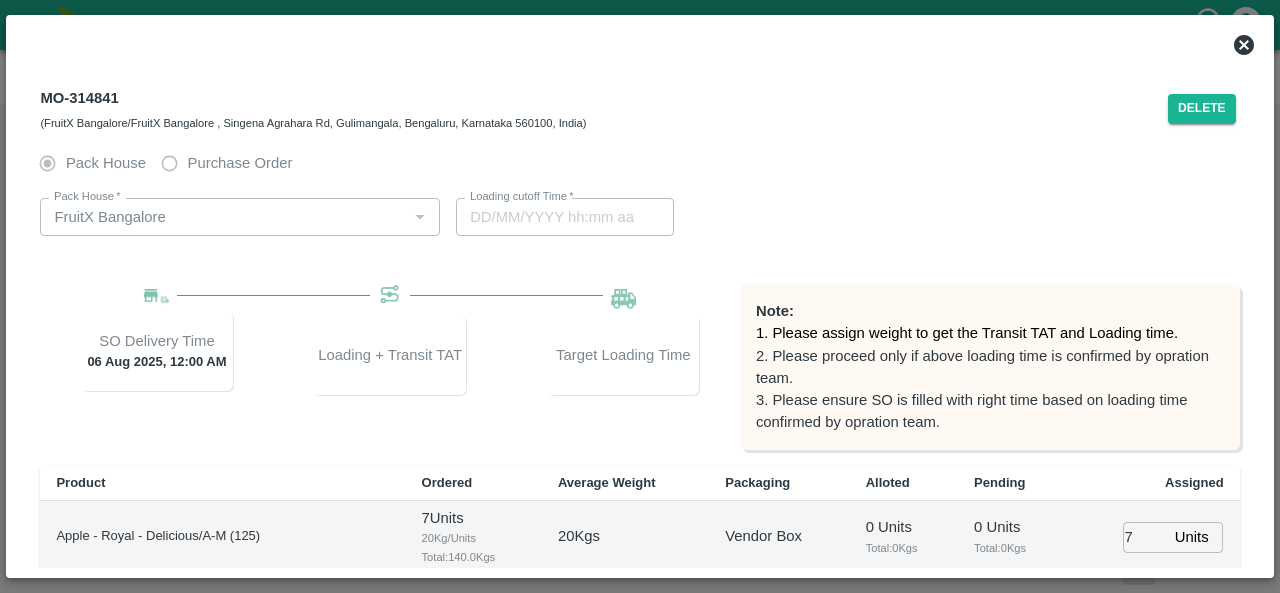 type on "05/08/2025 09:00 PM" 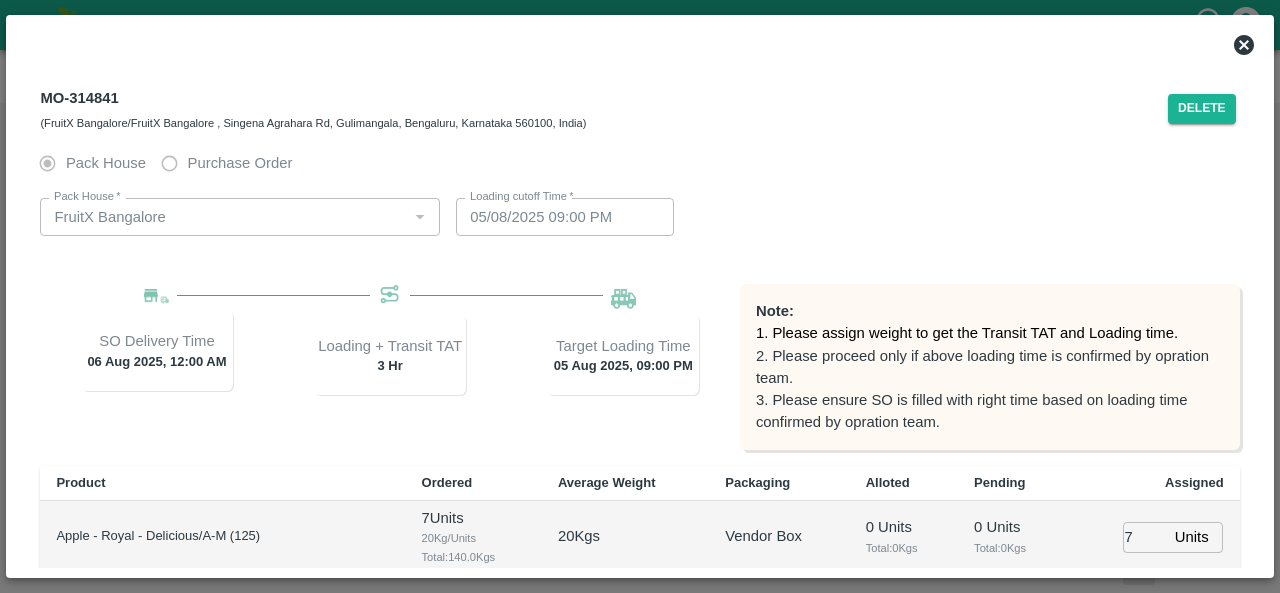 click 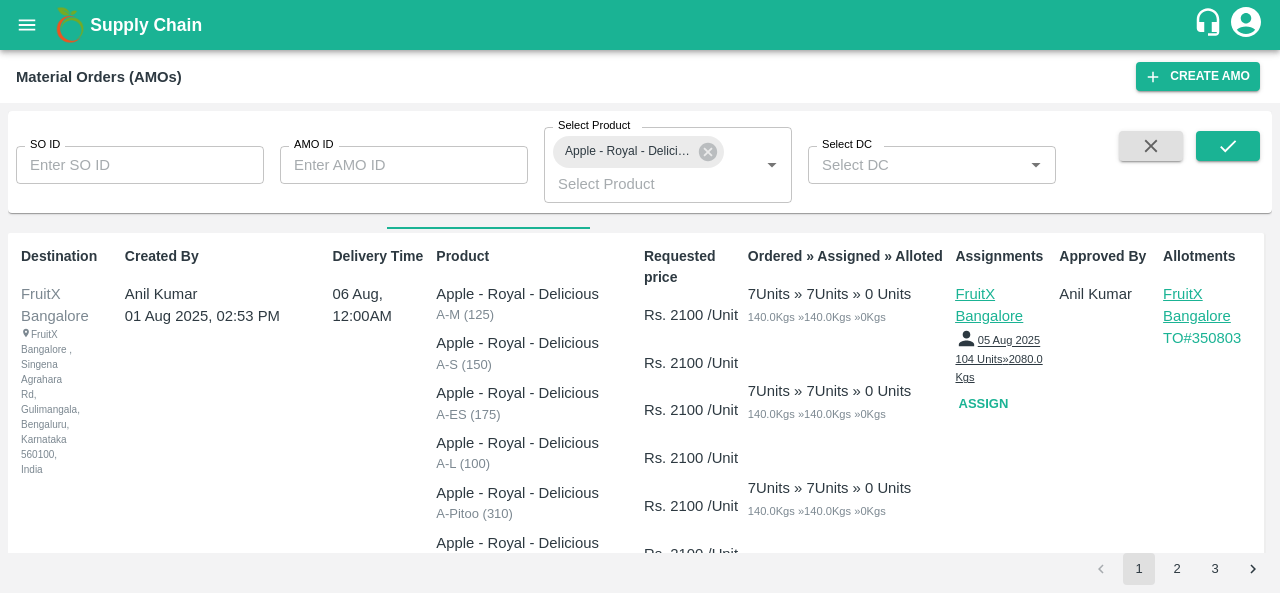 click on "FruitX Bangalore" at bounding box center (1211, 305) 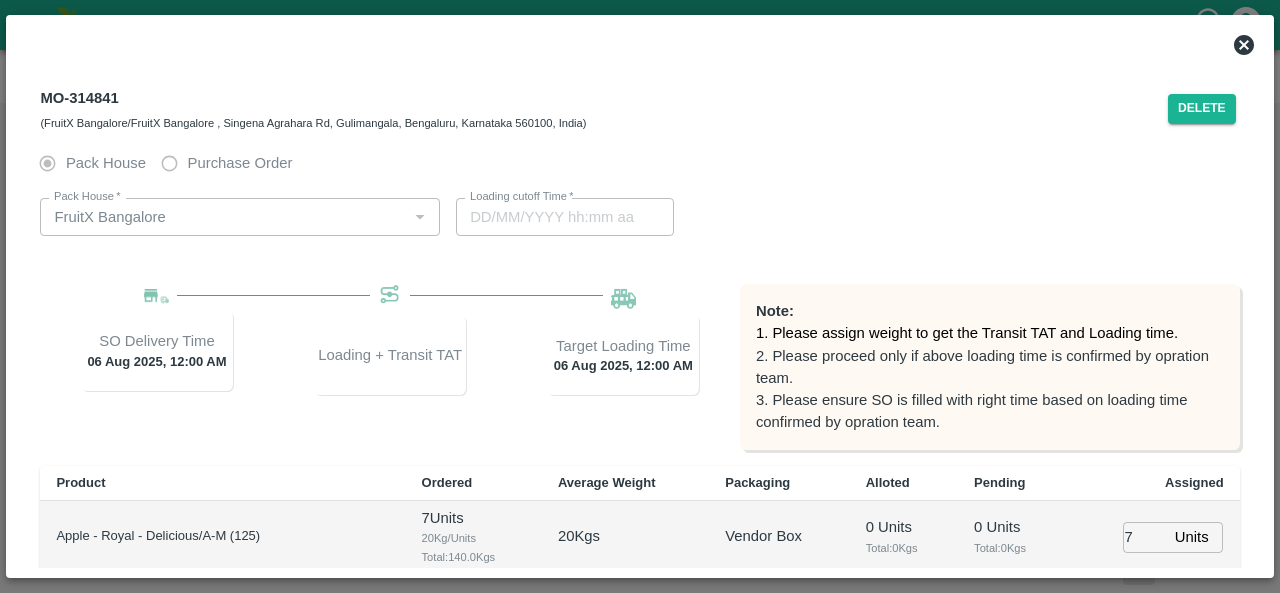type on "06/08/2025 12:00 AM" 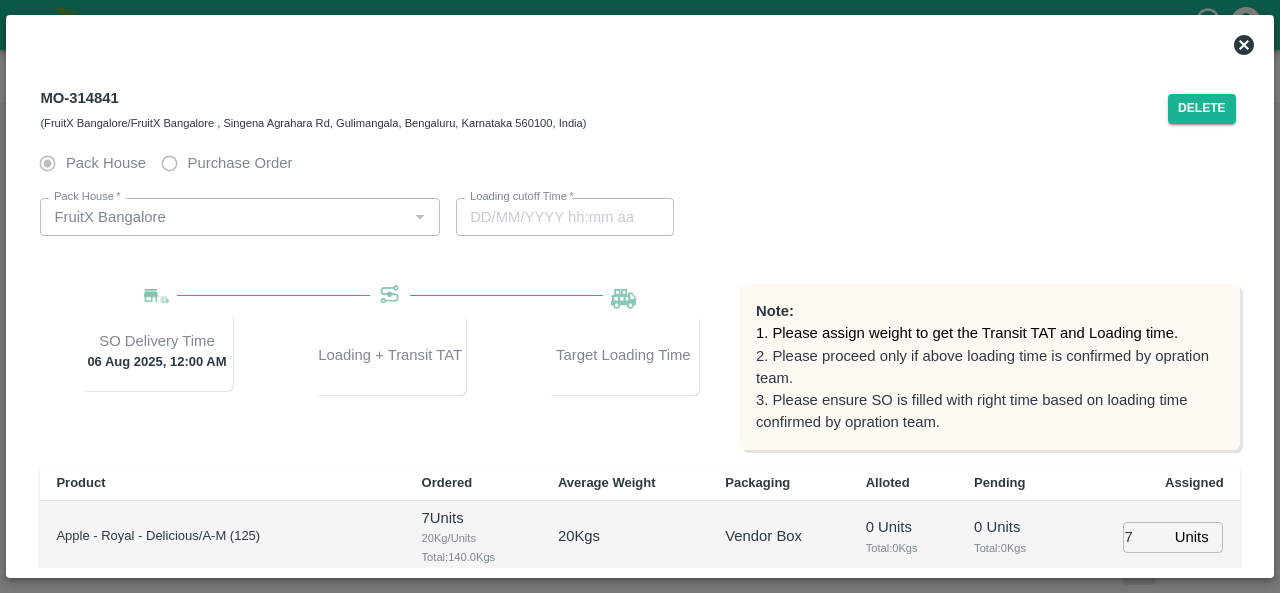 type on "05/08/2025 09:00 PM" 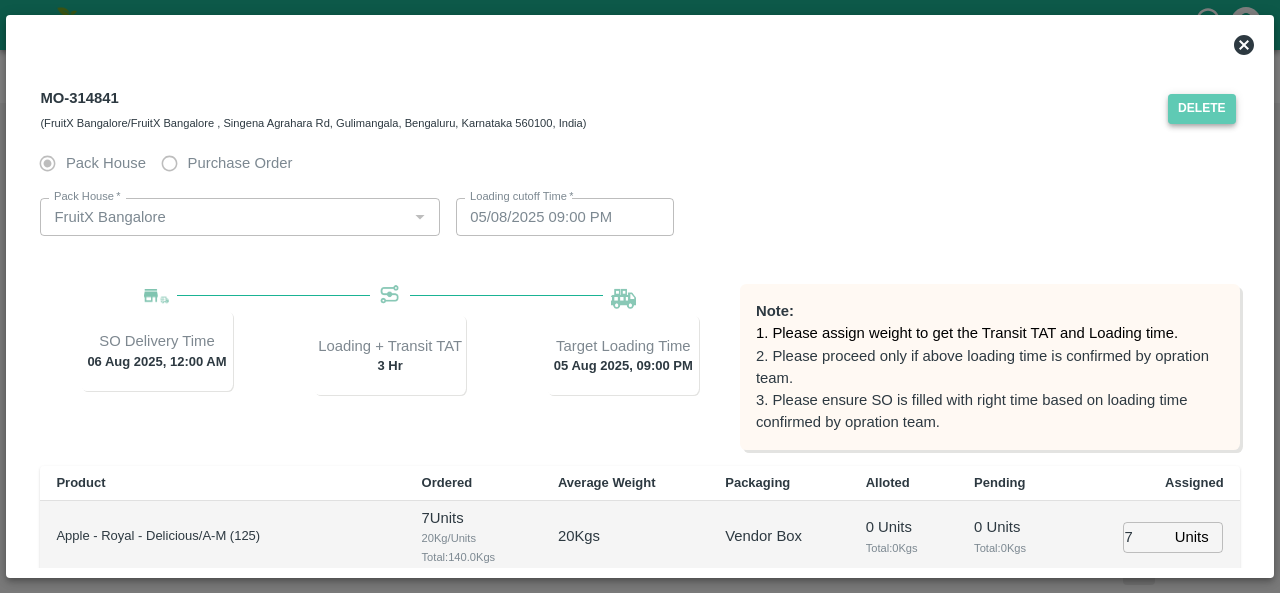 click on "Delete" at bounding box center [1202, 108] 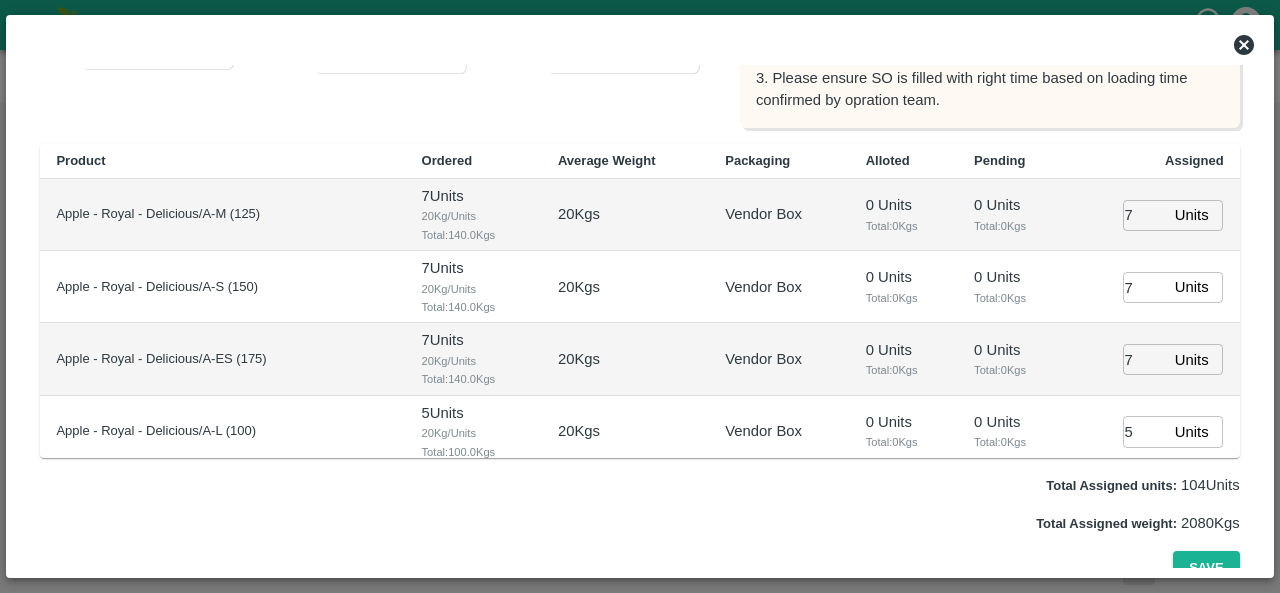 scroll, scrollTop: 338, scrollLeft: 0, axis: vertical 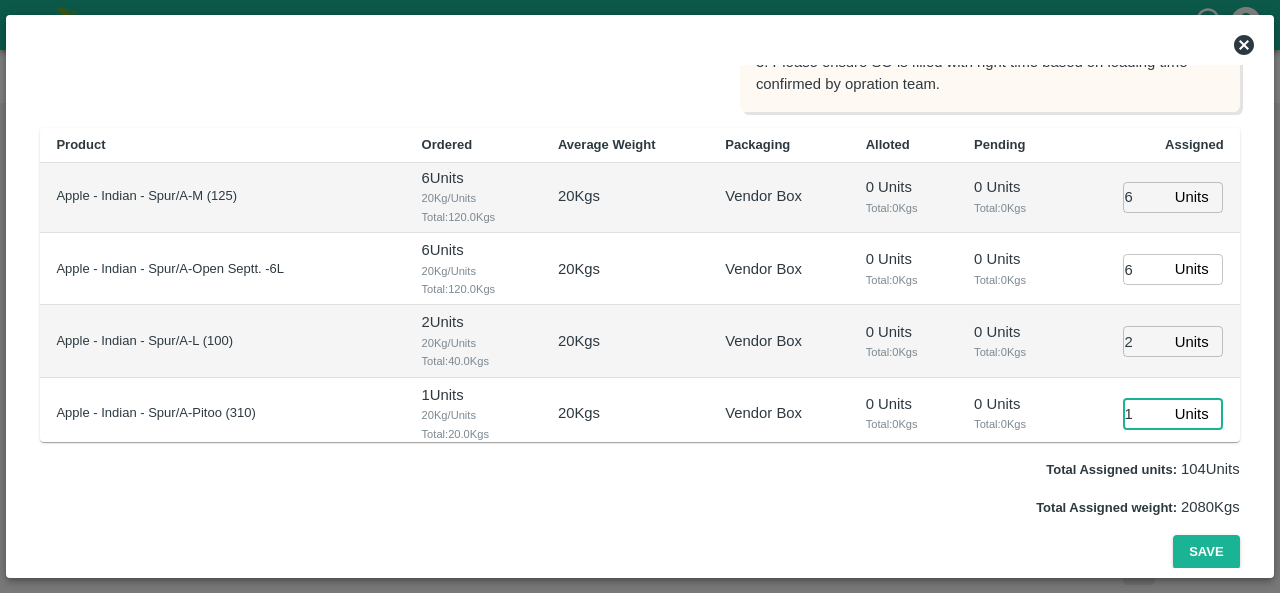 click on "1" at bounding box center (1145, 413) 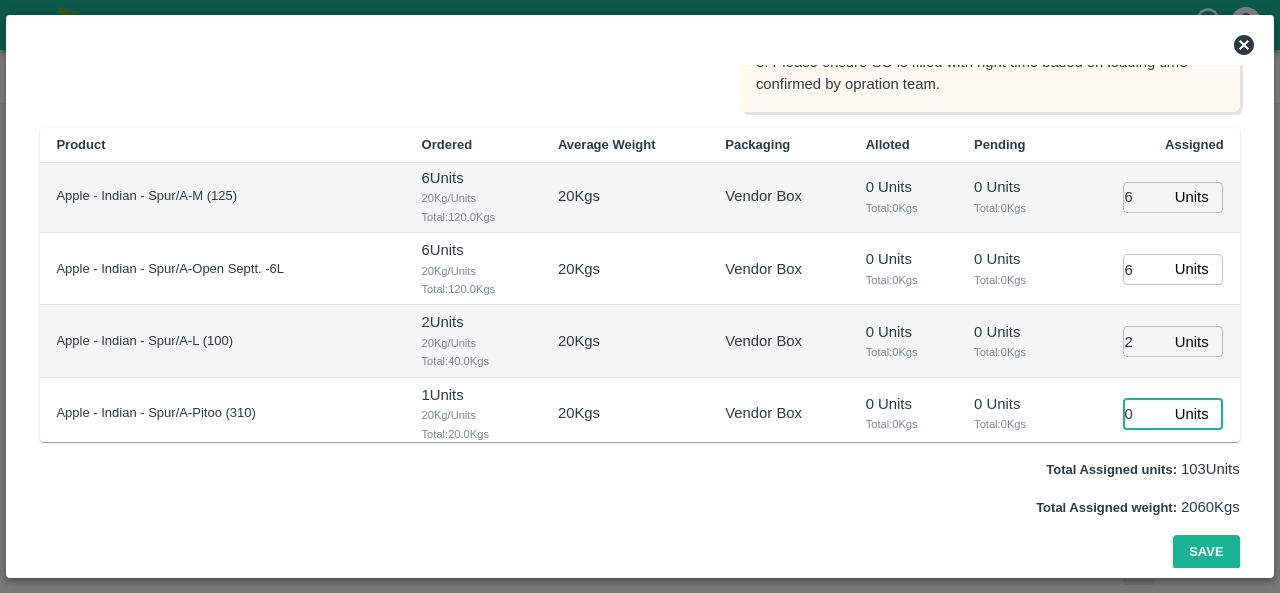 type on "0" 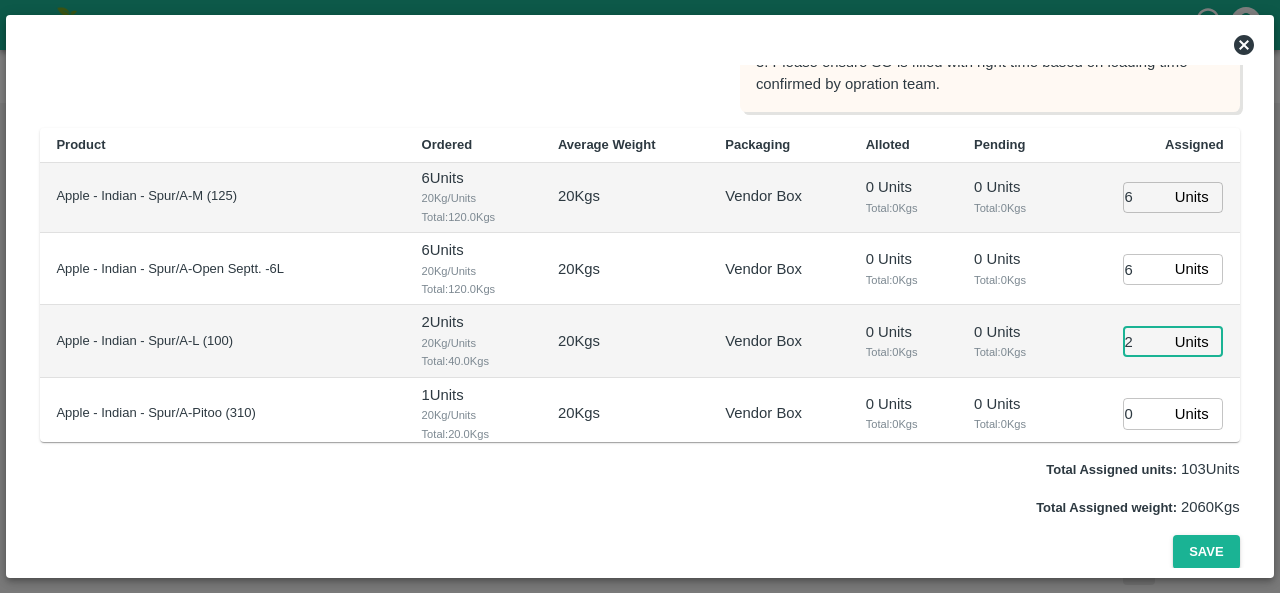 click on "2" at bounding box center [1145, 341] 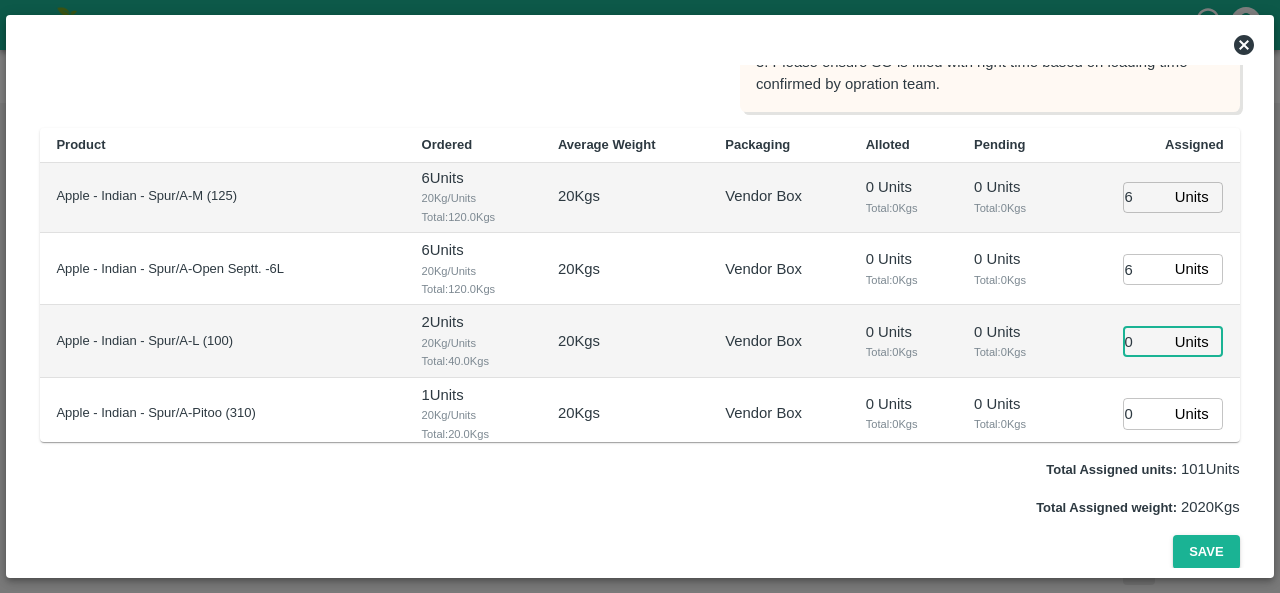 type on "0" 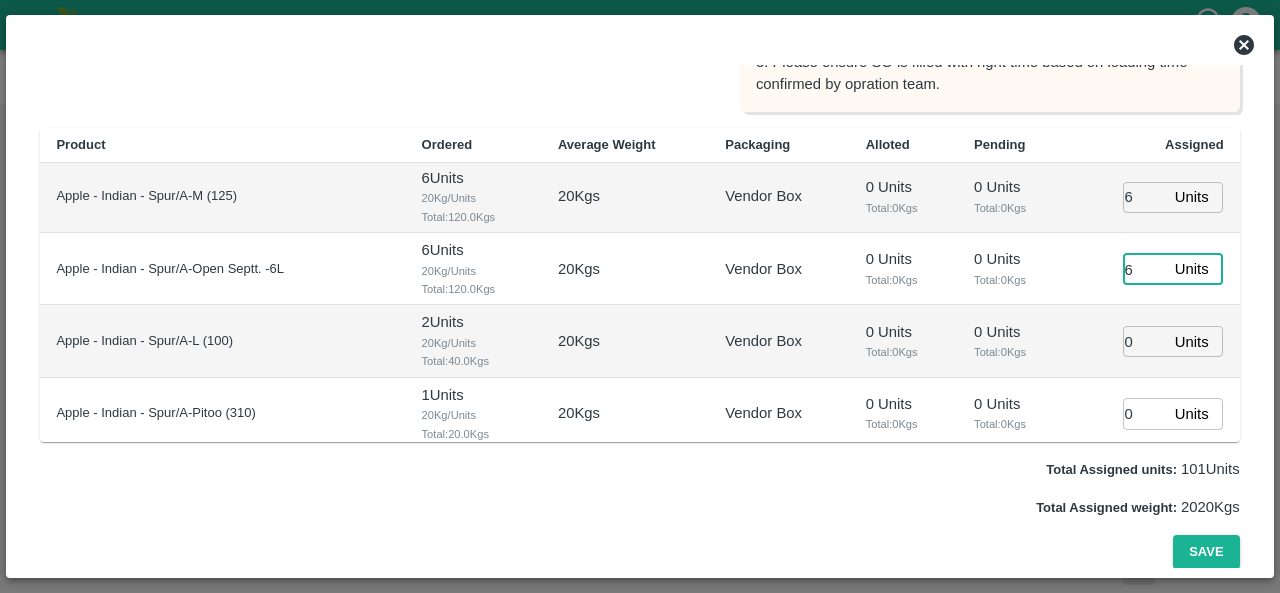 click on "6" at bounding box center [1145, 269] 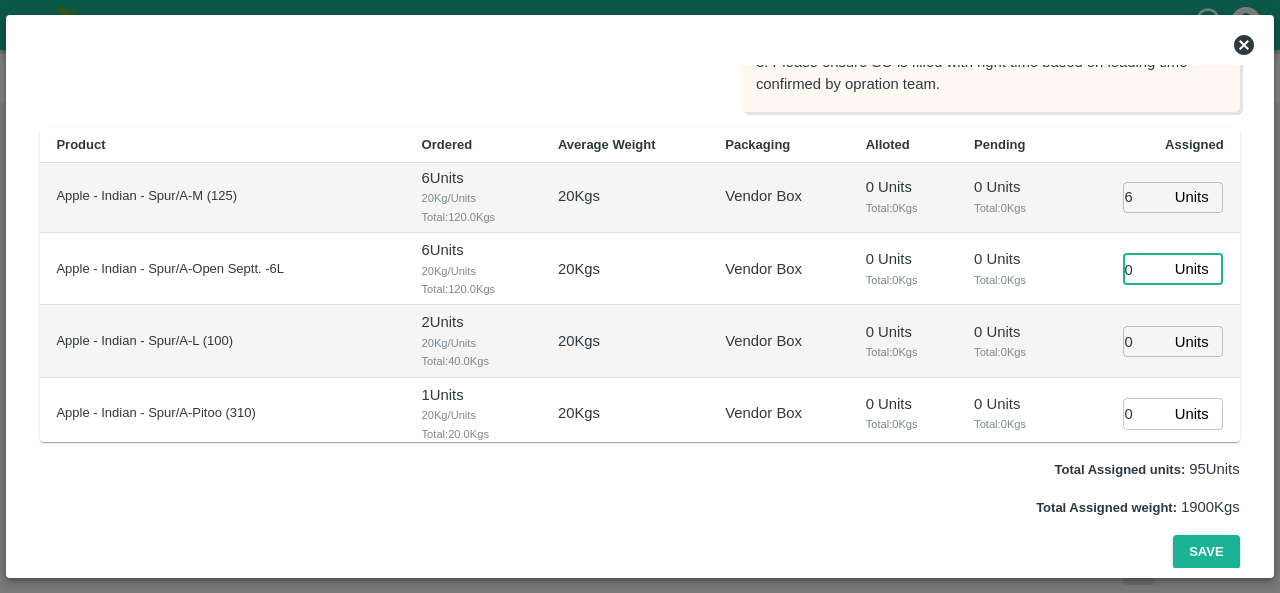 type on "1" 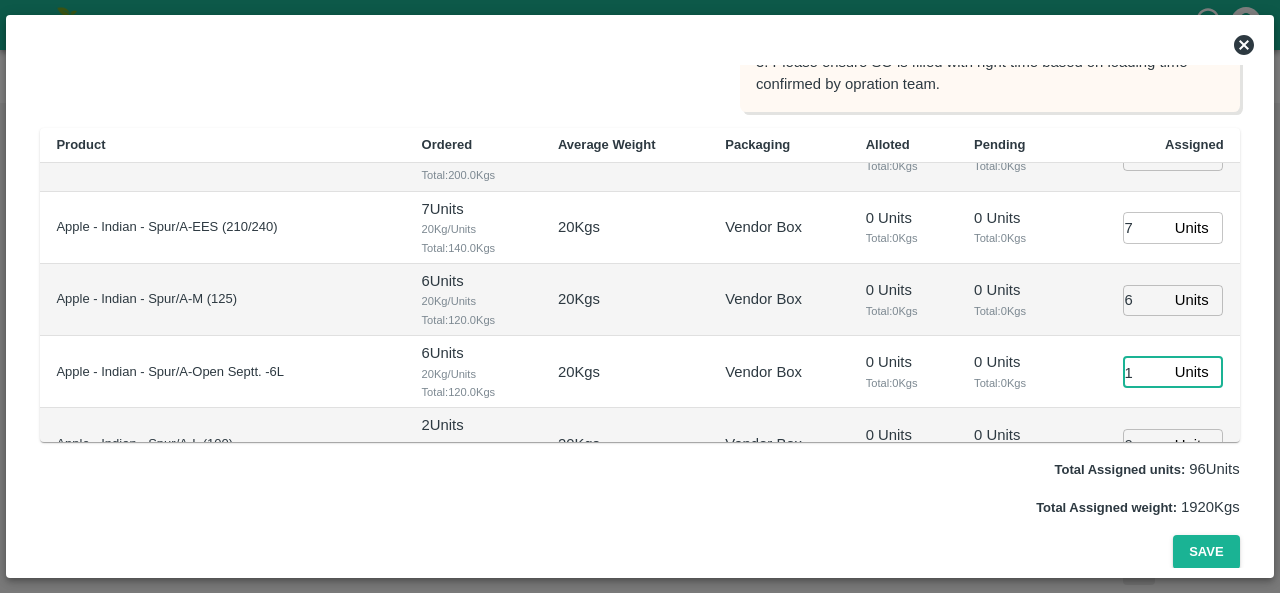 scroll, scrollTop: 1328, scrollLeft: 0, axis: vertical 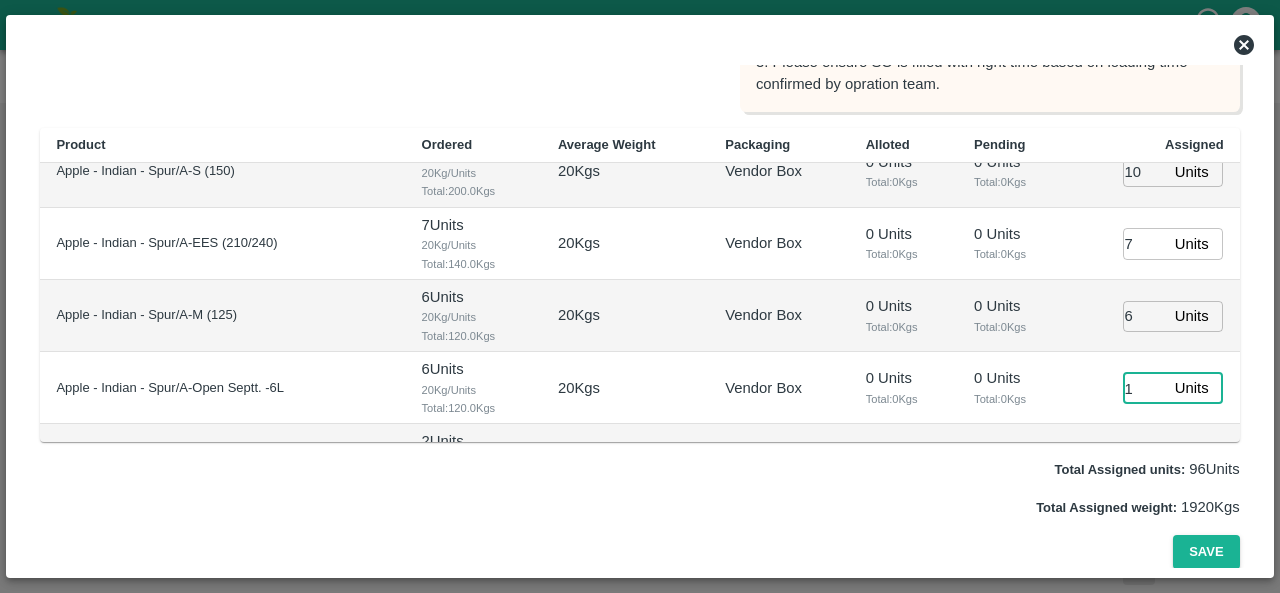 type on "05/08/2025 11:00 PM" 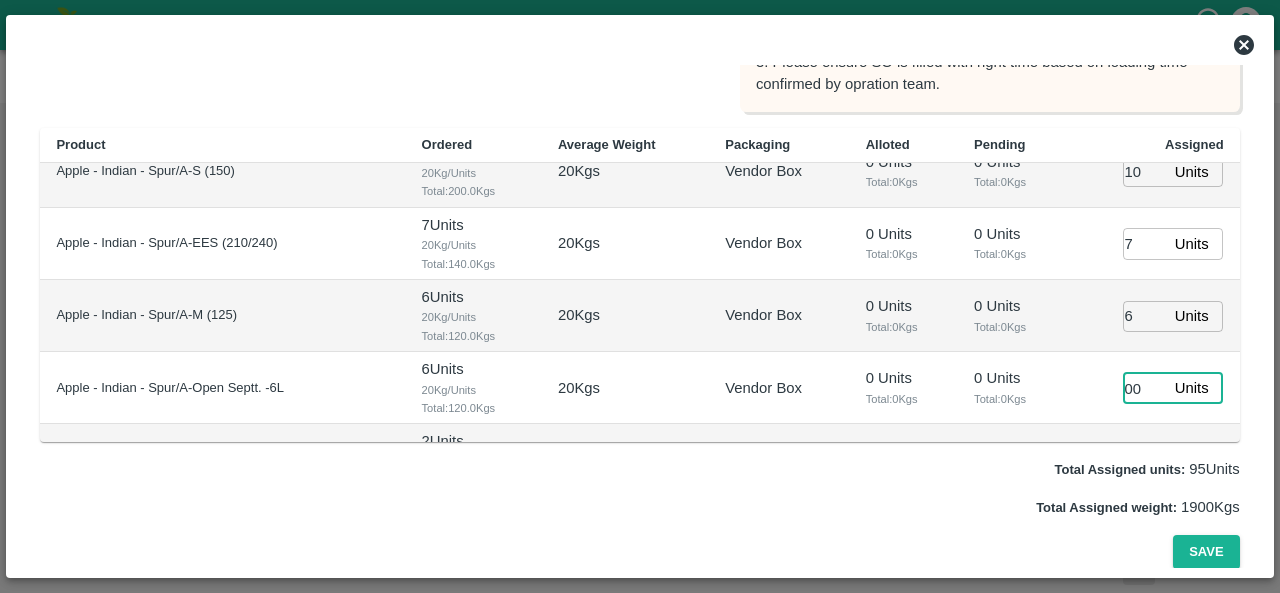 type on "00" 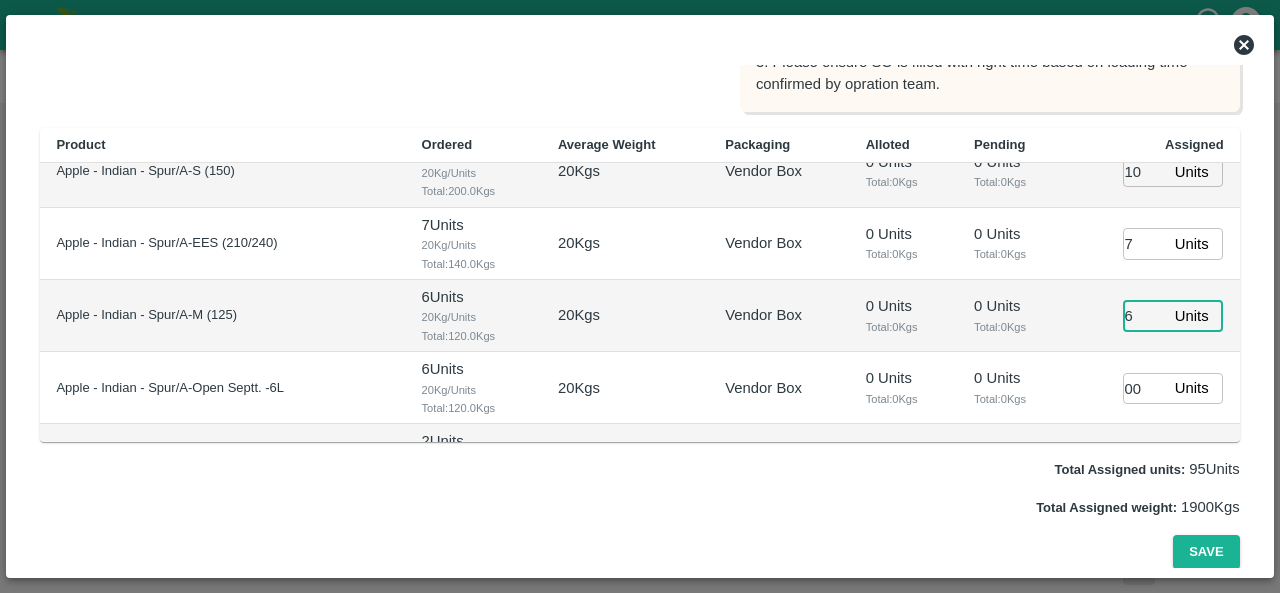 click on "6" at bounding box center [1145, 316] 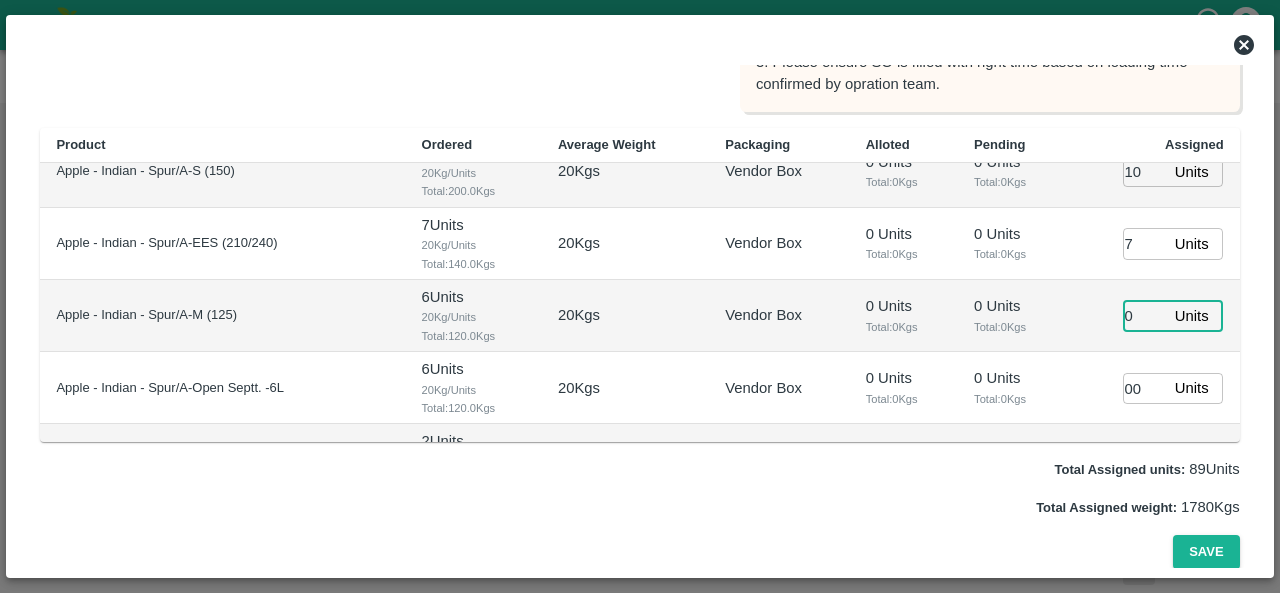 type on "0" 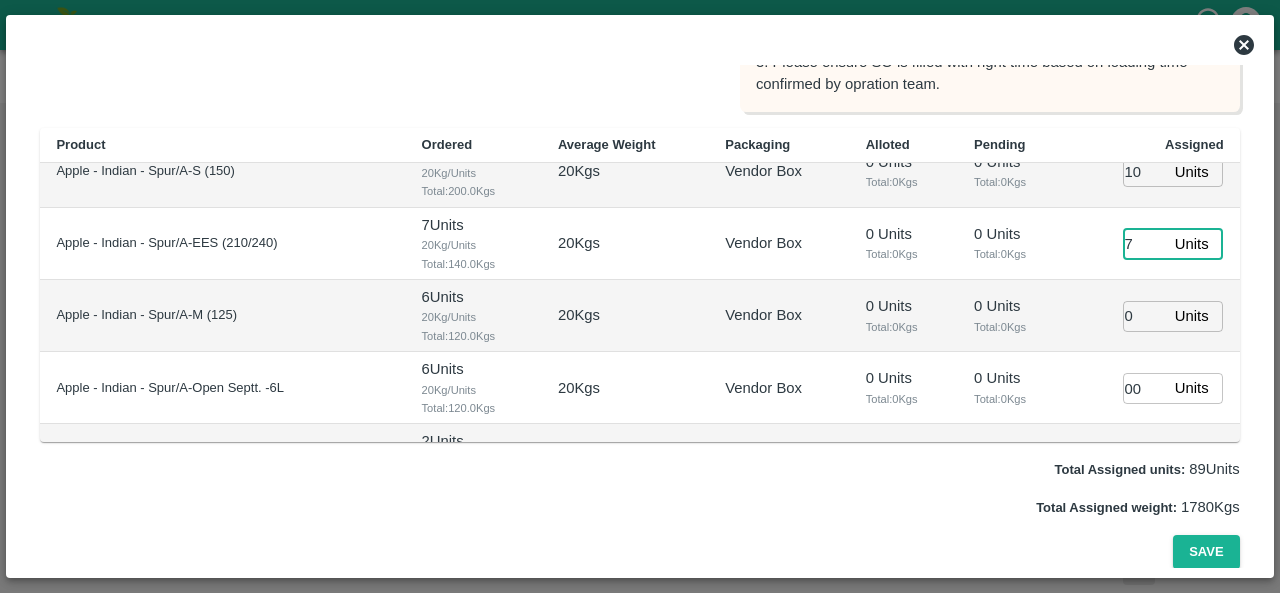 click on "7" at bounding box center [1145, 243] 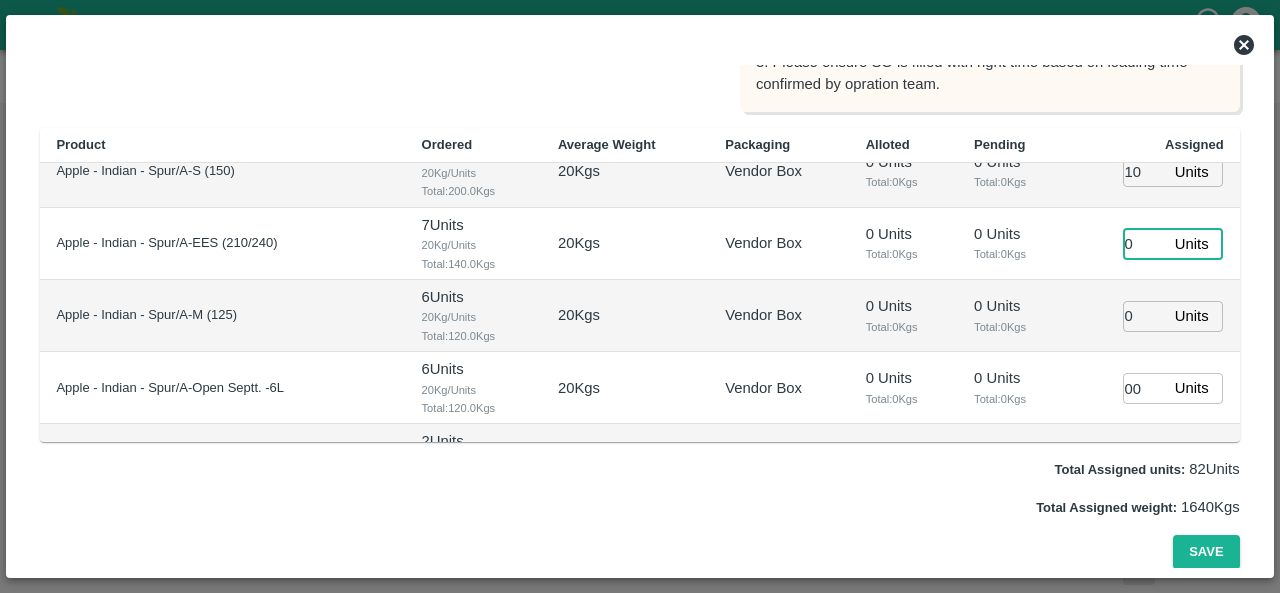 type on "0" 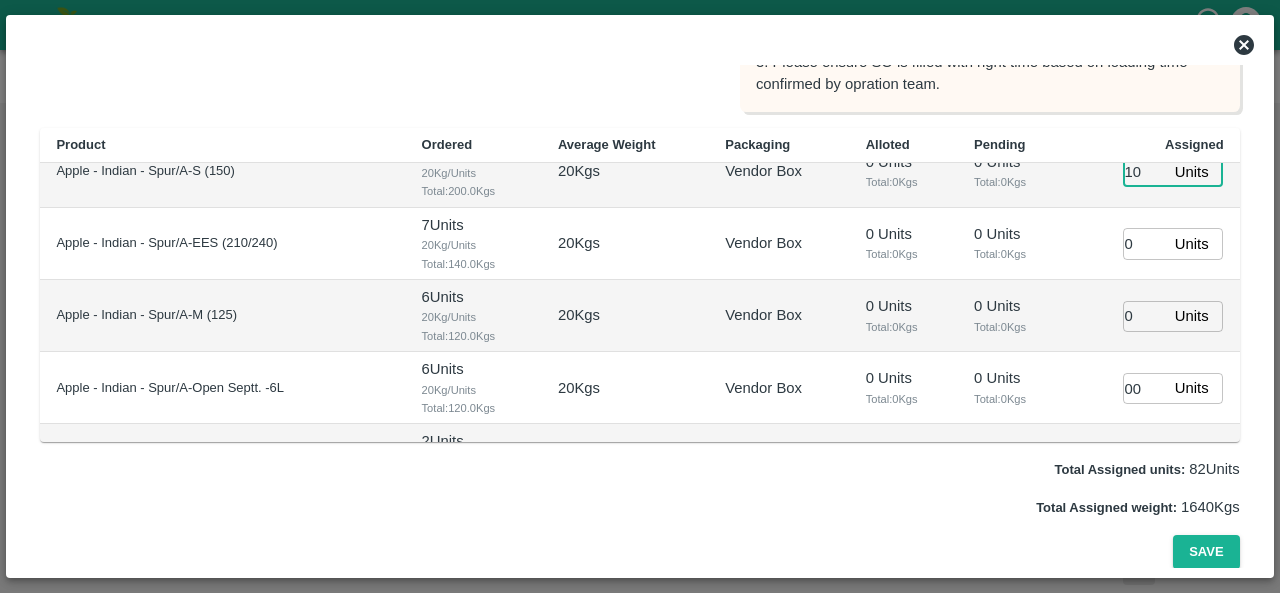 click on "10" at bounding box center [1145, 171] 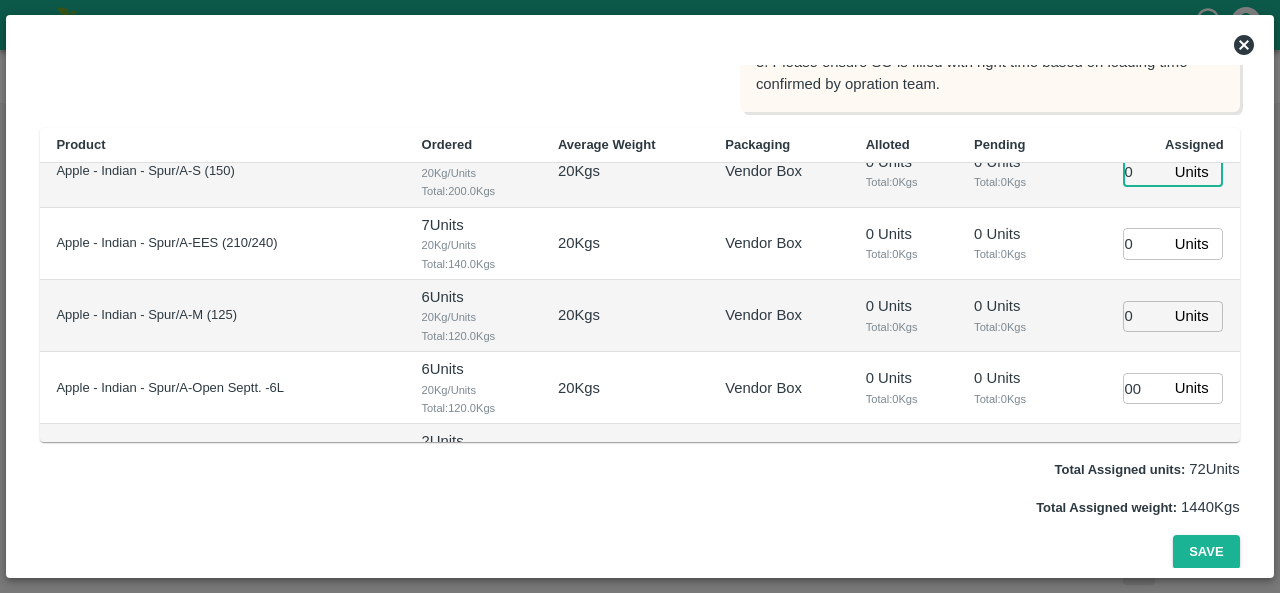 type on "0" 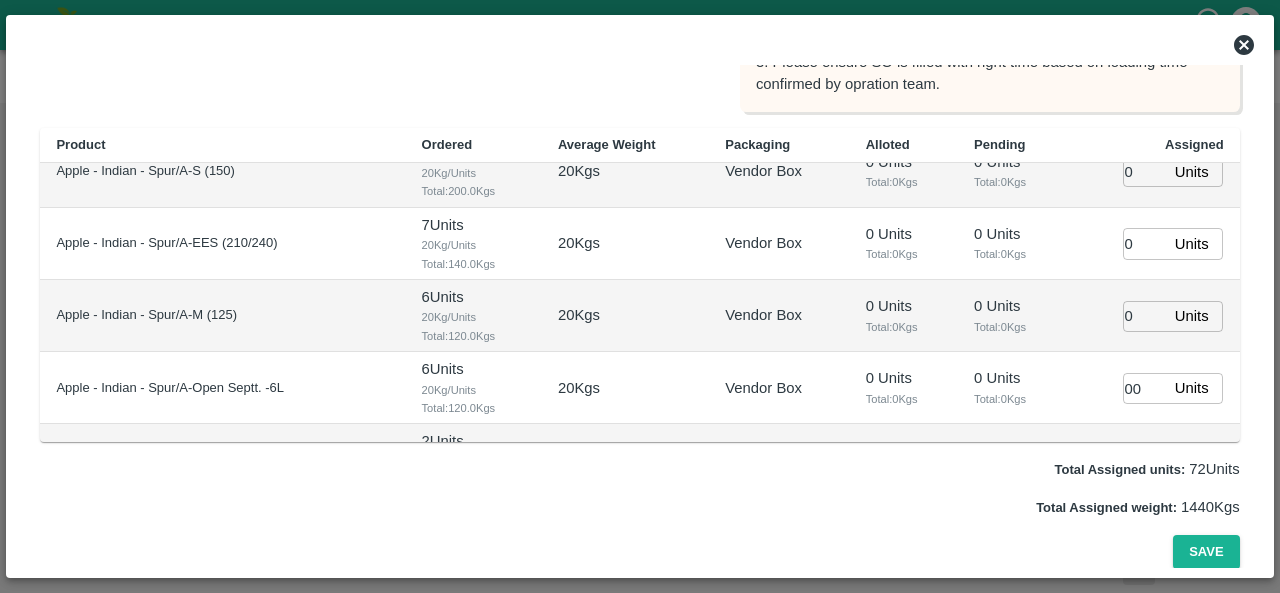 click on "0 Units ​" at bounding box center [1153, 171] 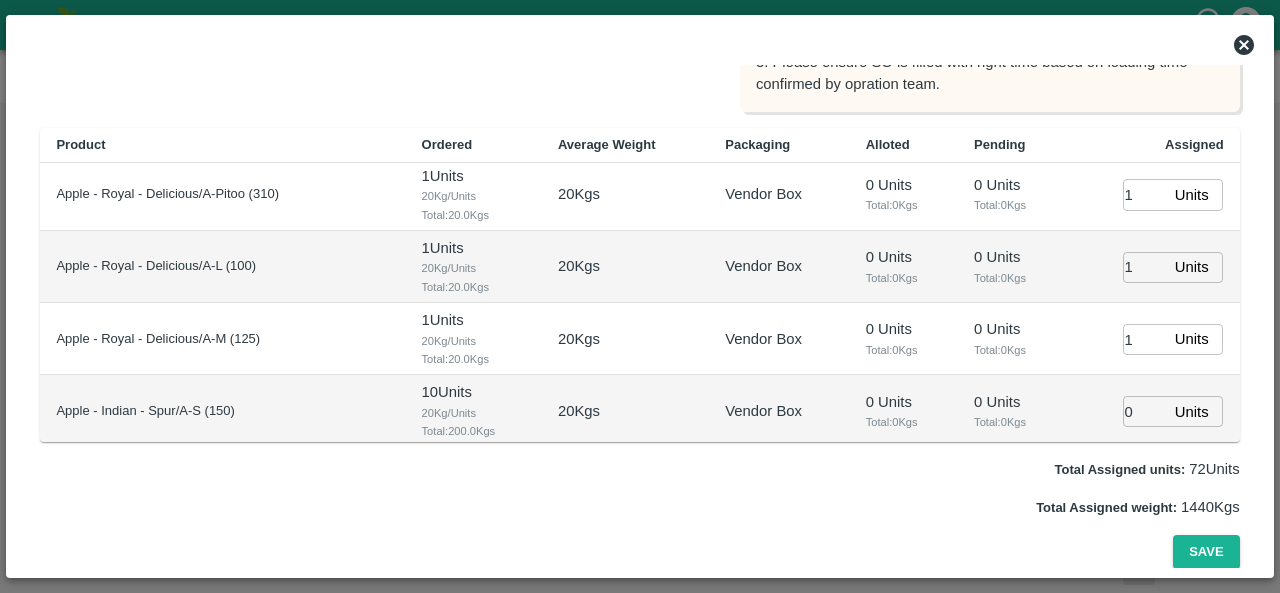 scroll, scrollTop: 1087, scrollLeft: 0, axis: vertical 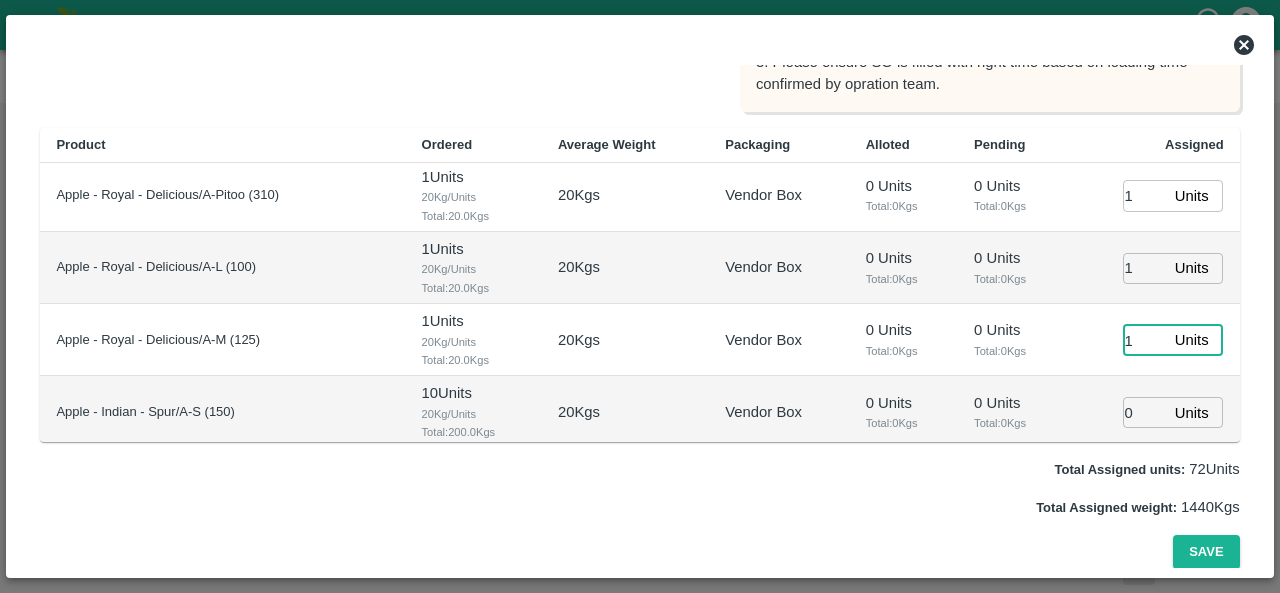 click on "1" at bounding box center [1145, 340] 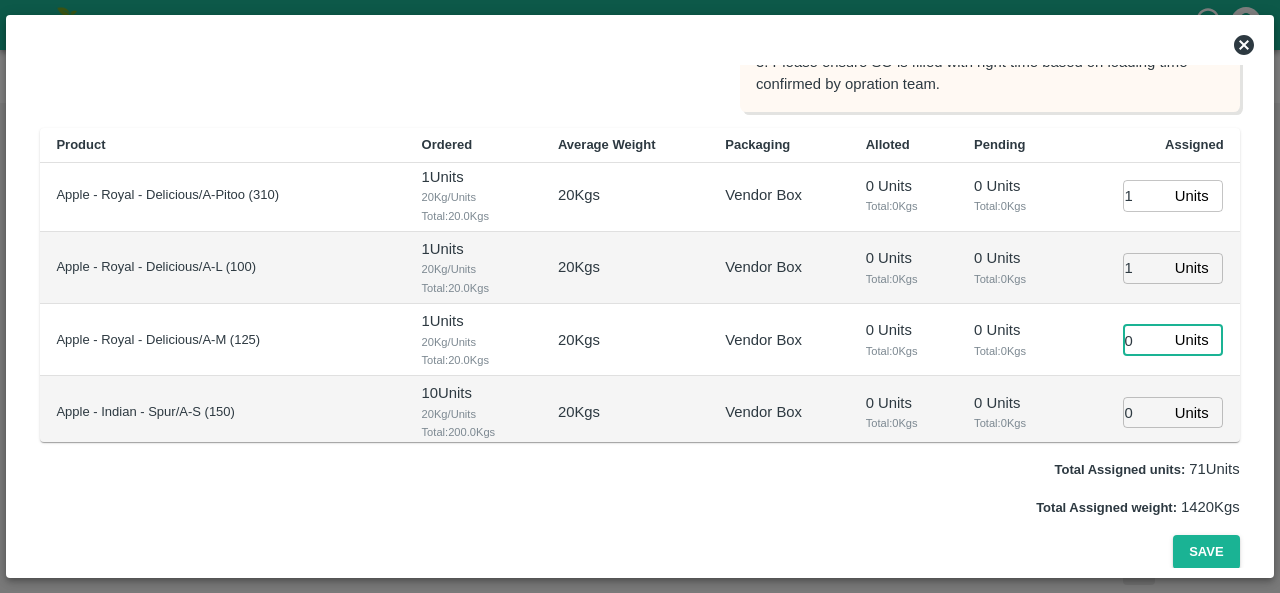 type on "0" 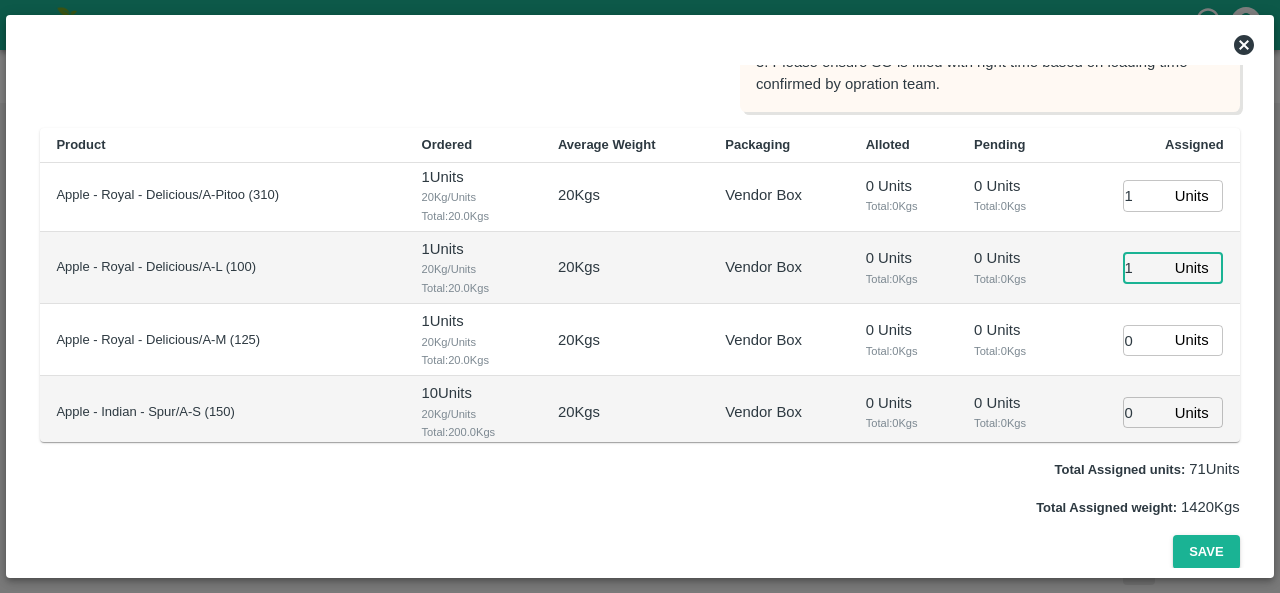 click on "1" at bounding box center (1145, 268) 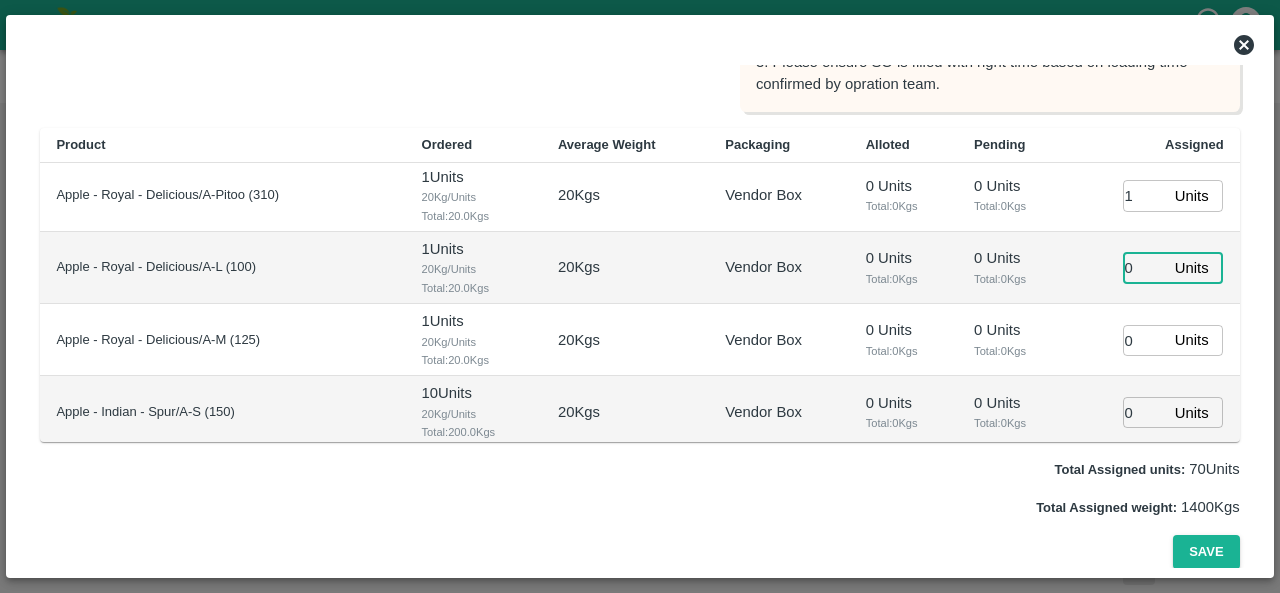 type on "0" 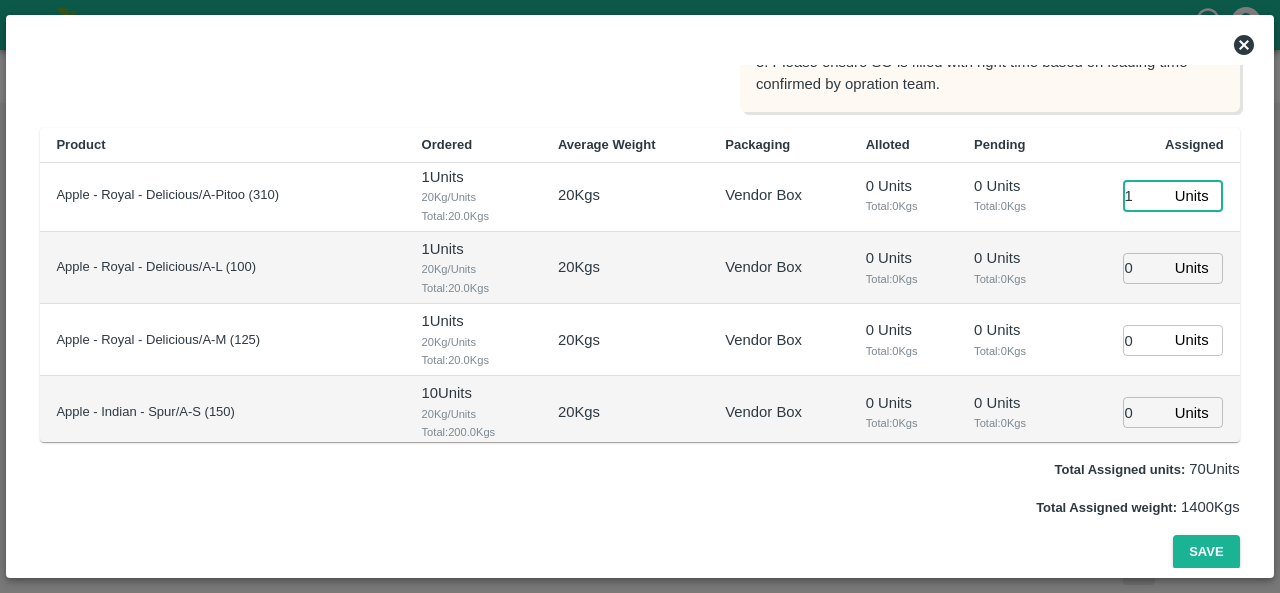 click on "1" at bounding box center (1145, 195) 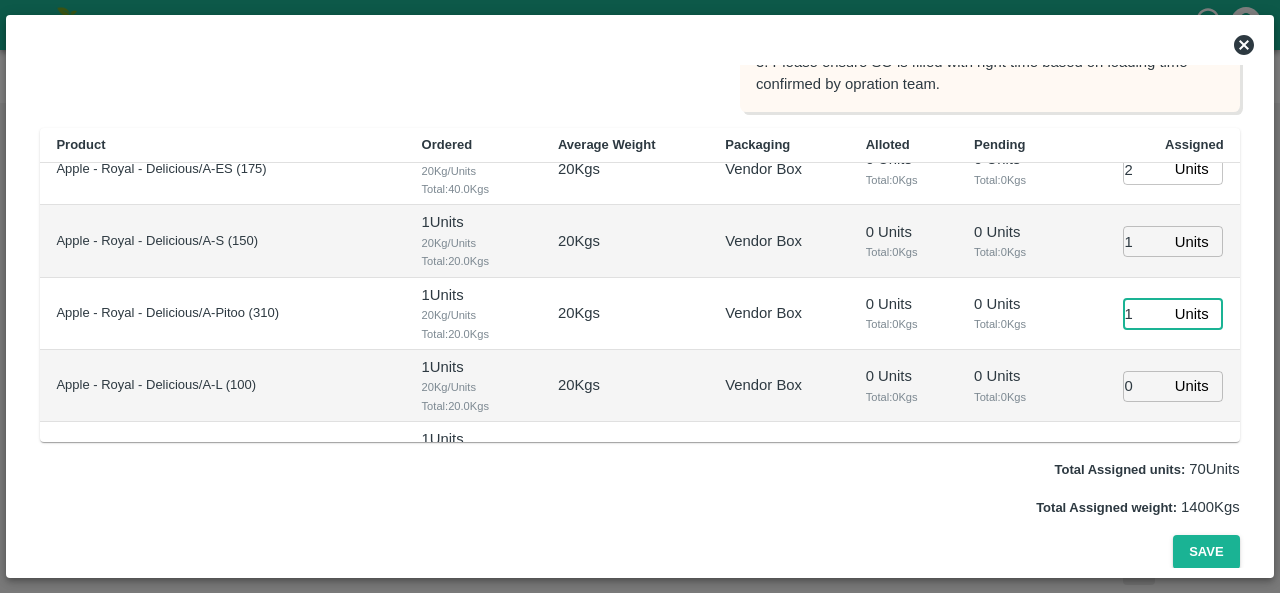scroll, scrollTop: 967, scrollLeft: 0, axis: vertical 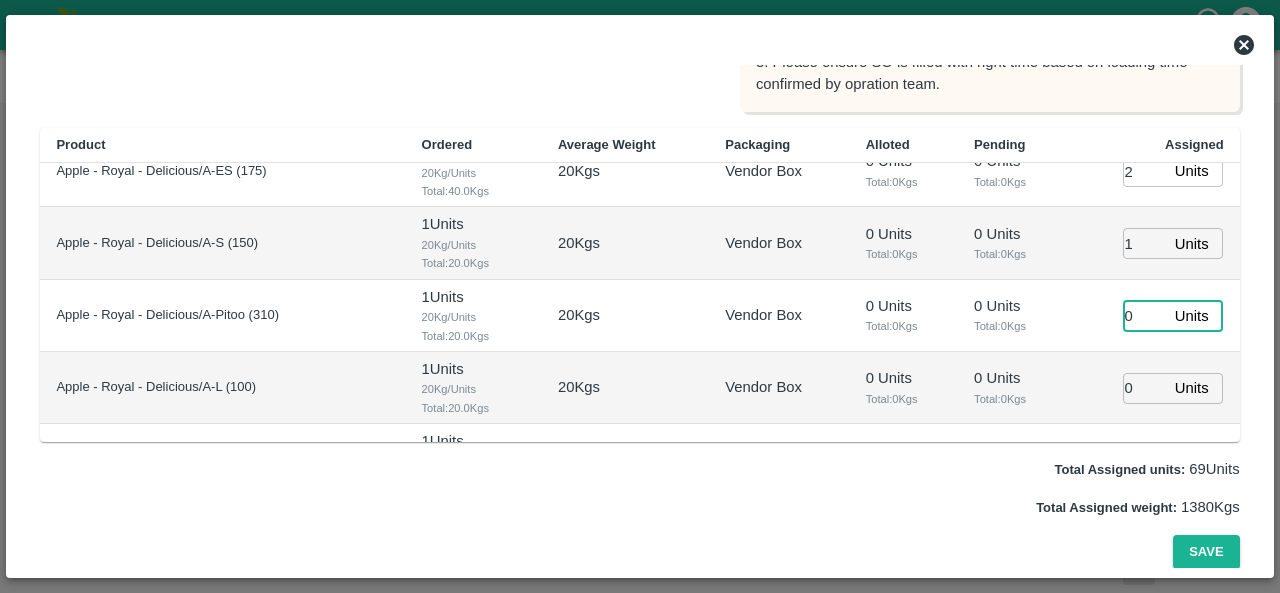 type on "0" 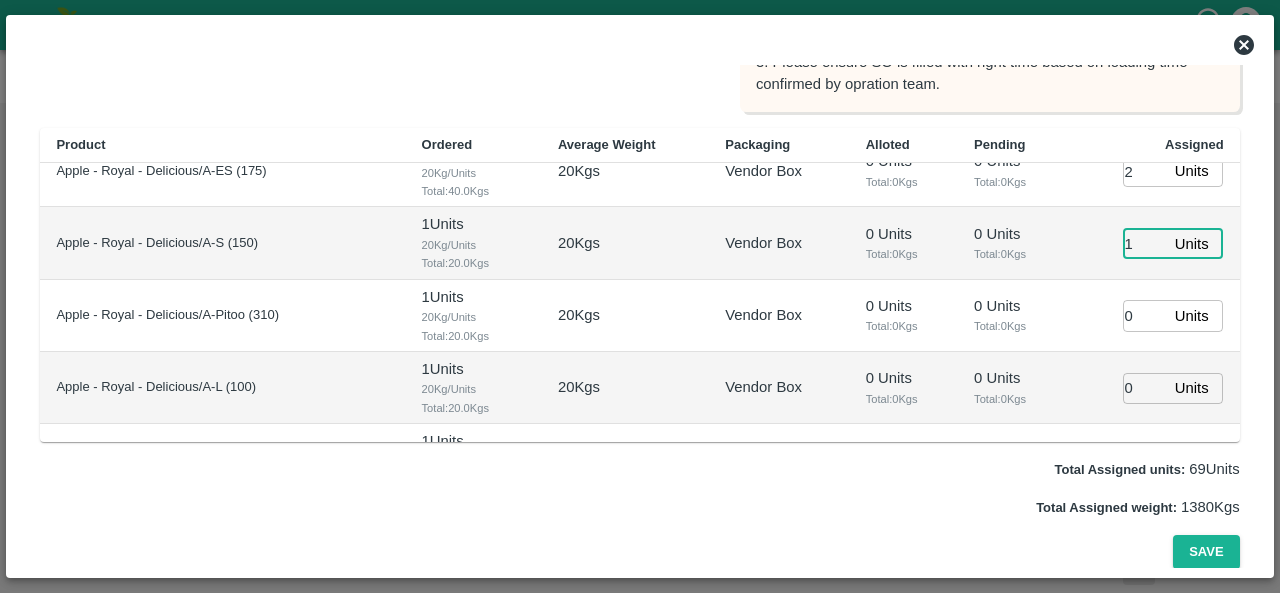 click on "1" at bounding box center (1145, 243) 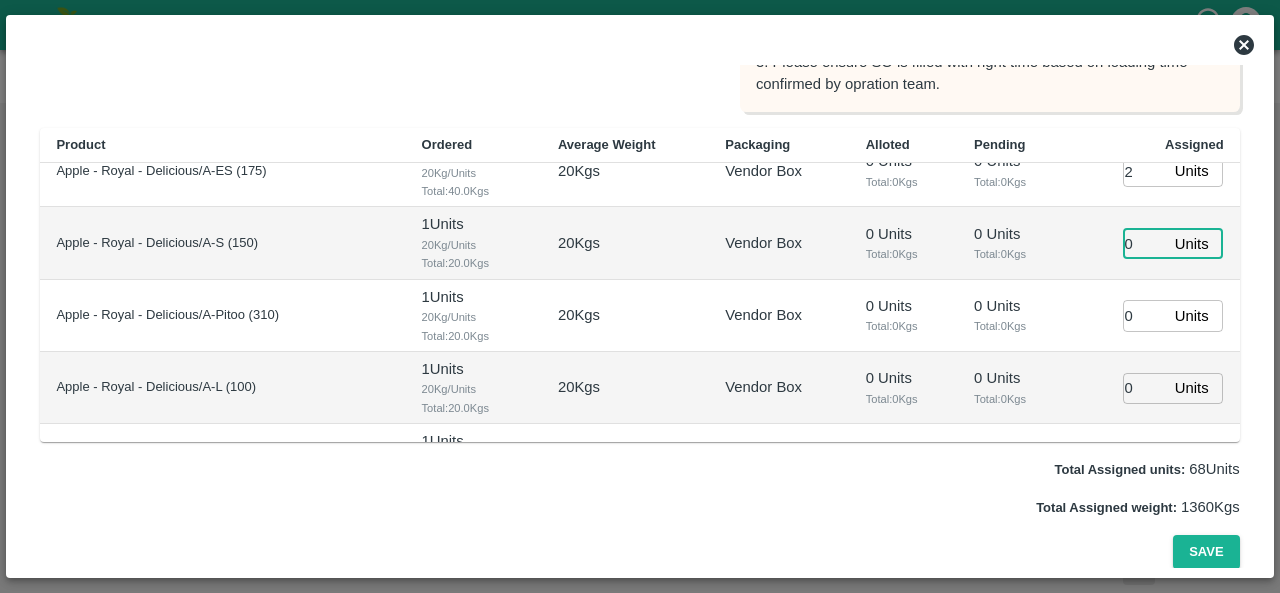 type on "0" 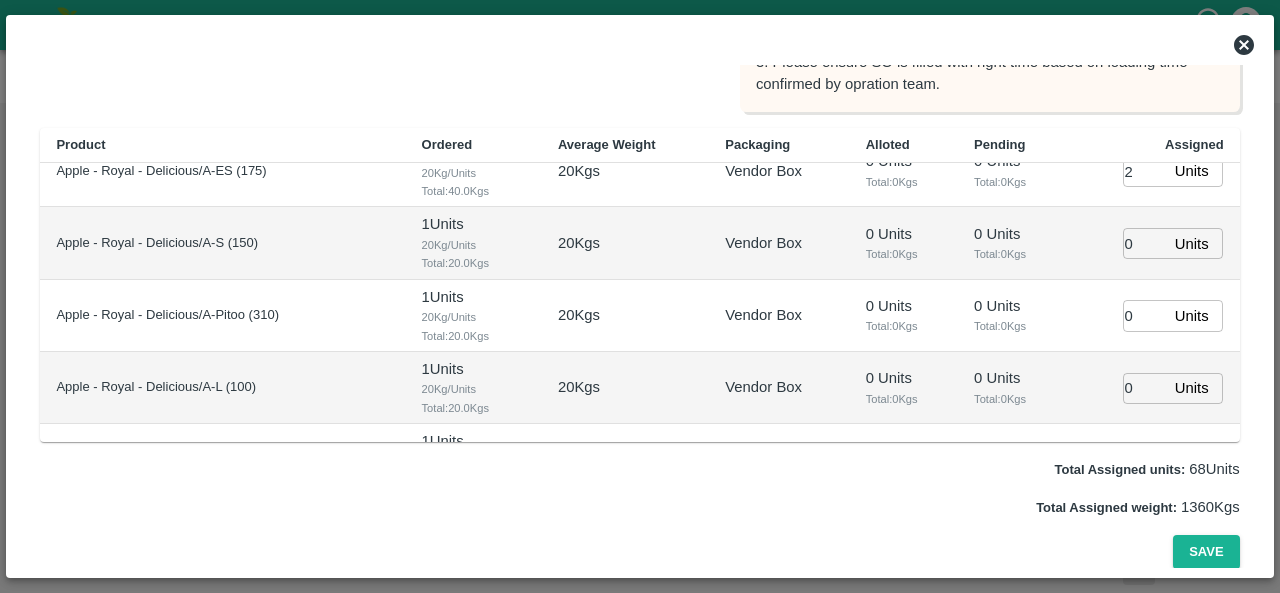 click on "0   Units Total:  0  Kgs" at bounding box center [1012, 243] 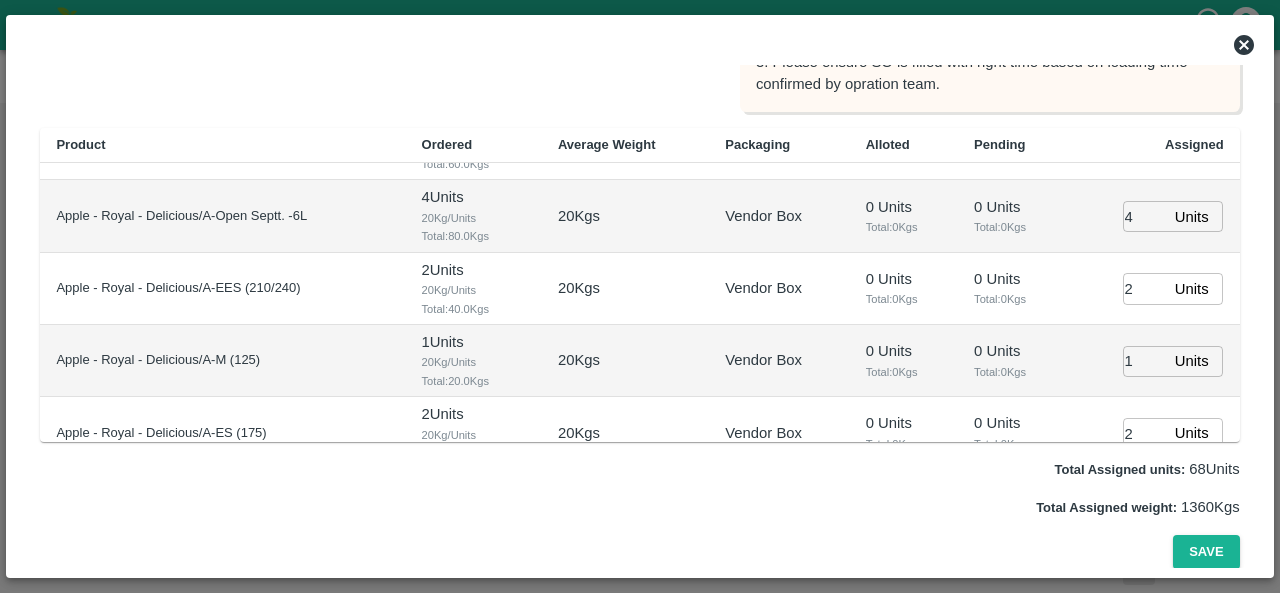 scroll, scrollTop: 704, scrollLeft: 0, axis: vertical 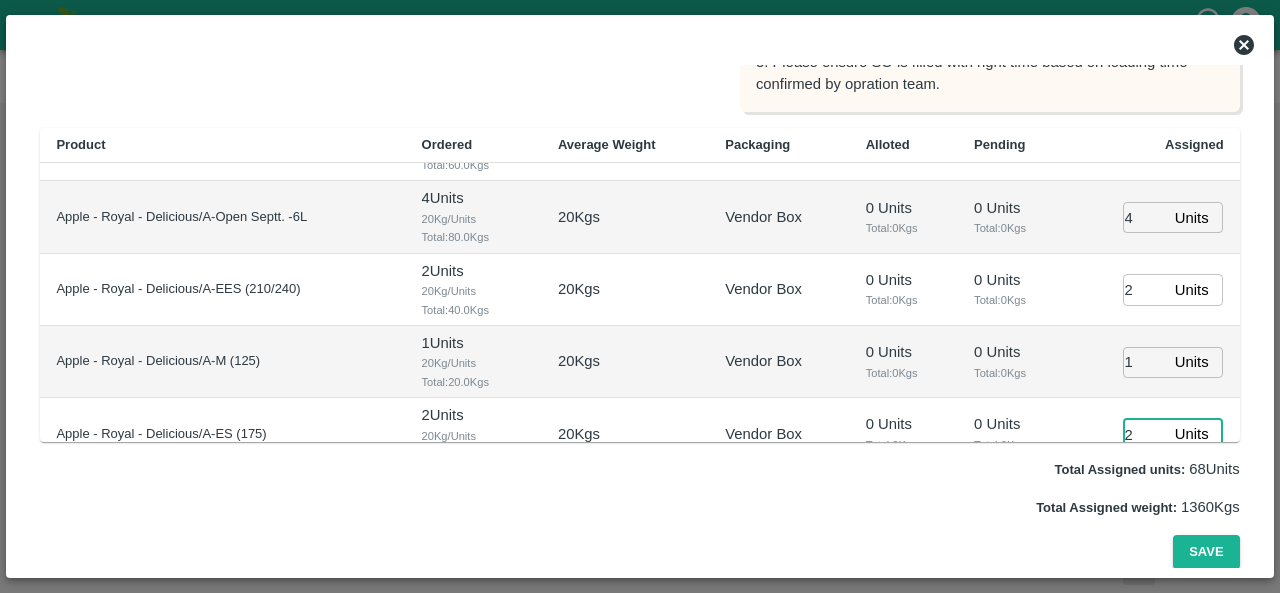 click on "2" at bounding box center [1145, 434] 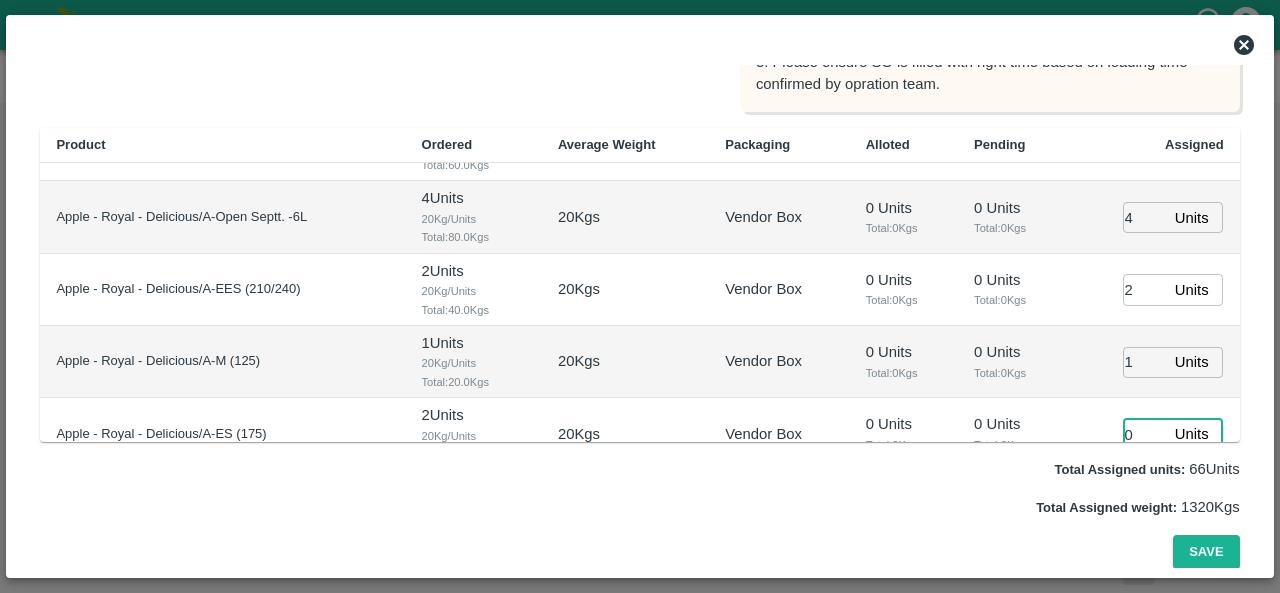 type on "0" 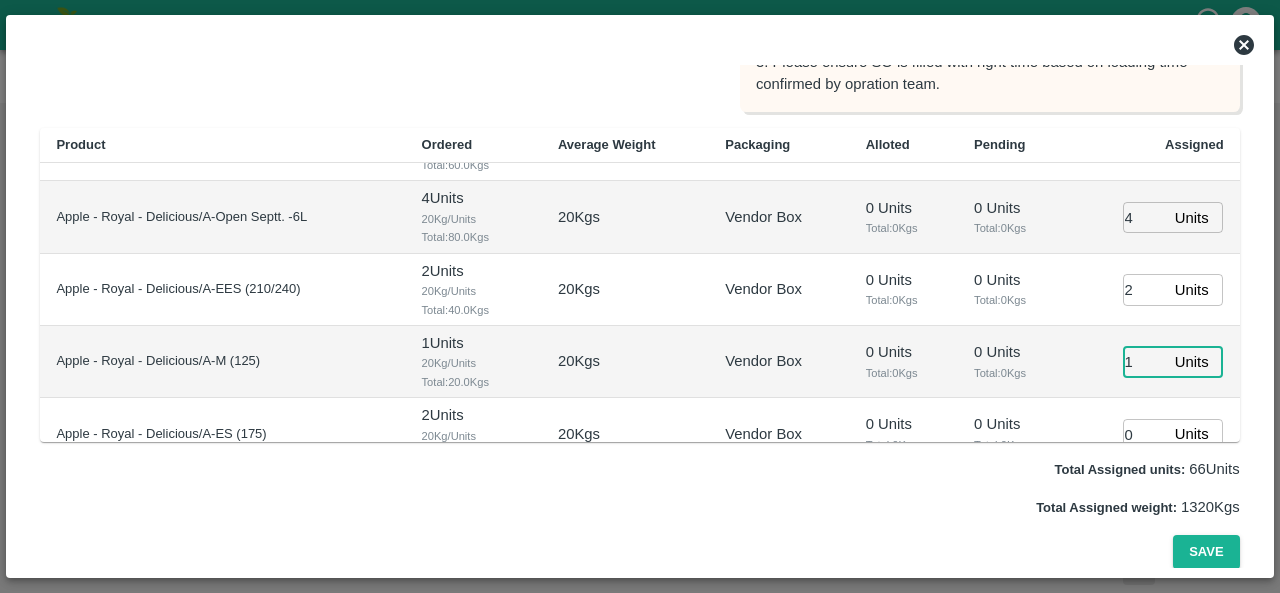 click on "1" at bounding box center (1145, 362) 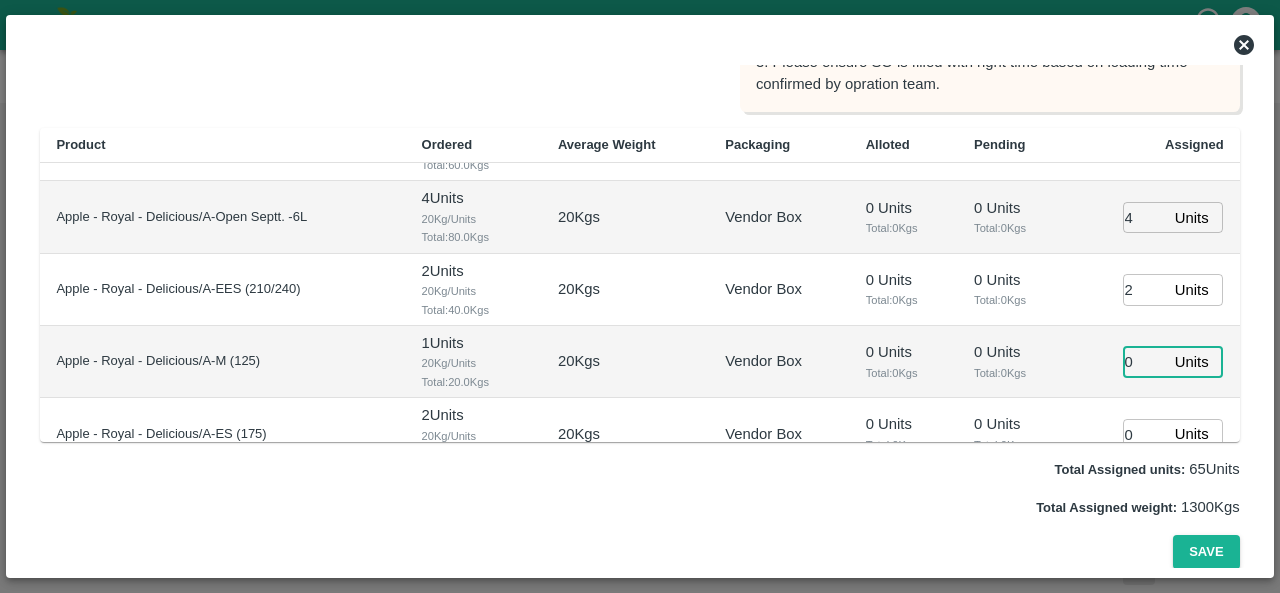 type on "0" 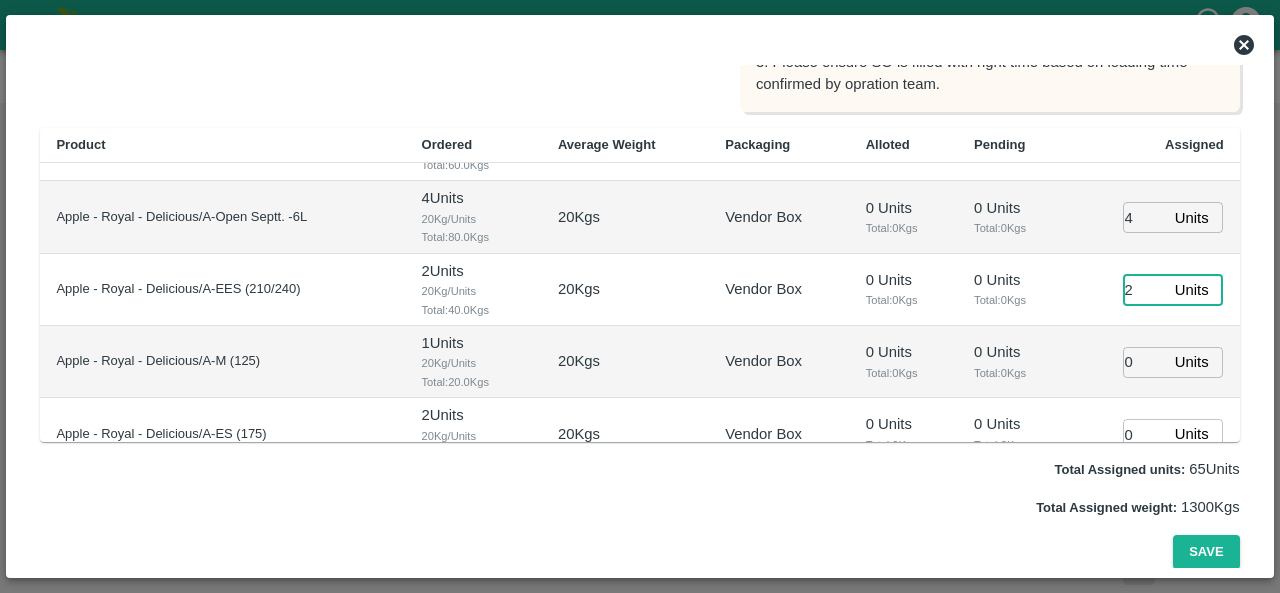 click on "2" at bounding box center (1145, 289) 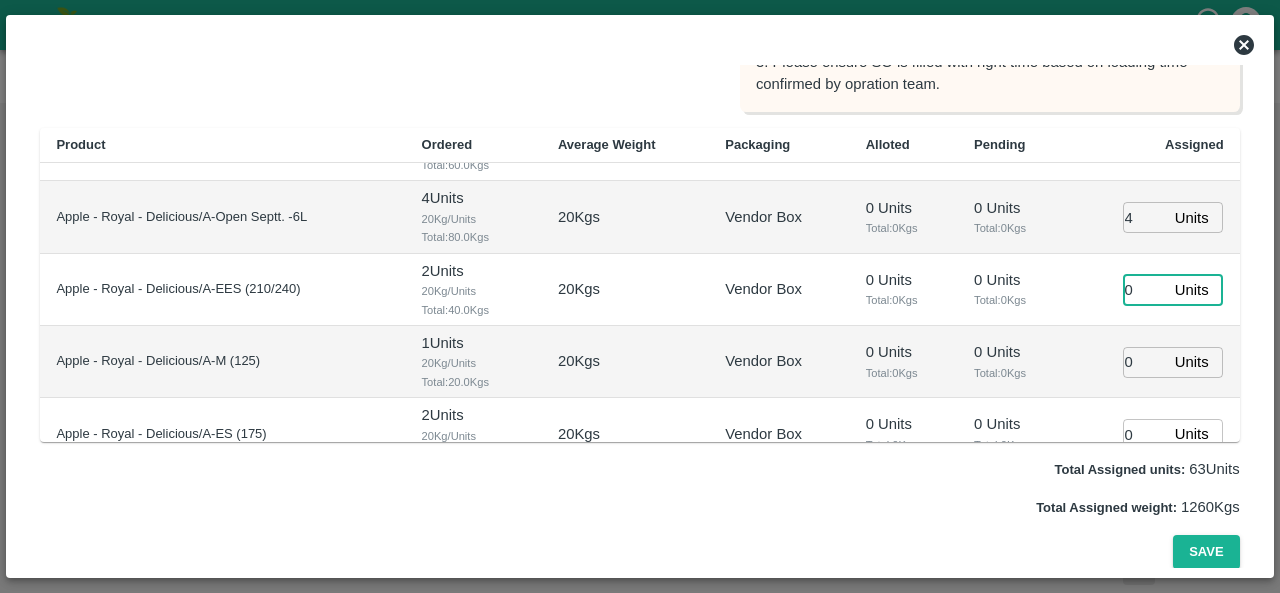type on "0" 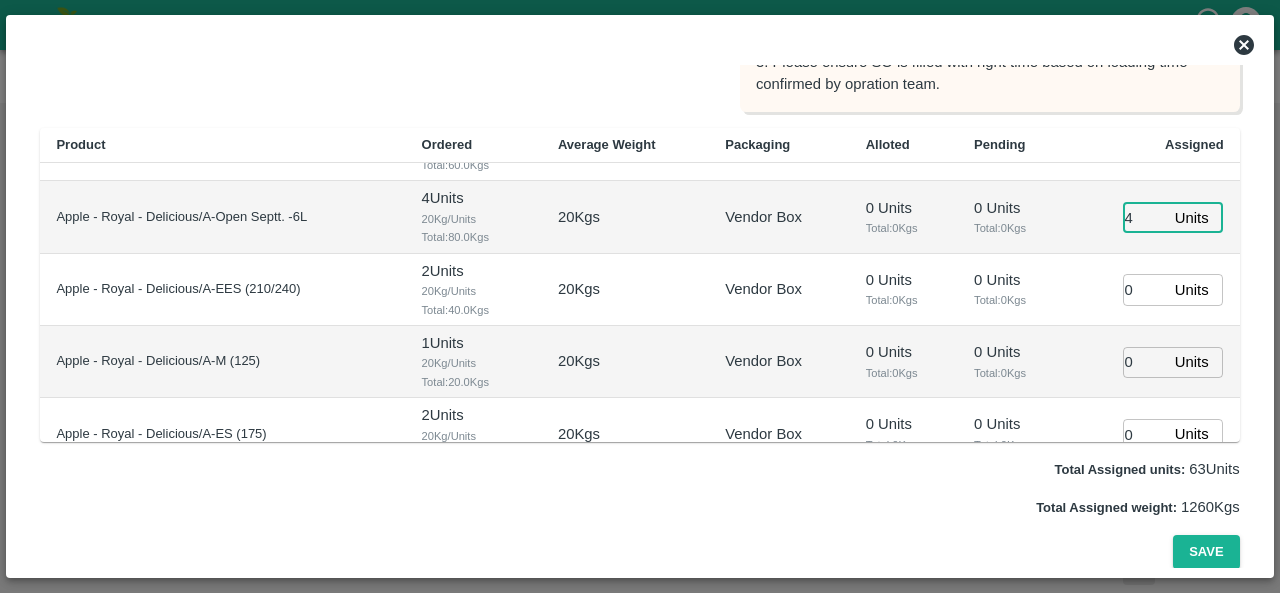 click on "4" at bounding box center [1145, 217] 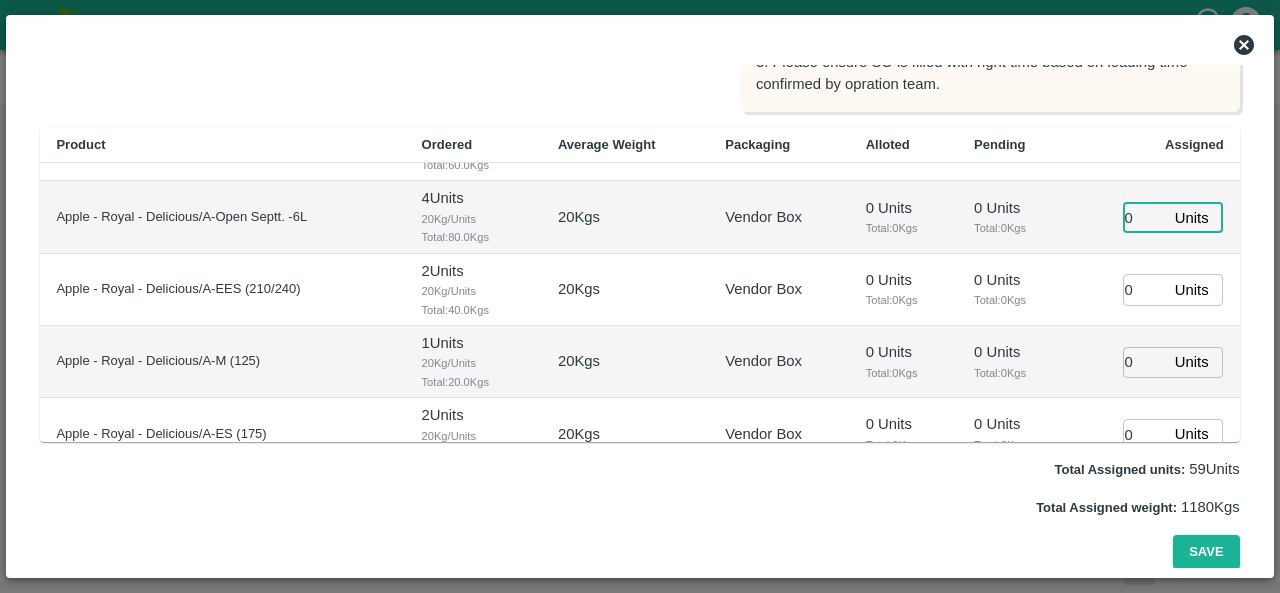type on "0" 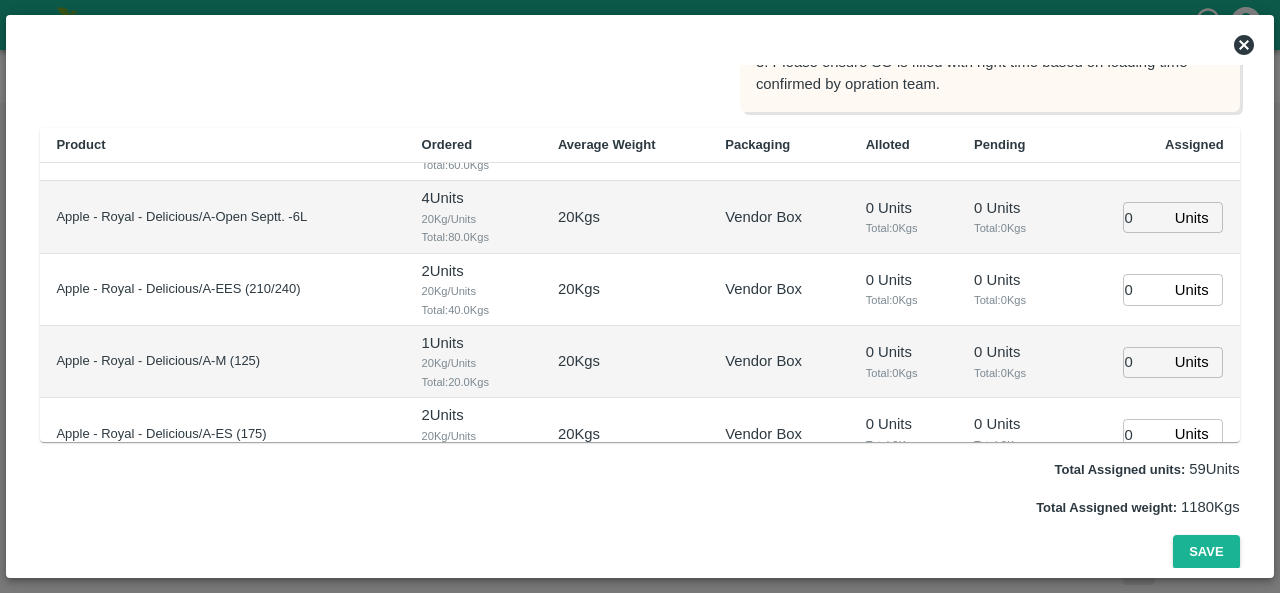 click on "0 Units ​" at bounding box center (1153, 217) 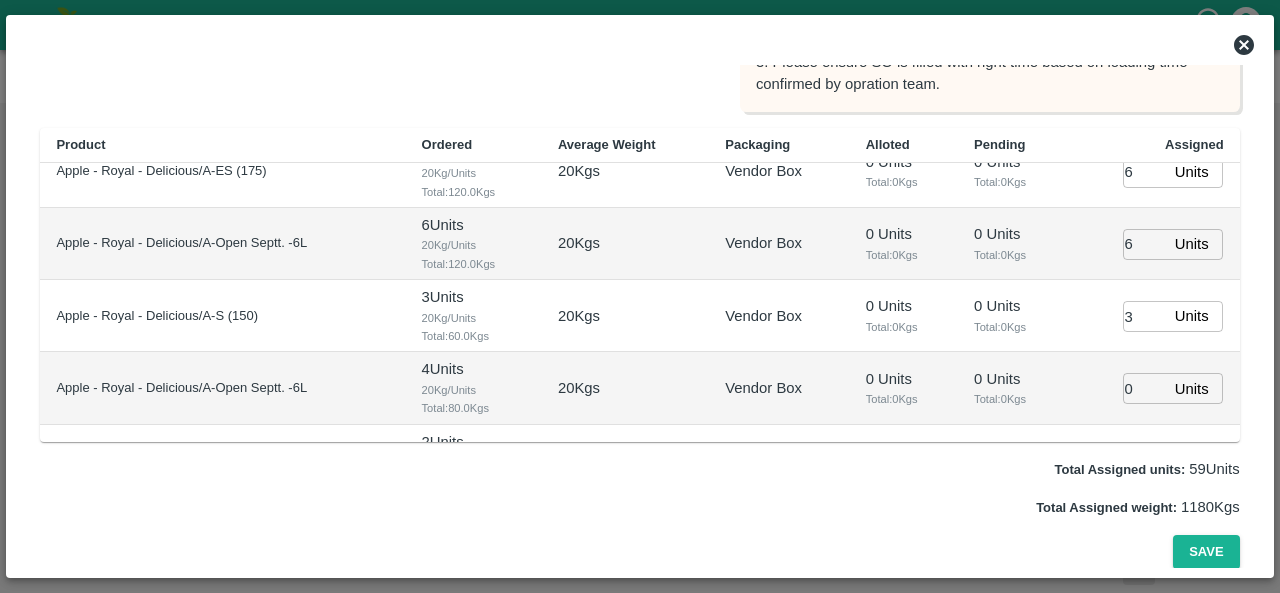 scroll, scrollTop: 511, scrollLeft: 0, axis: vertical 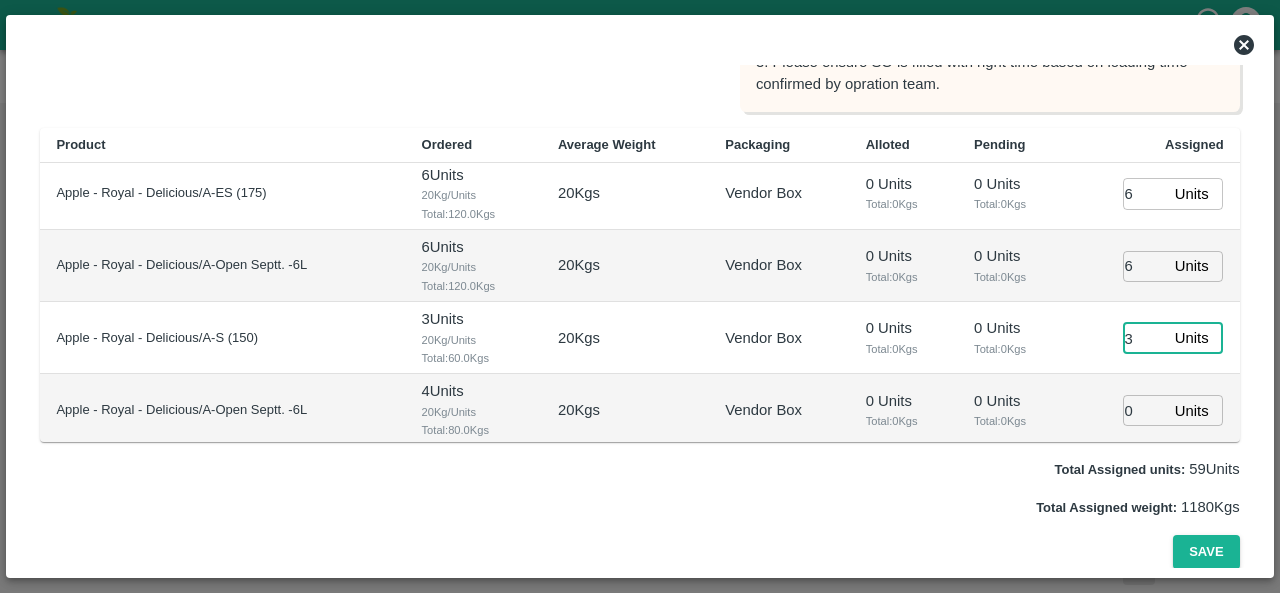 click on "3" at bounding box center [1145, 338] 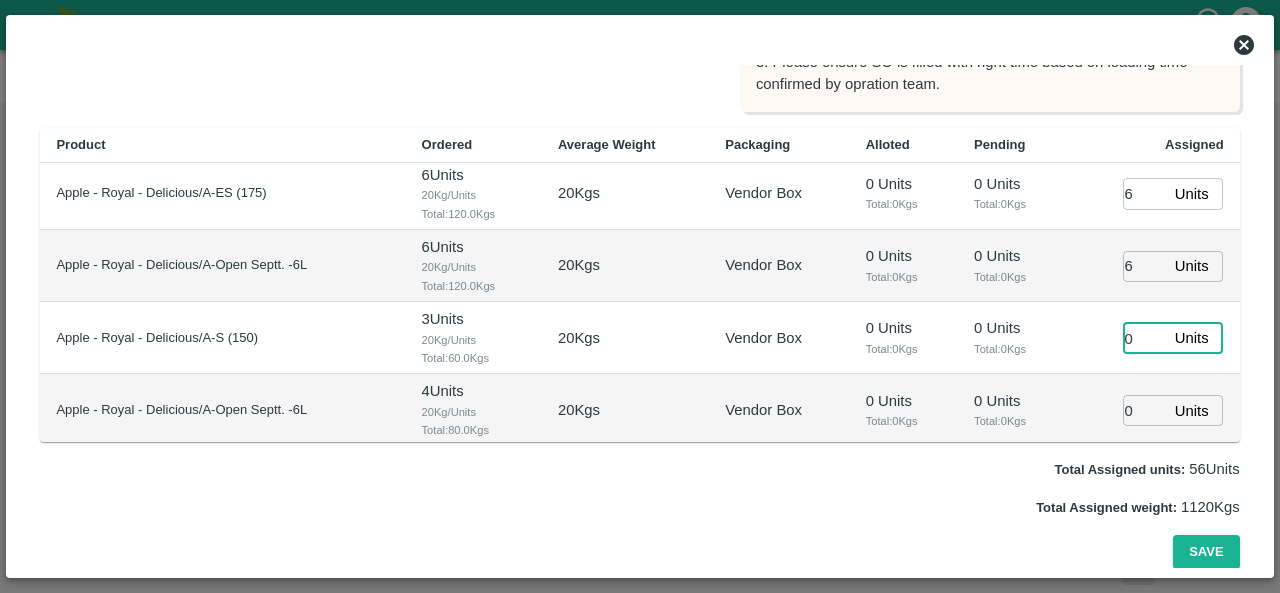 type on "0" 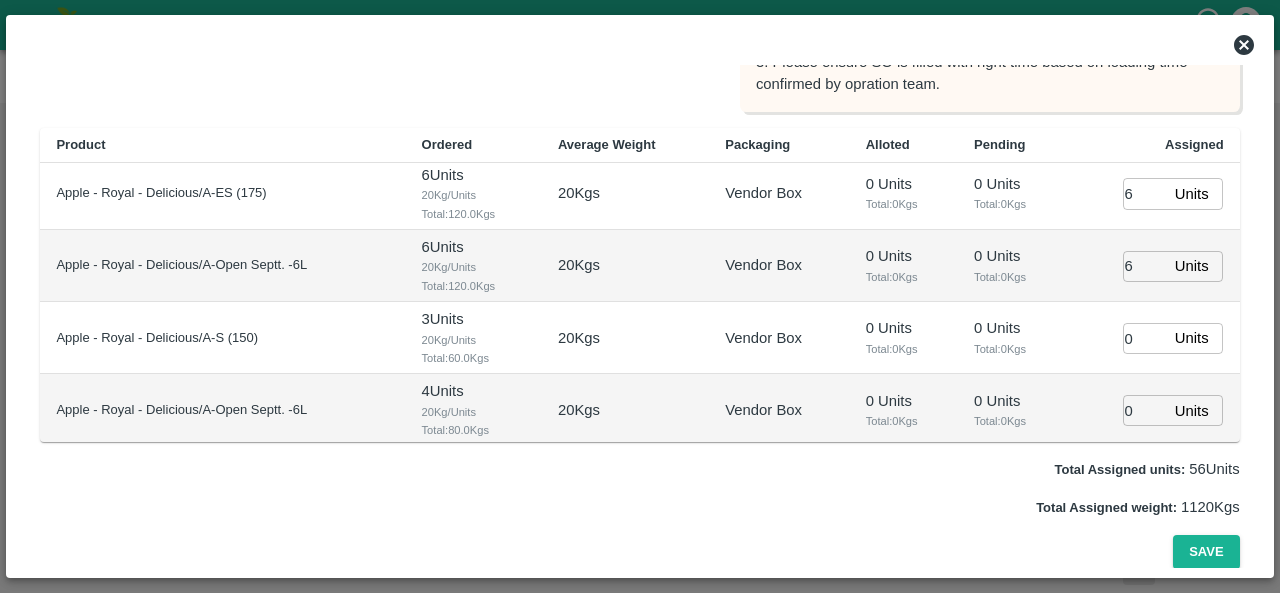 click on "0 Units ​" at bounding box center [1153, 338] 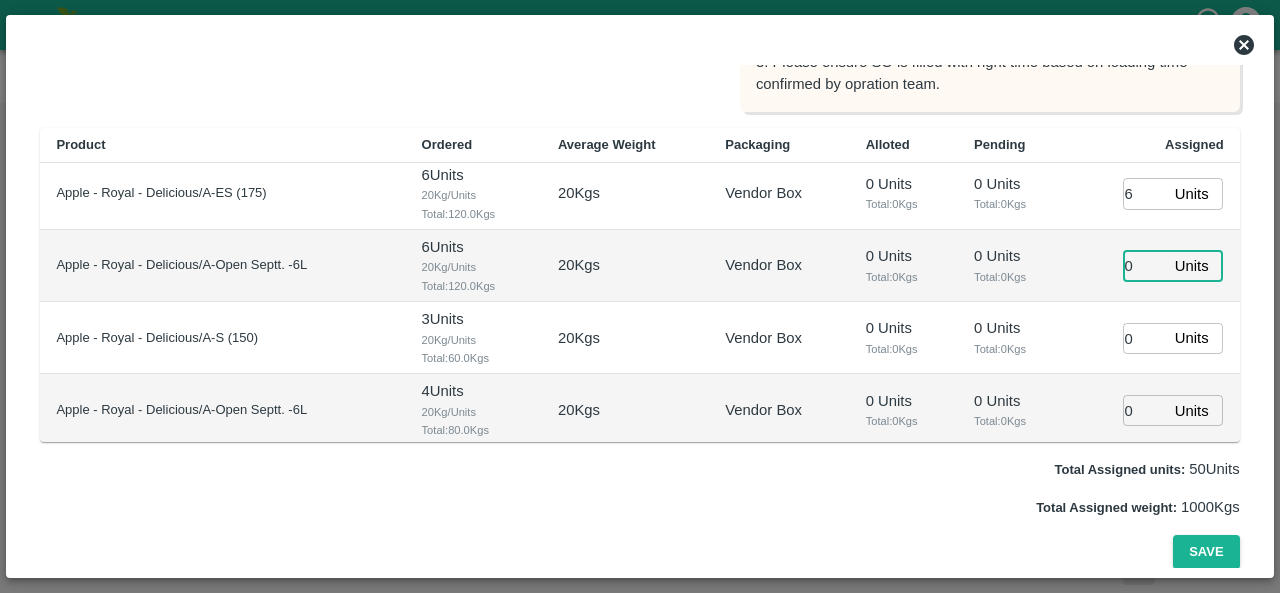 type on "0" 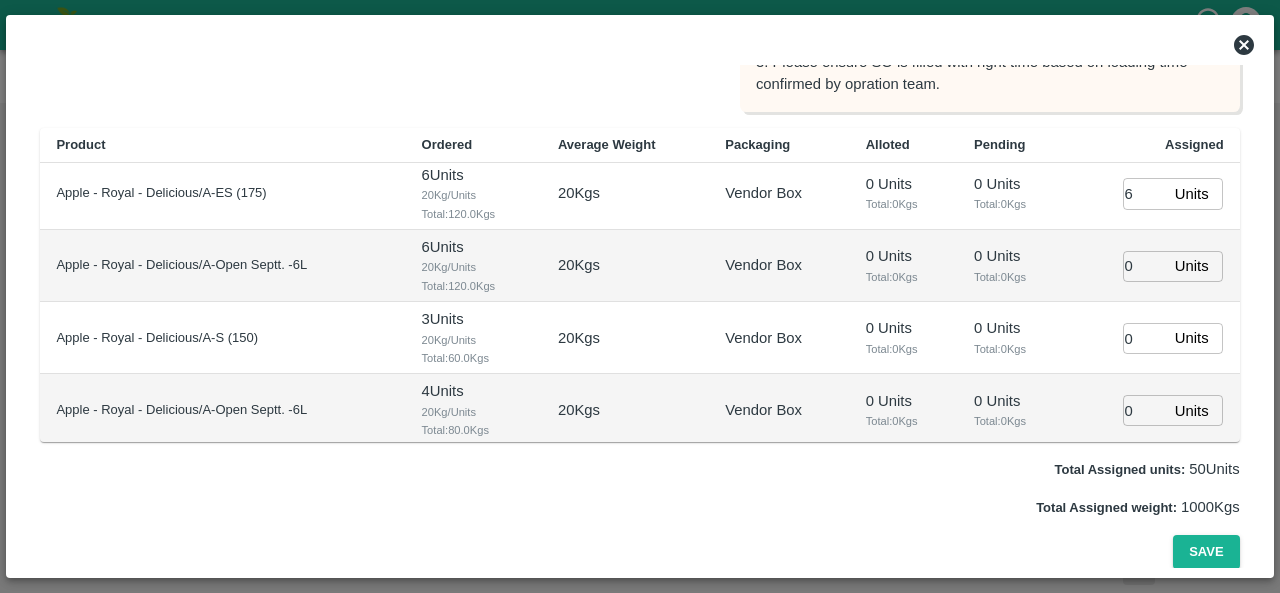 click on "0 Units ​" at bounding box center [1153, 266] 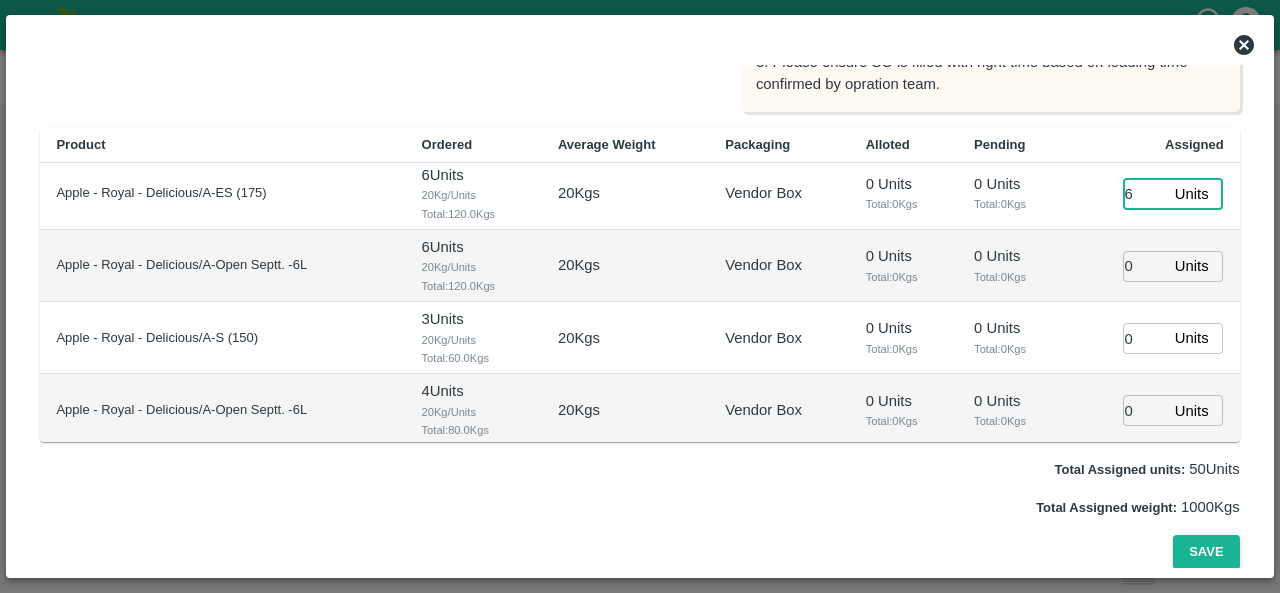 click on "6" at bounding box center [1145, 193] 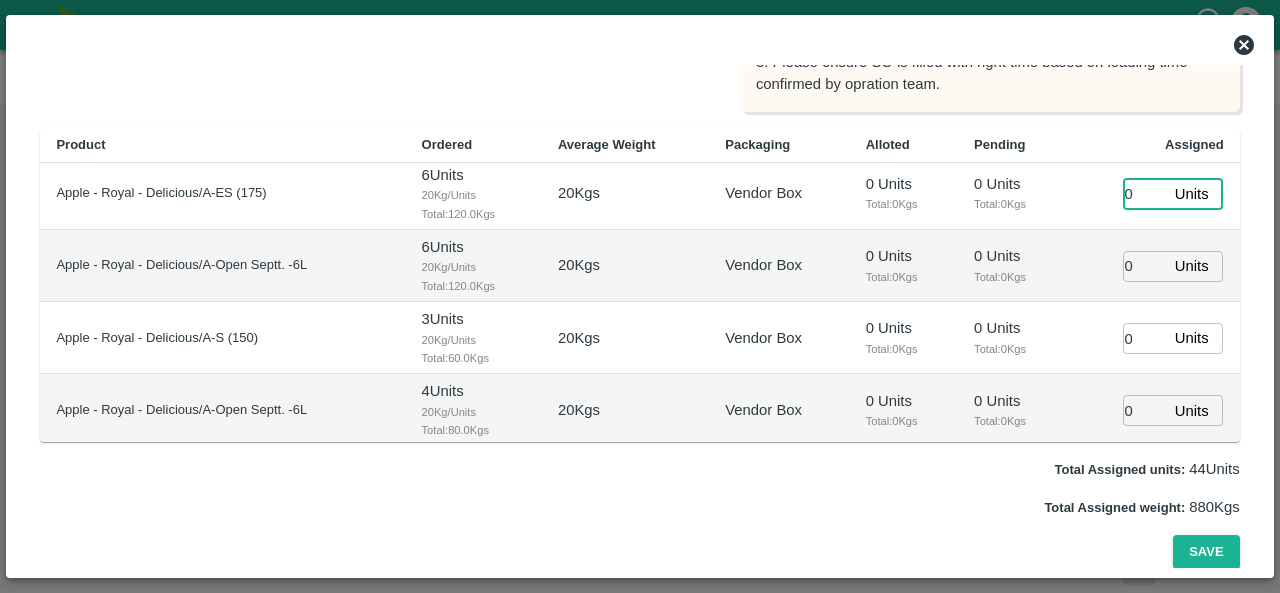 type on "0" 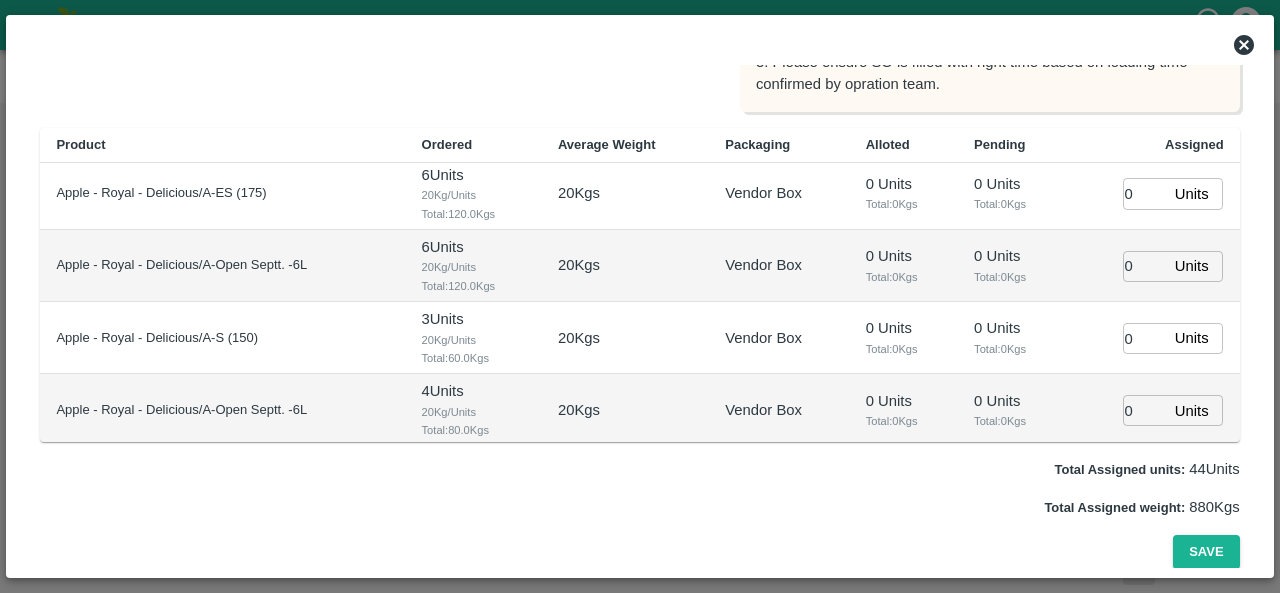 click on "0   Units Total:  0  Kgs" at bounding box center [1012, 266] 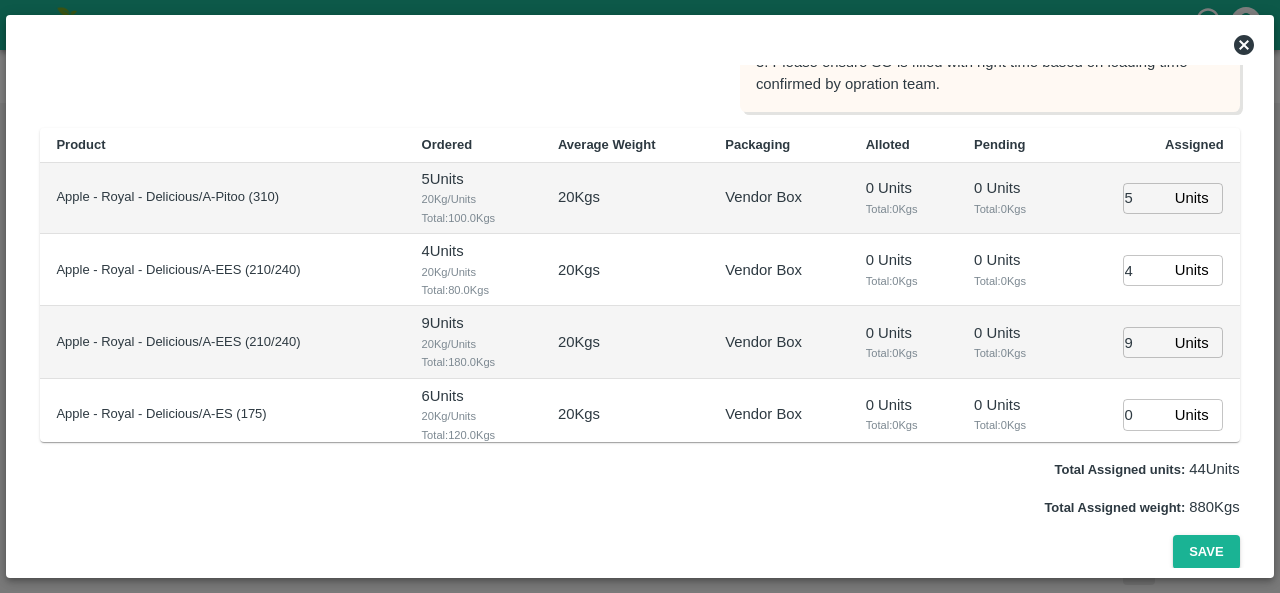 scroll, scrollTop: 289, scrollLeft: 0, axis: vertical 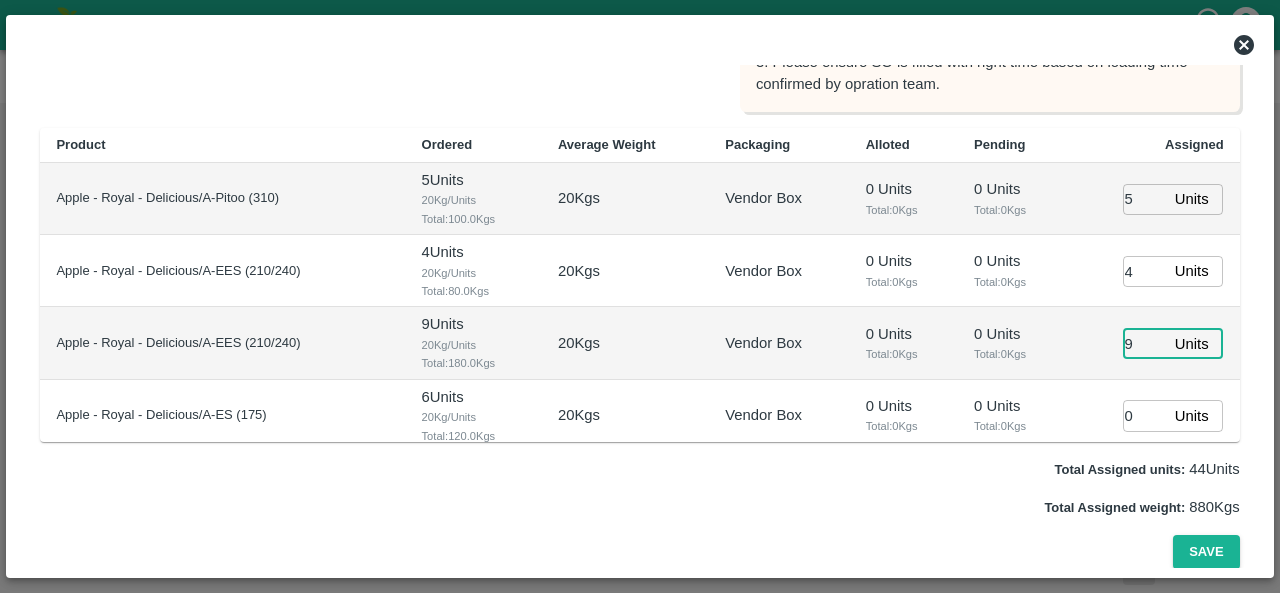 click on "9" at bounding box center (1145, 343) 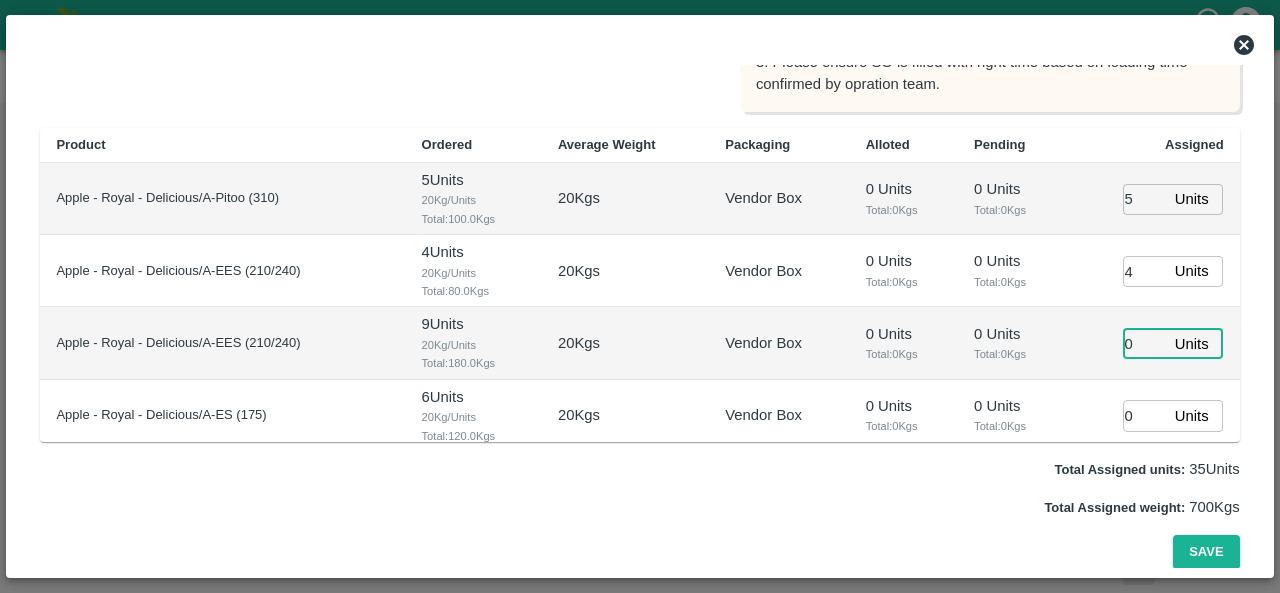 type on "0" 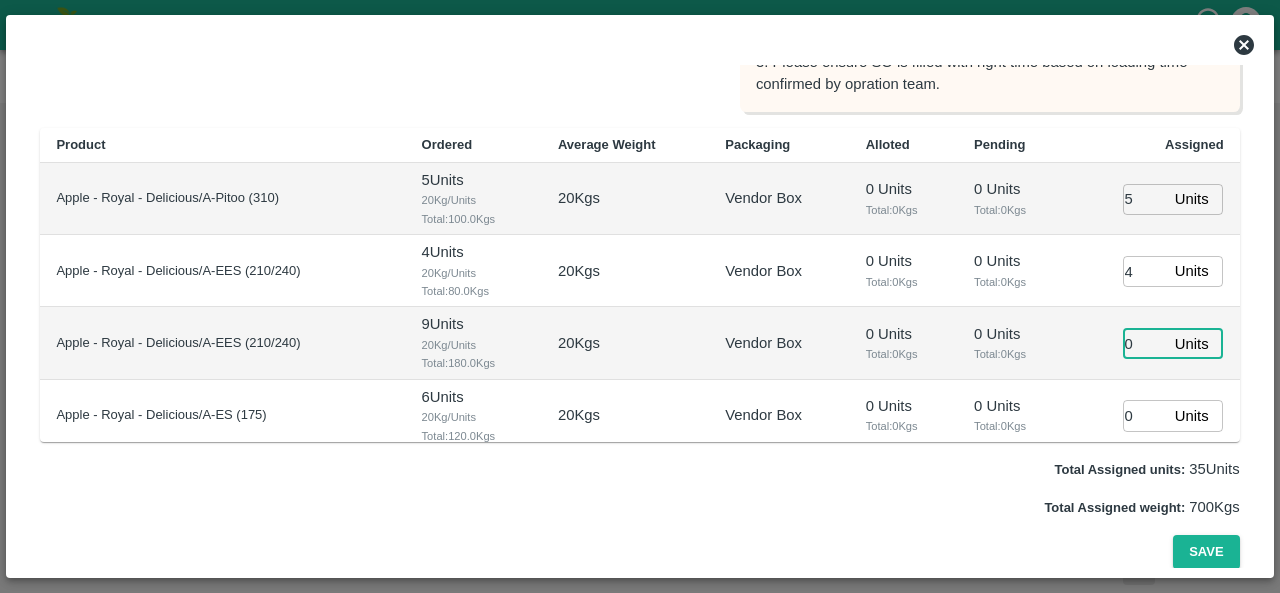 click on "0   Units Total:  0  Kgs" at bounding box center [1012, 343] 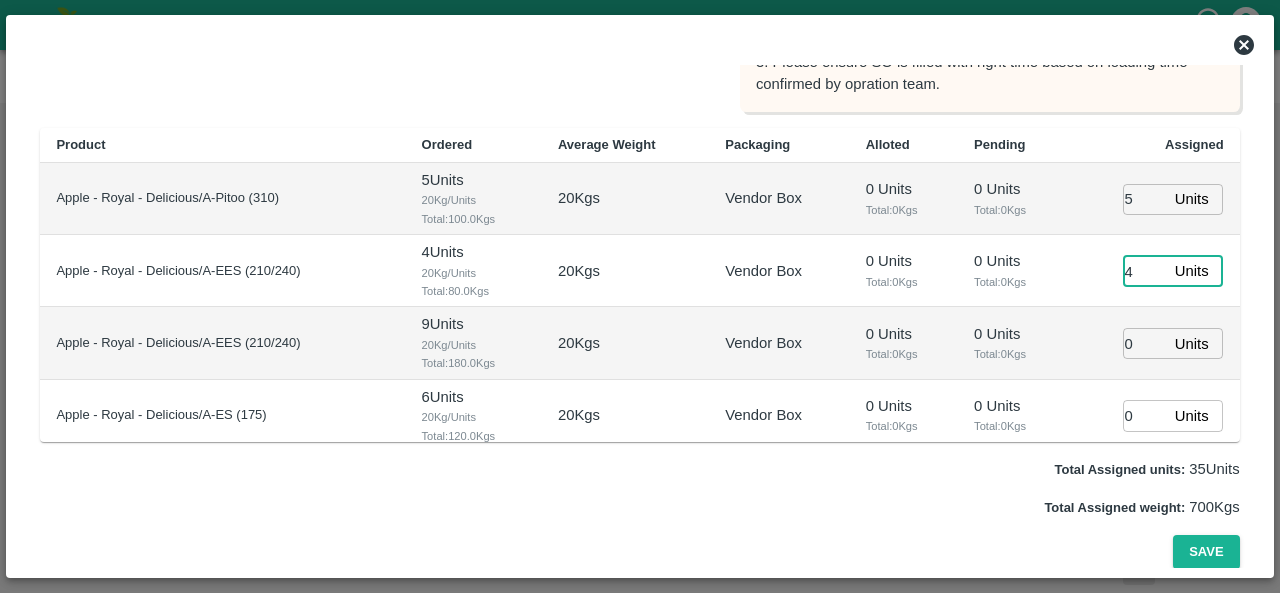 click on "4" at bounding box center (1145, 271) 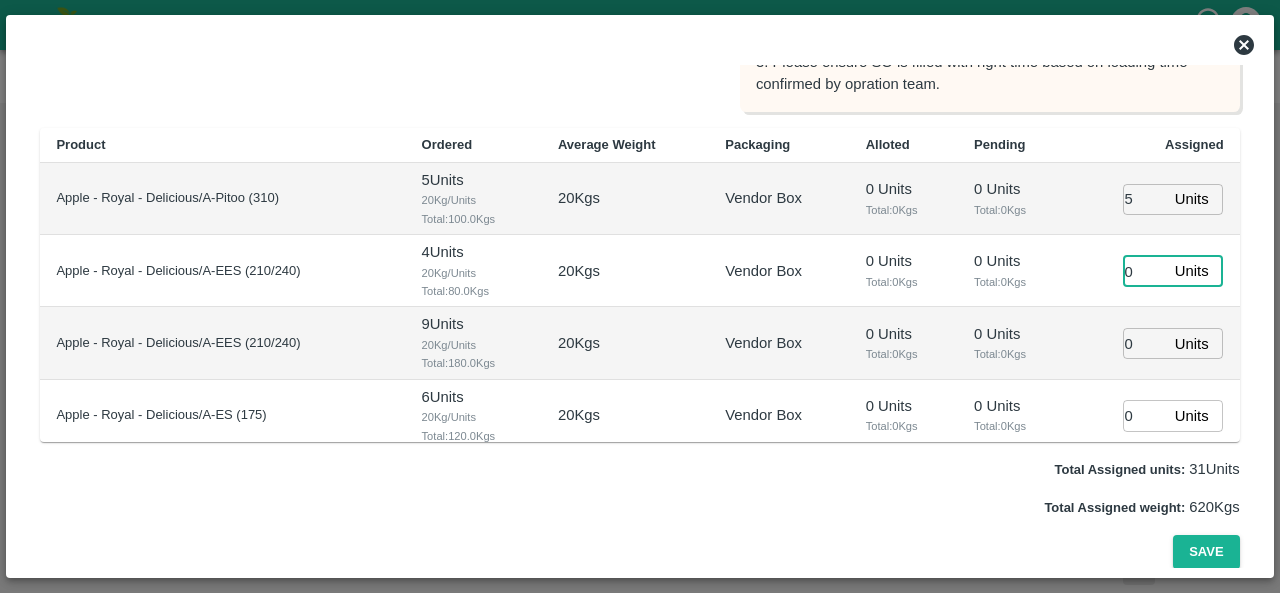 type on "0" 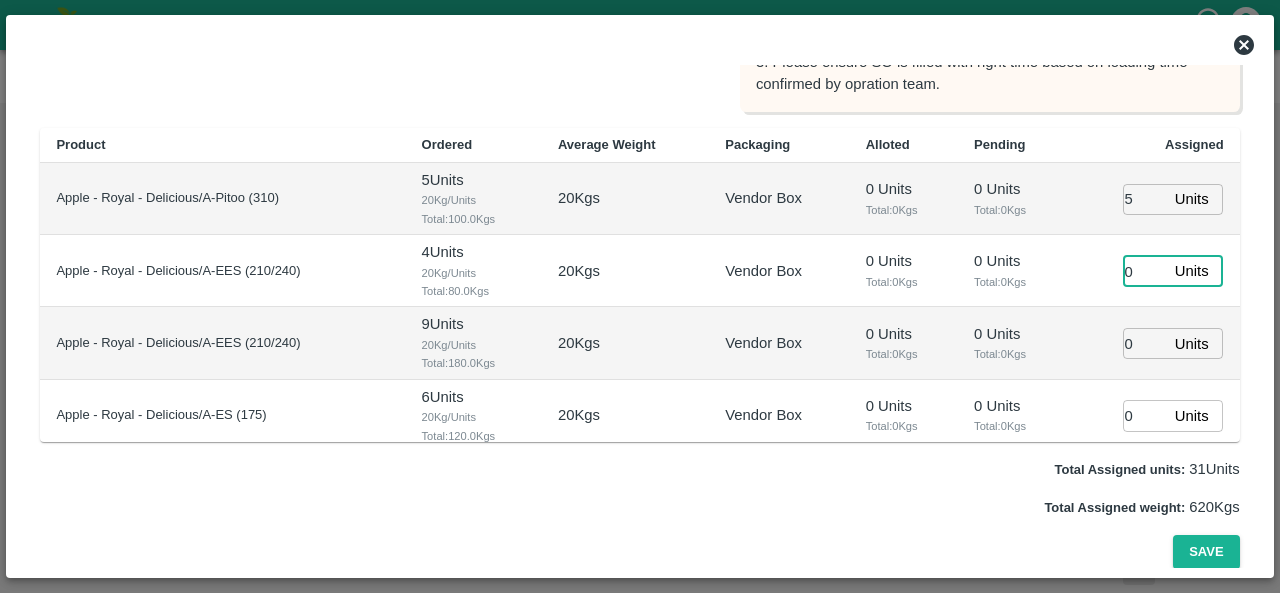 click on "0 Units ​" at bounding box center [1153, 271] 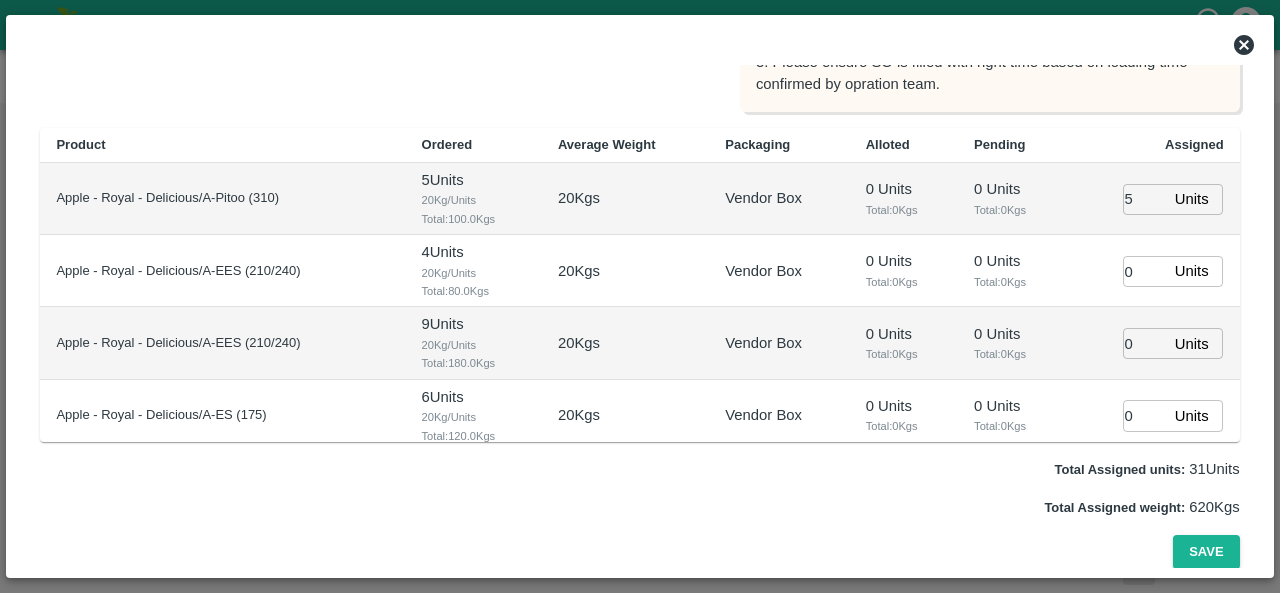 click on "5" at bounding box center [1145, 199] 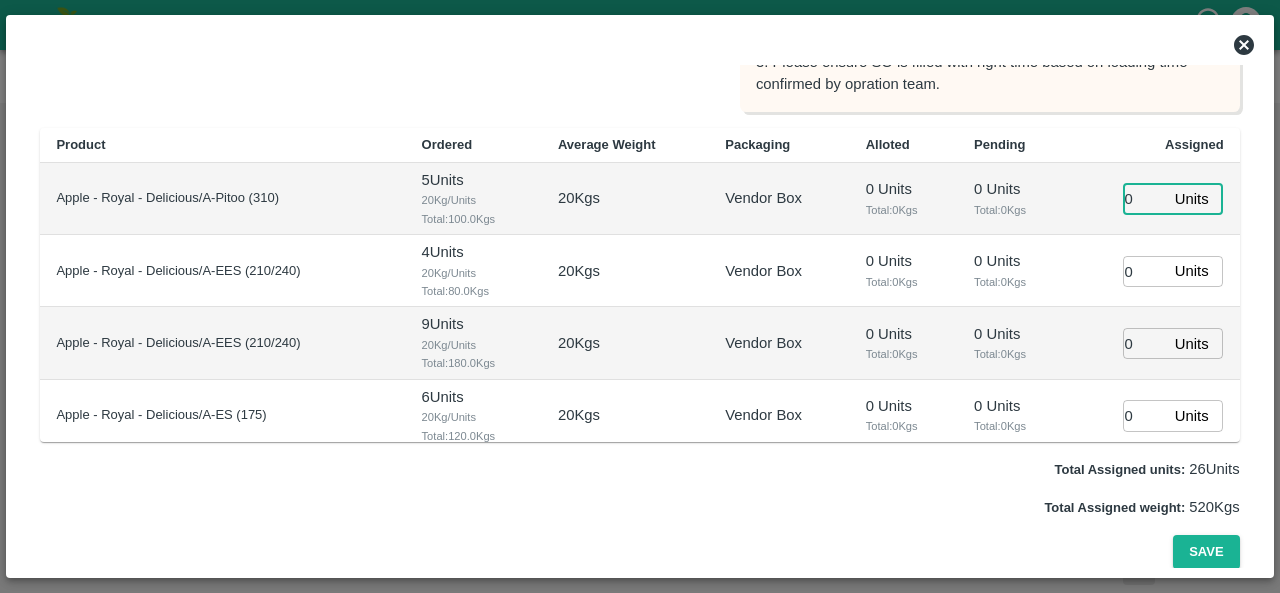 type on "0" 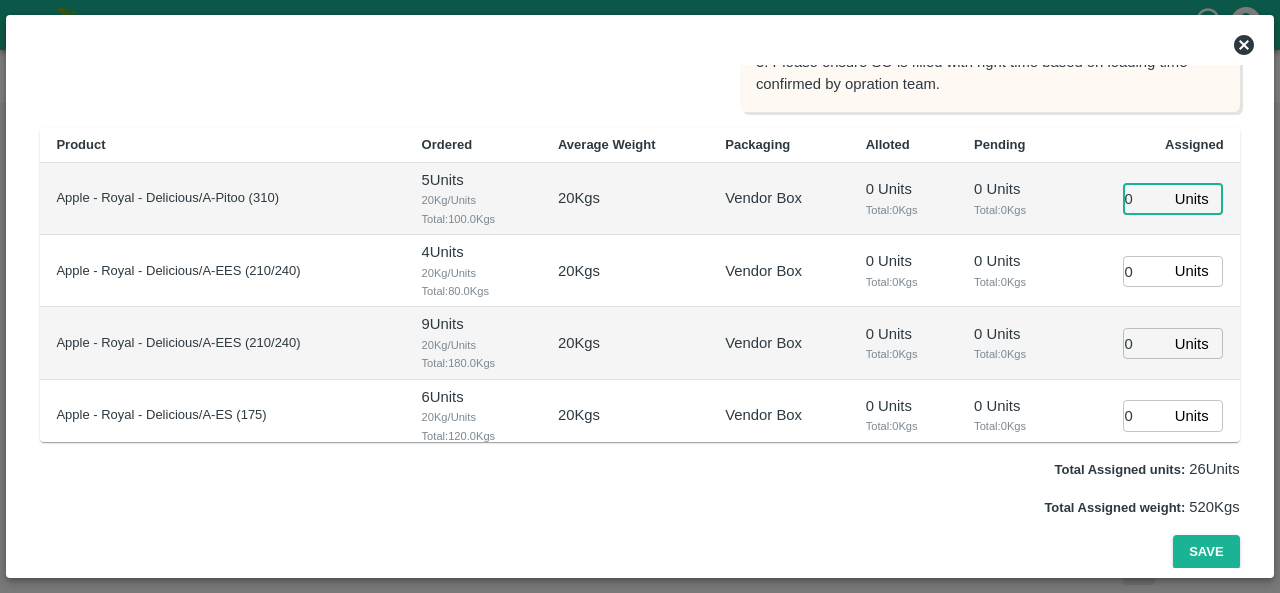 click on "0 Units ​" at bounding box center [1153, 271] 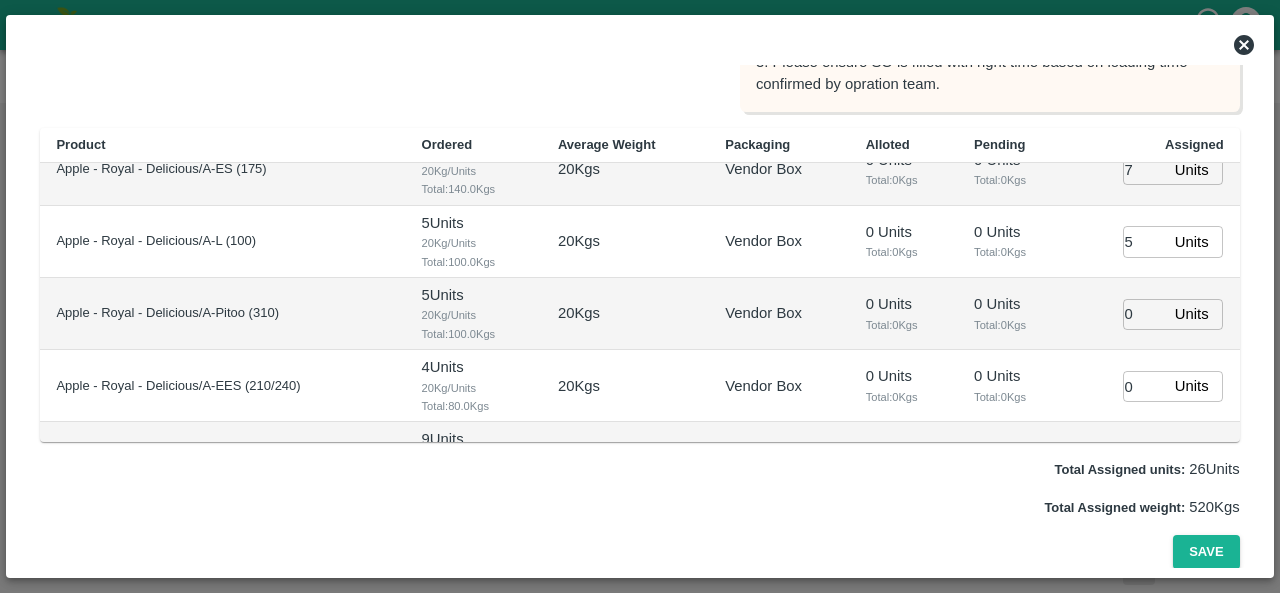 scroll, scrollTop: 171, scrollLeft: 0, axis: vertical 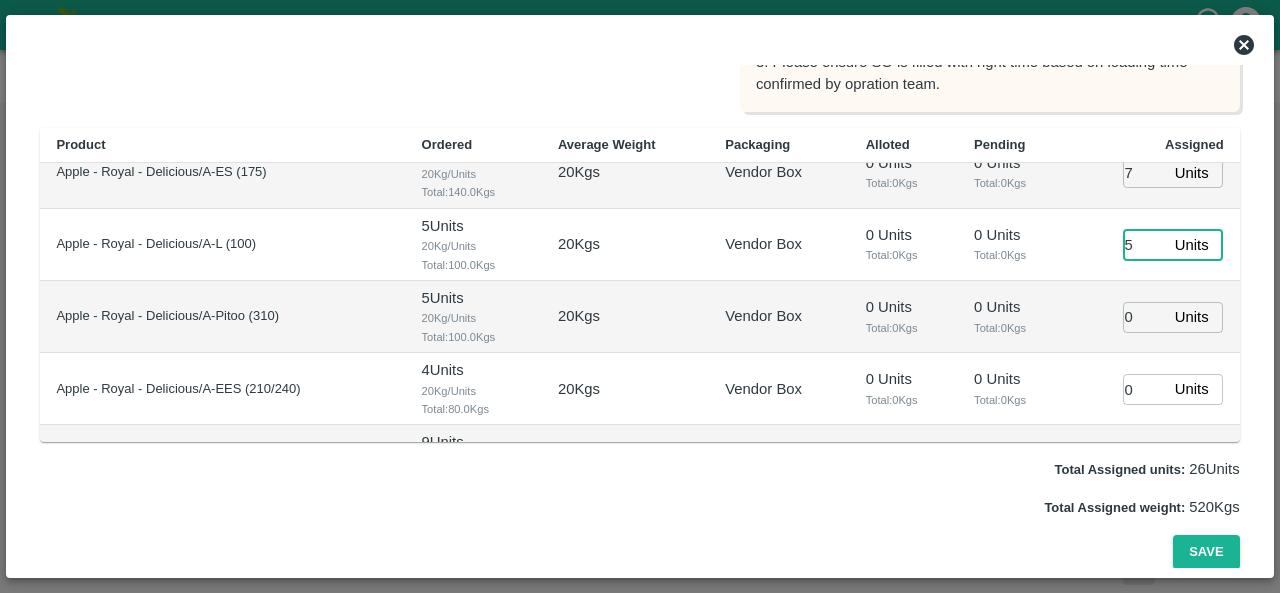 click on "5" at bounding box center [1145, 244] 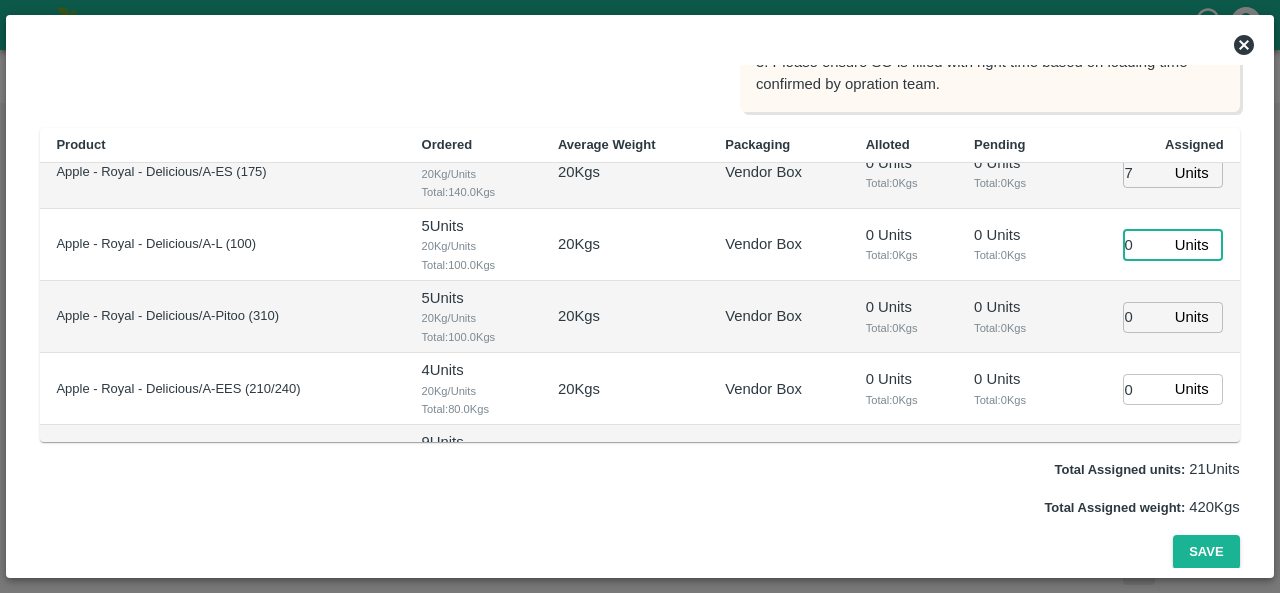 type on "0" 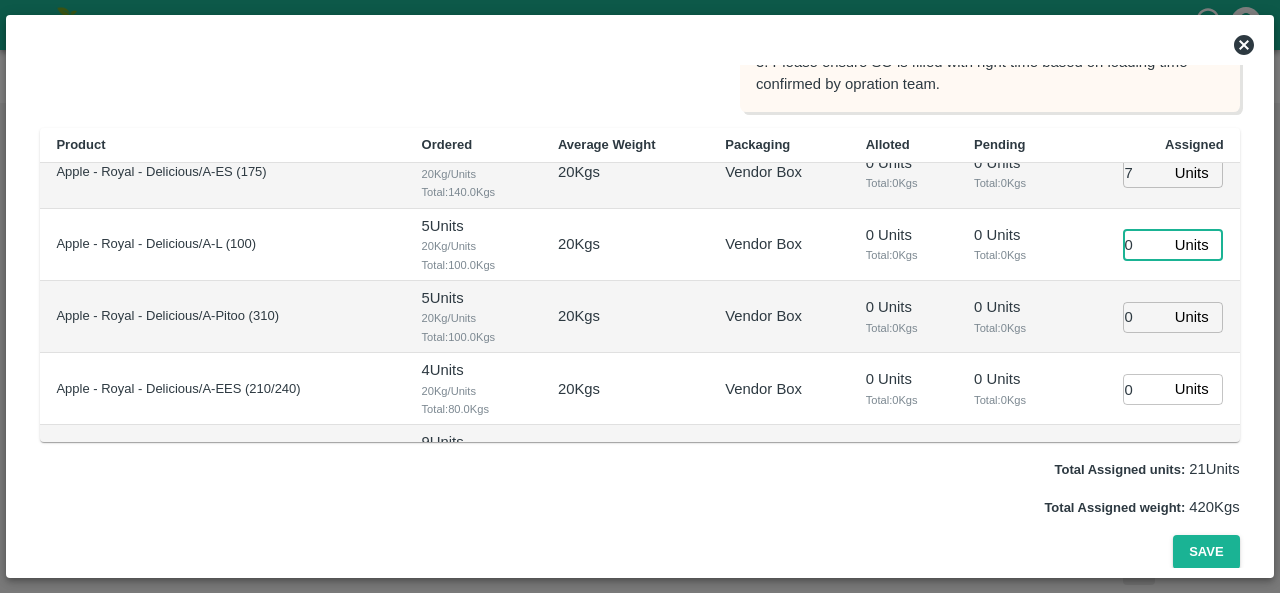 click on "0 Units ​" at bounding box center (1153, 245) 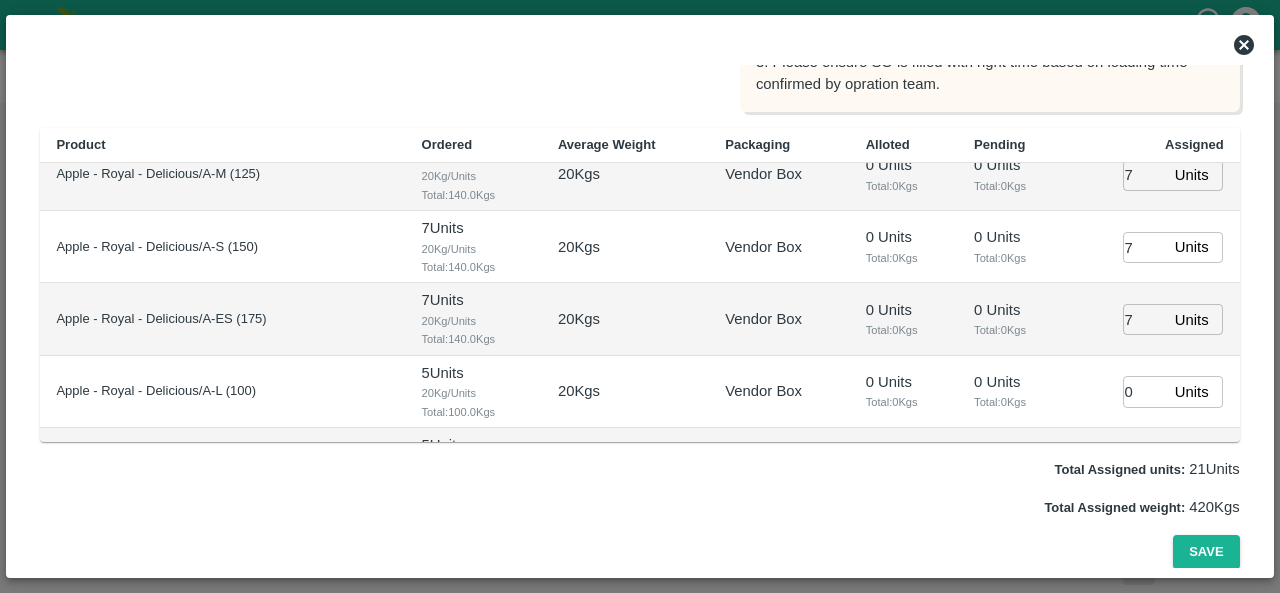 scroll, scrollTop: 23, scrollLeft: 0, axis: vertical 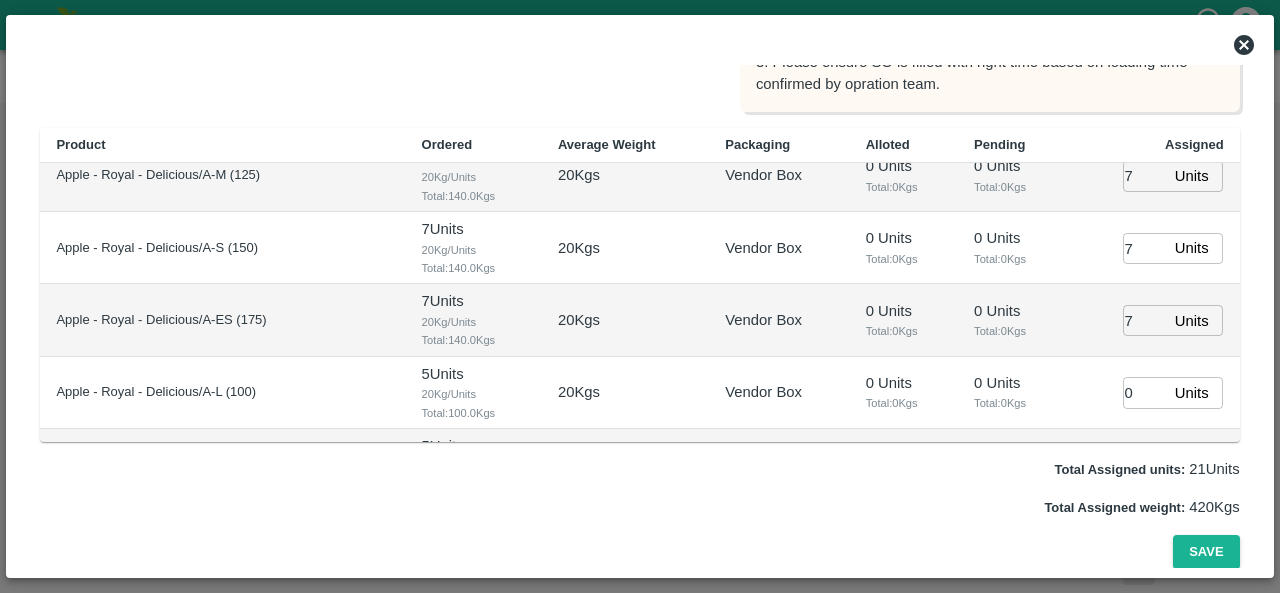click on "7" at bounding box center [1145, 320] 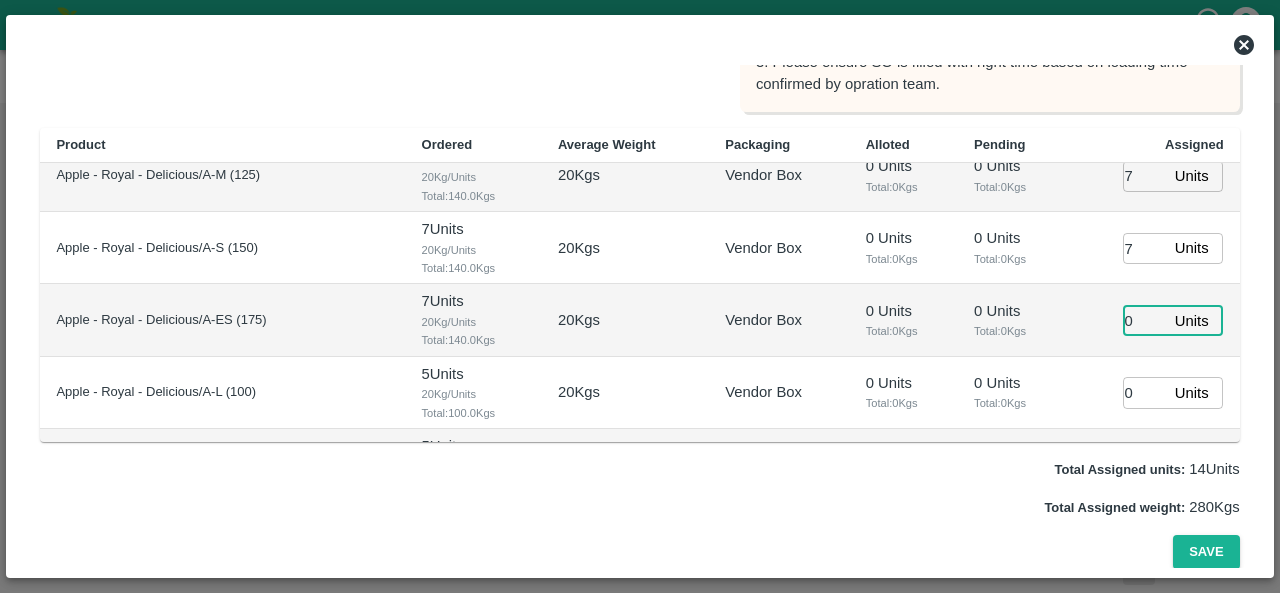 type on "0" 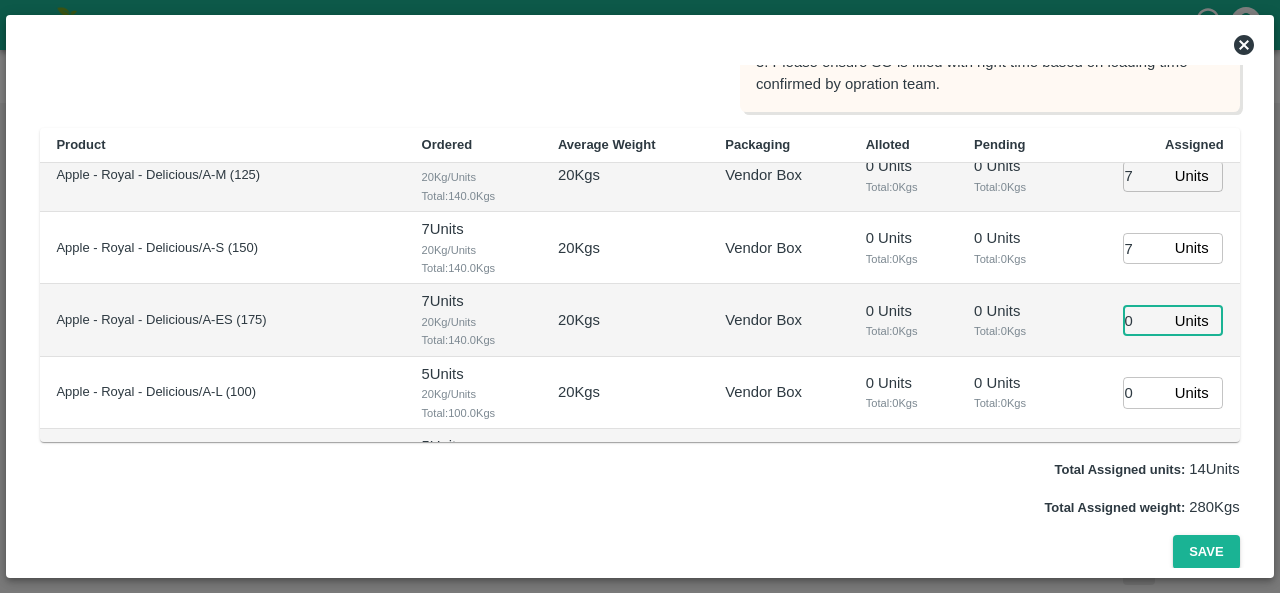 click on "7 Units ​" at bounding box center (1153, 248) 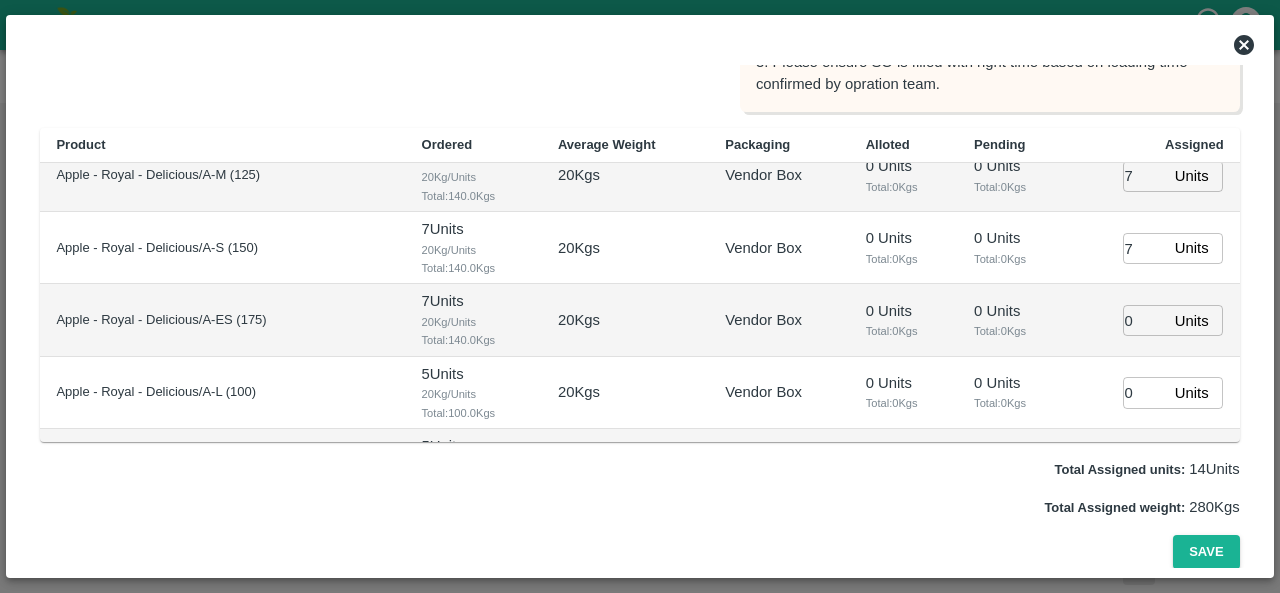 click on "7" at bounding box center (1145, 248) 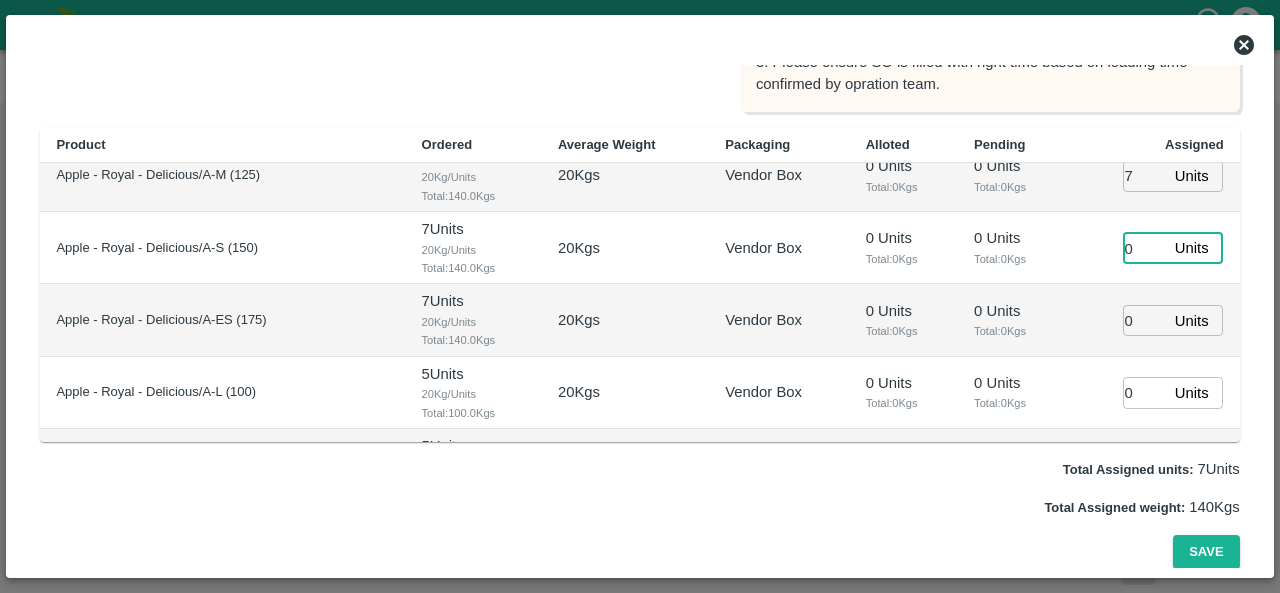 type on "0" 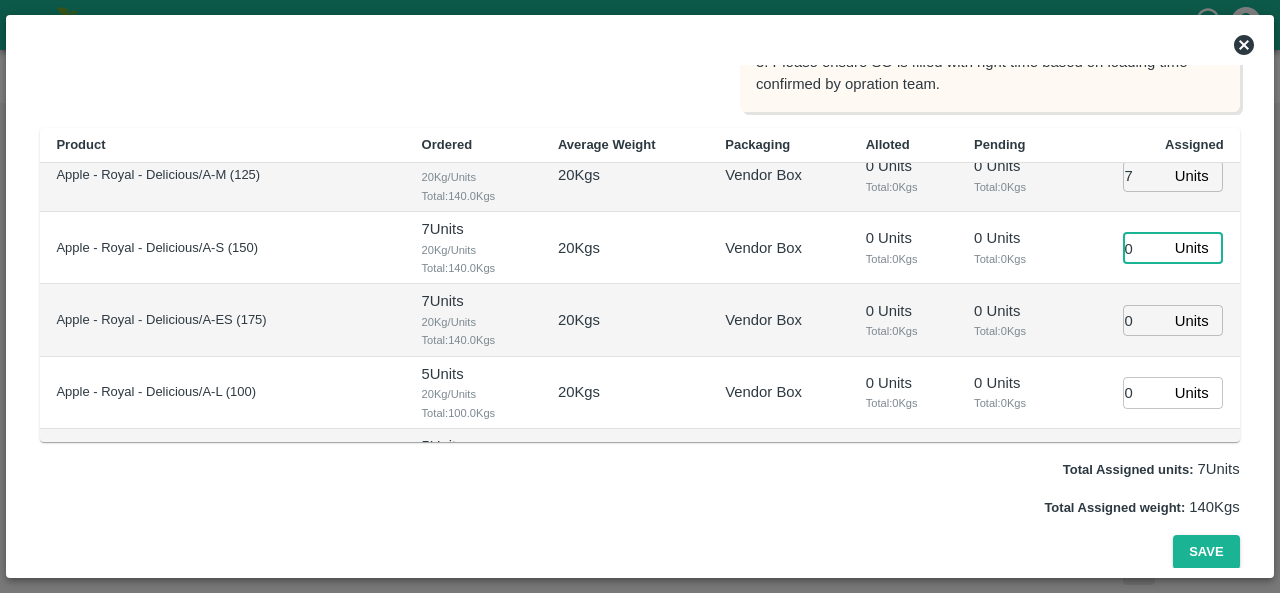 click on "0   Units Total:  0  Kgs" at bounding box center (1012, 248) 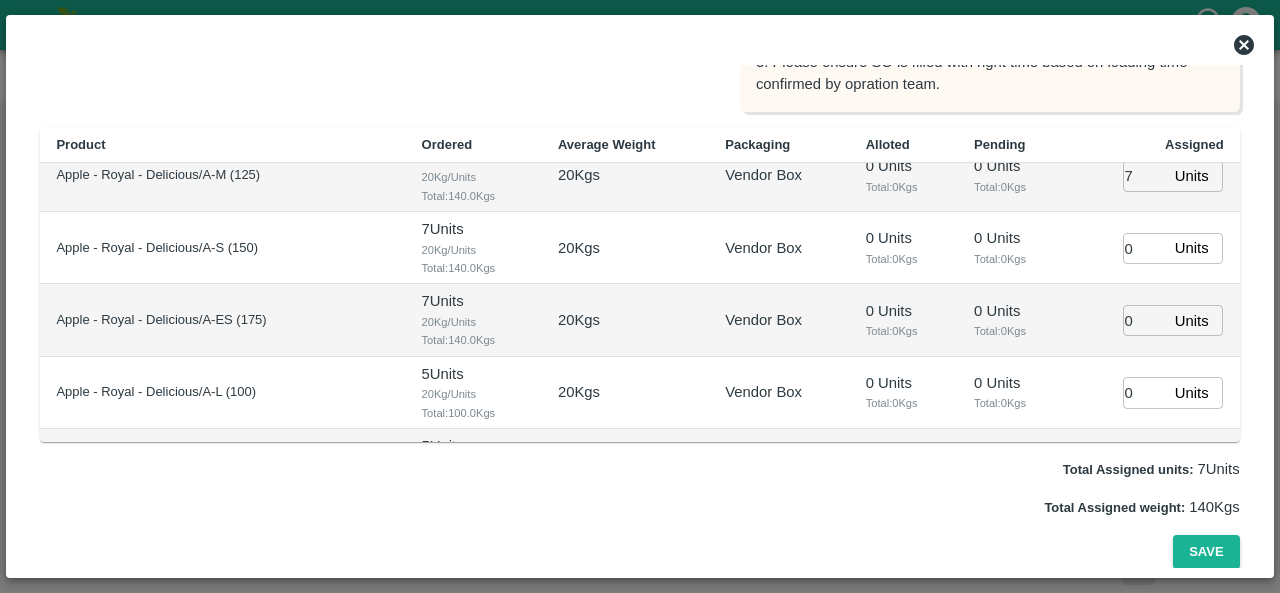 click on "0 Units ​" at bounding box center [1153, 248] 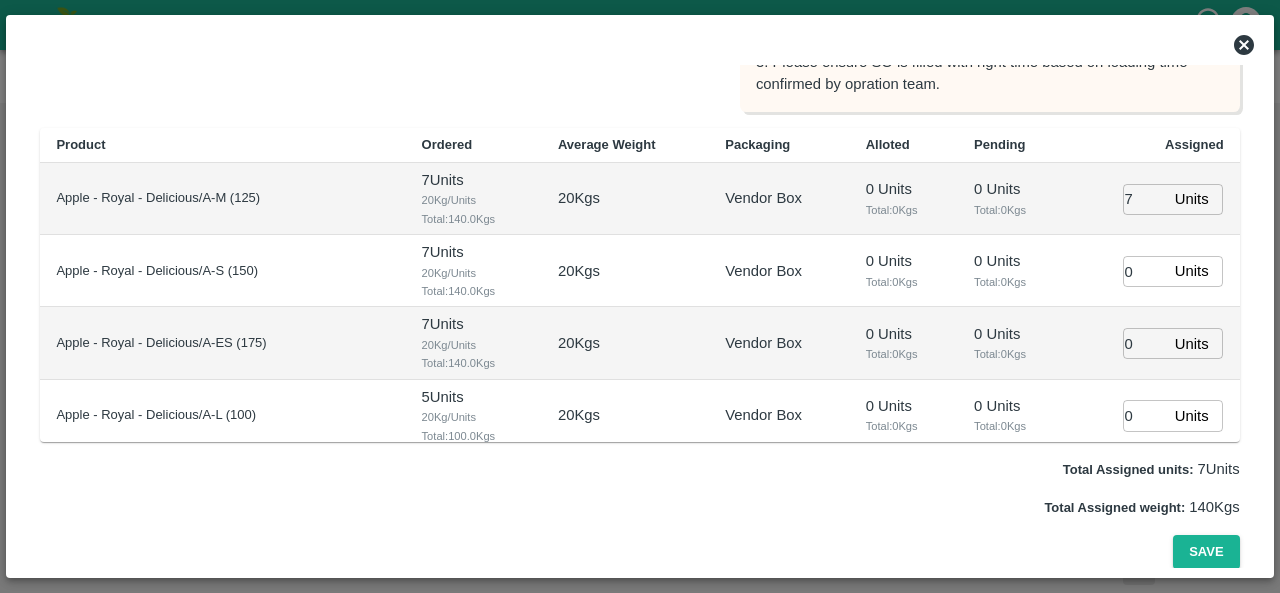 scroll, scrollTop: 1, scrollLeft: 0, axis: vertical 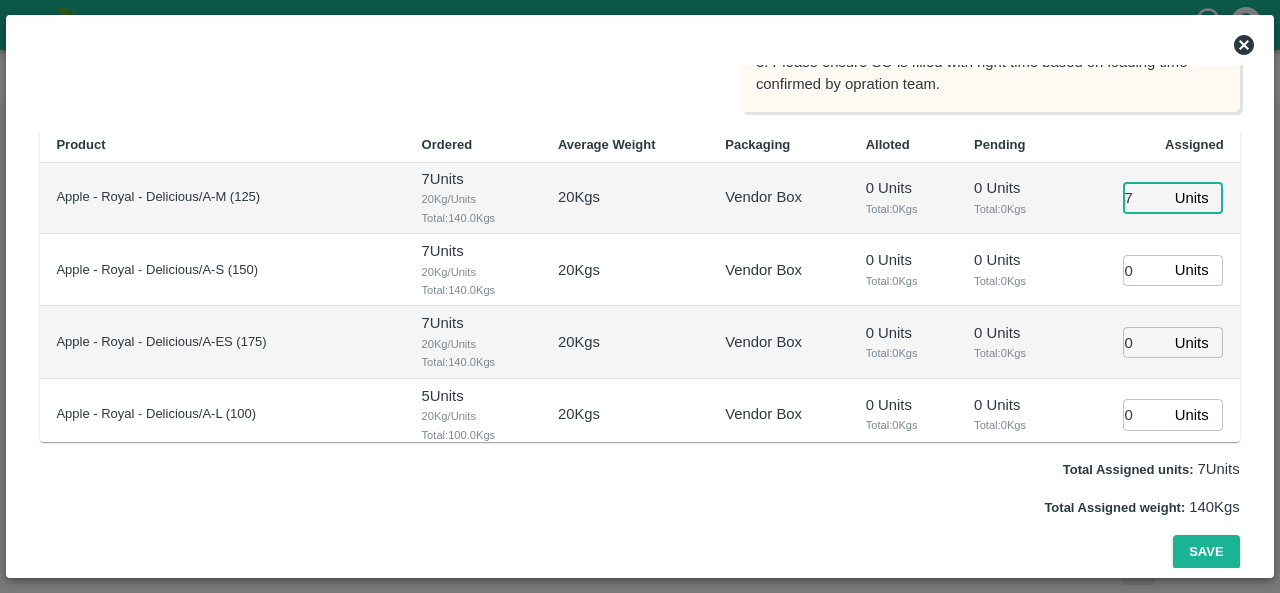 click on "7" at bounding box center [1145, 198] 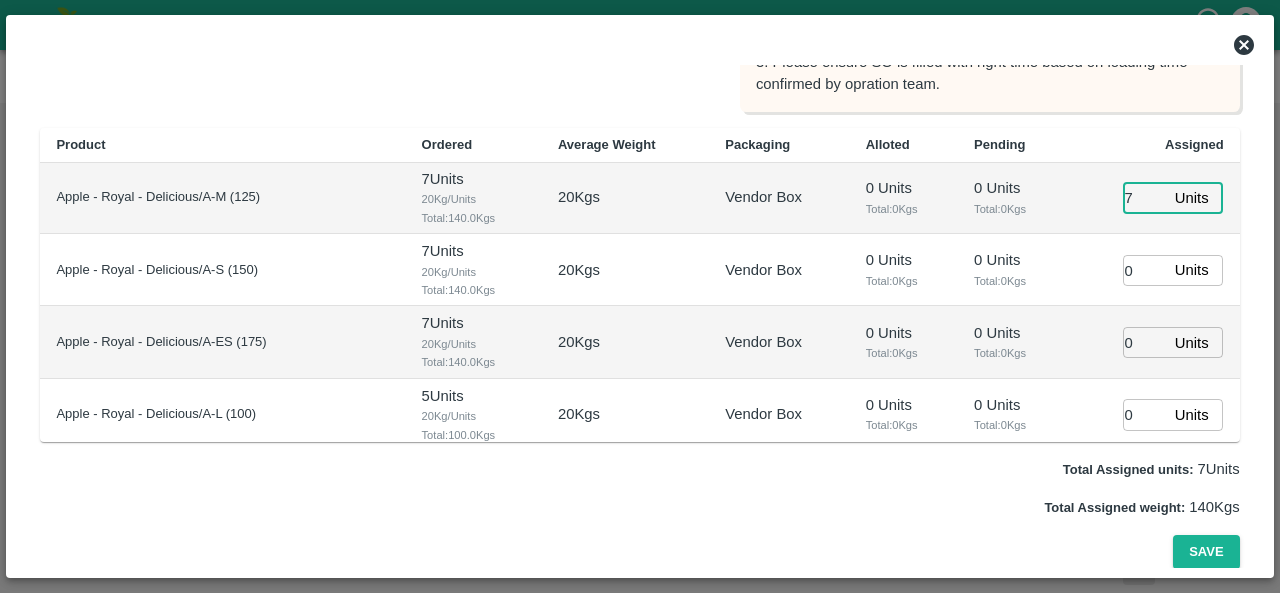 type on "0" 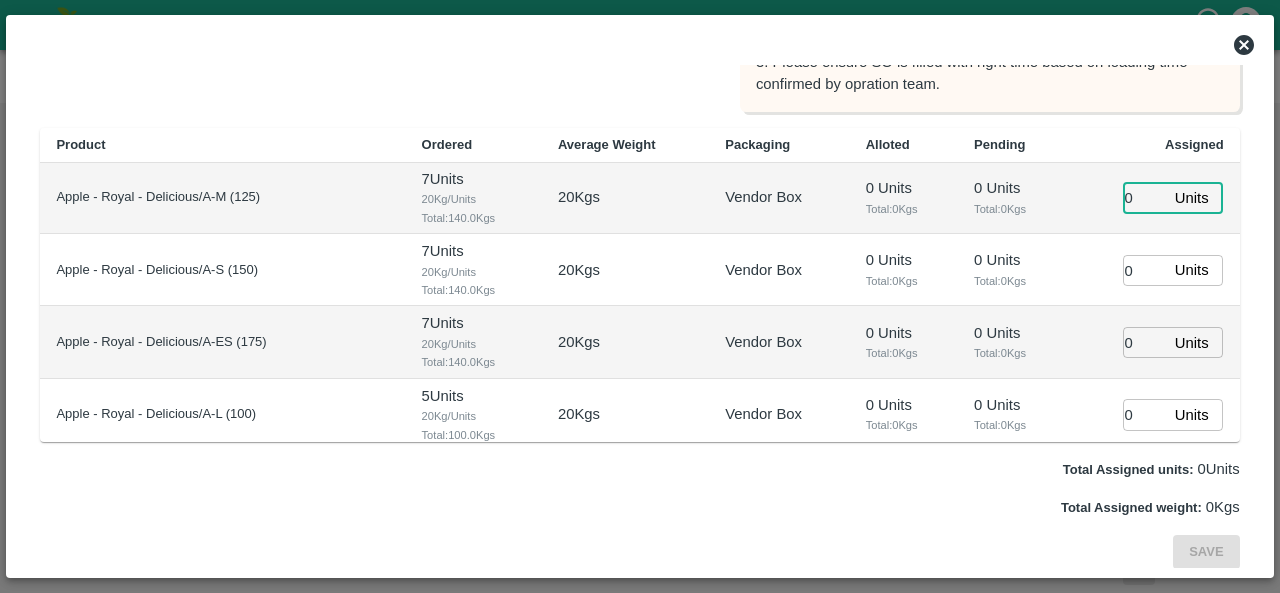 type 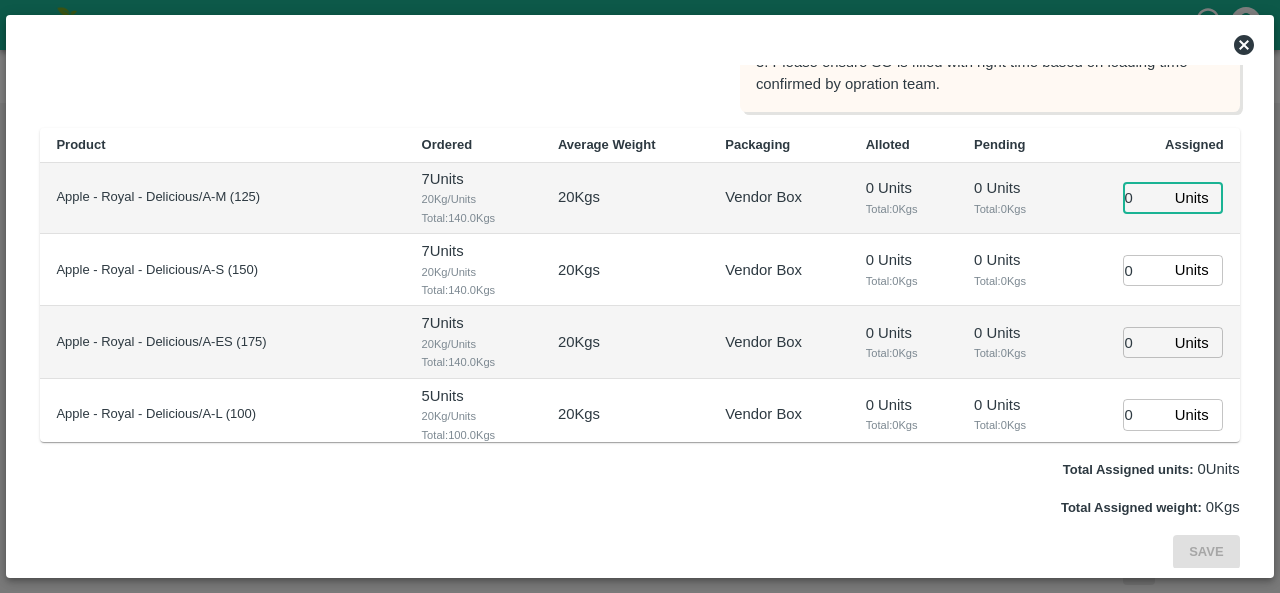 type on "0" 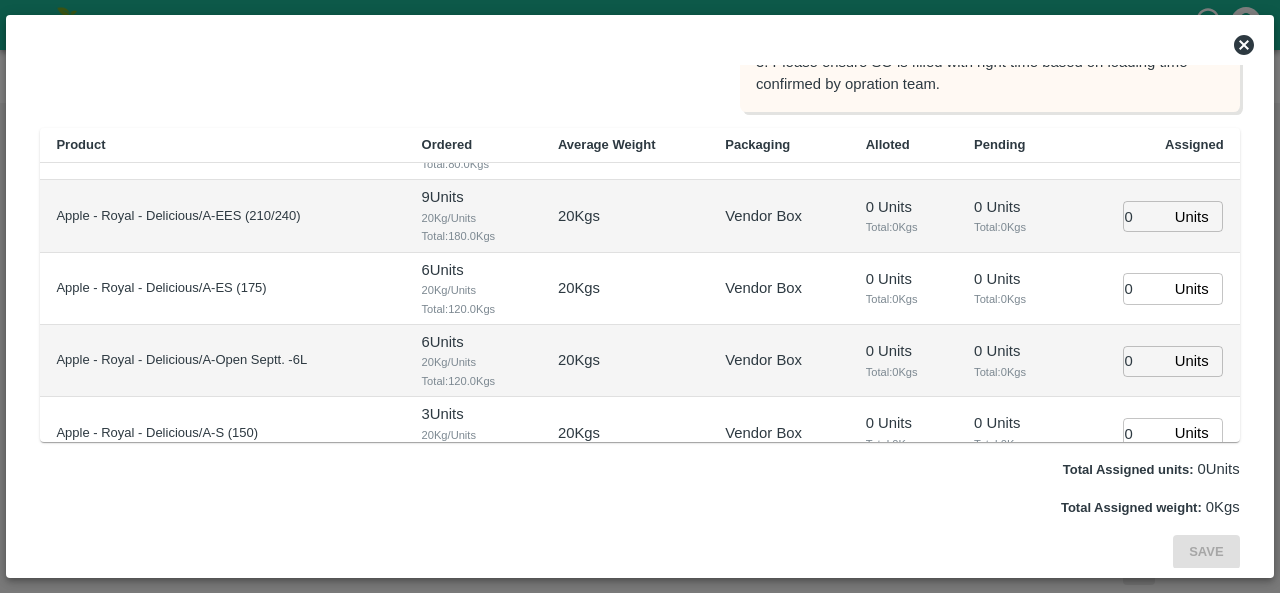 scroll, scrollTop: 0, scrollLeft: 0, axis: both 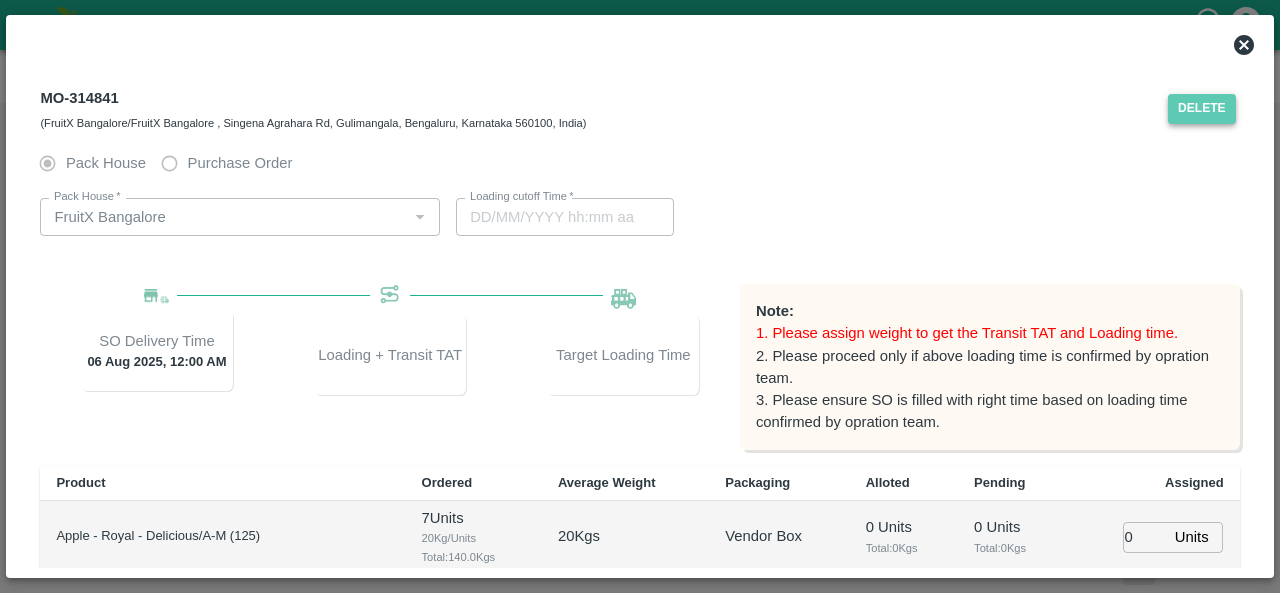 click on "Delete" at bounding box center [1202, 108] 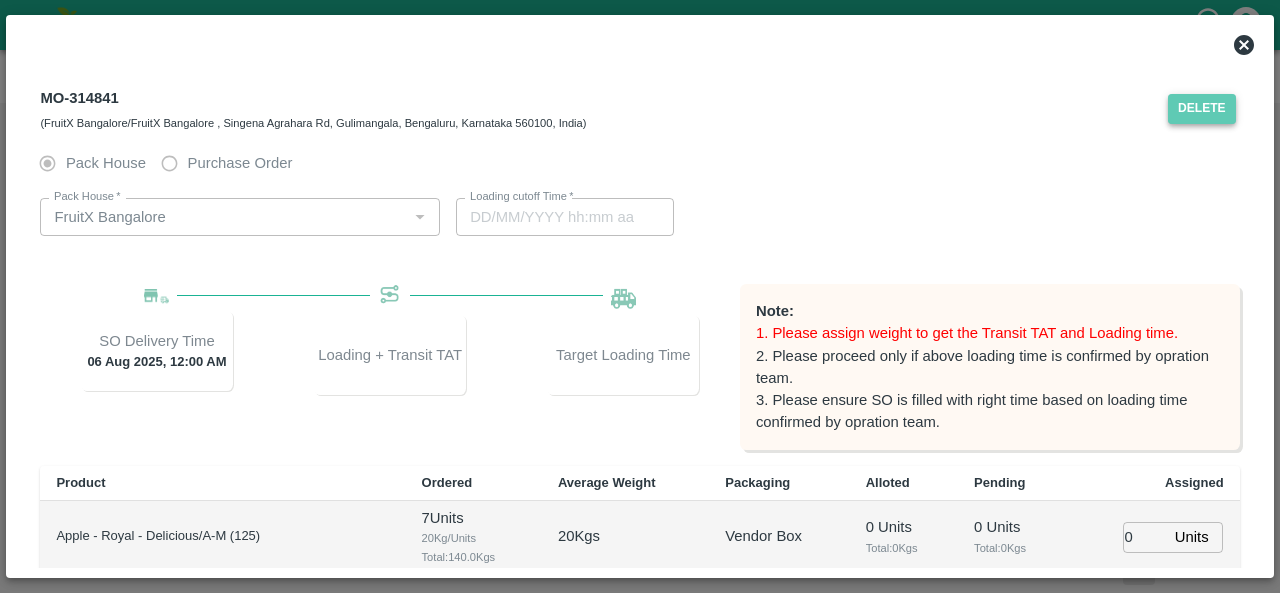 click on "Delete" at bounding box center [1202, 108] 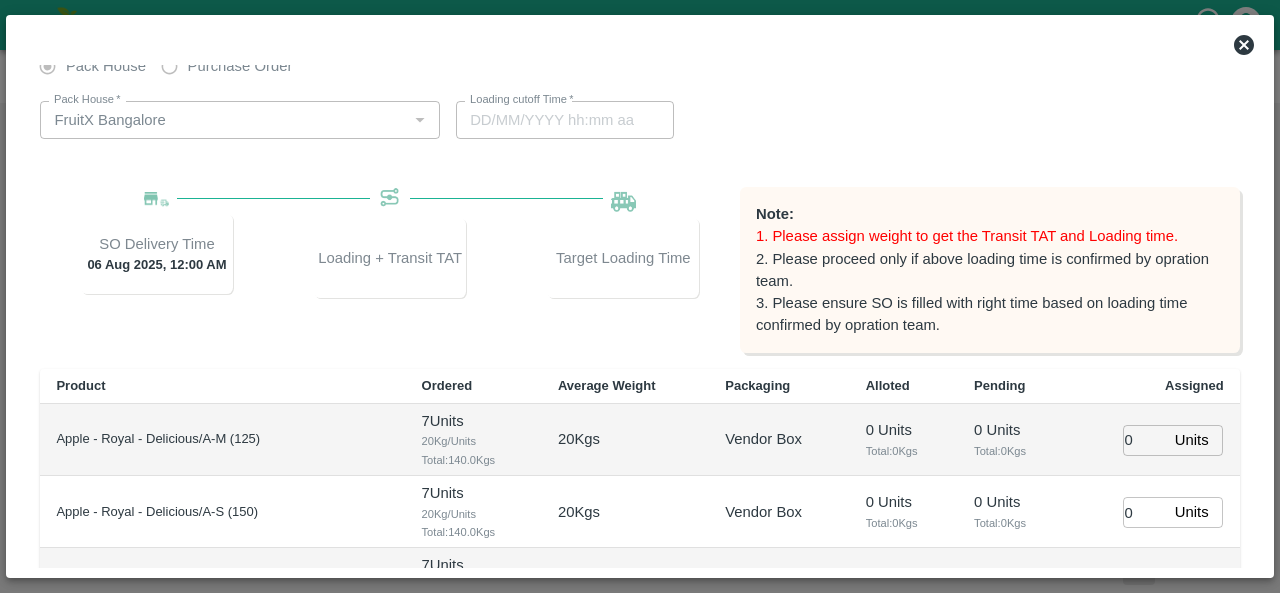 scroll, scrollTop: 338, scrollLeft: 0, axis: vertical 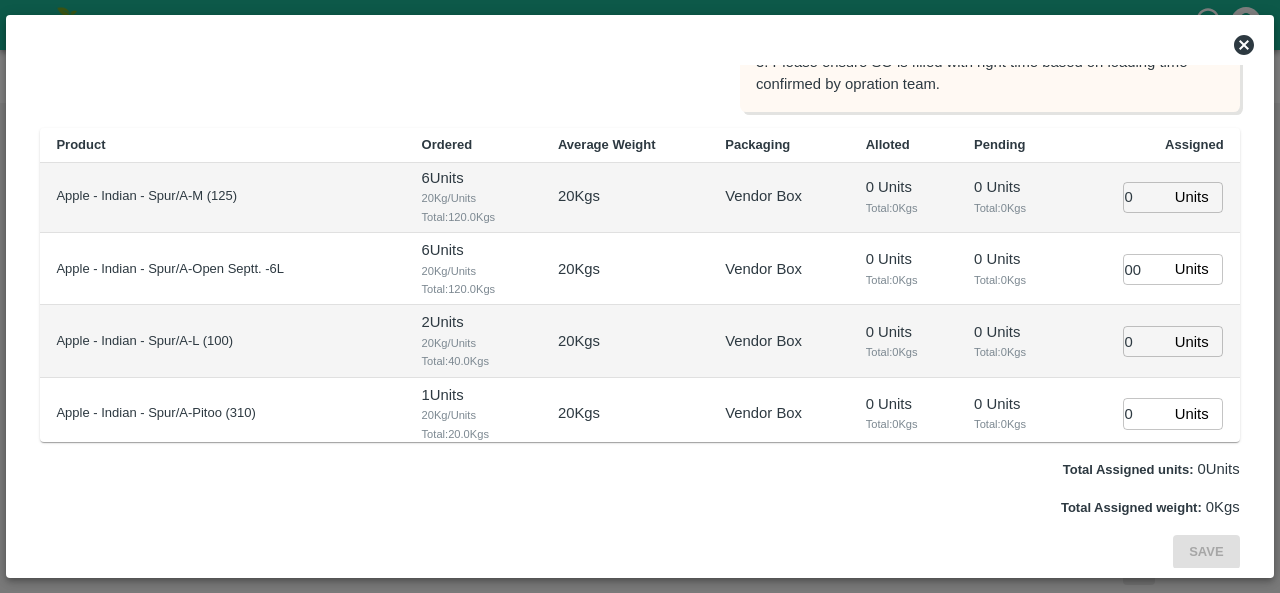 click on "Total Assigned weight: 0  Kgs" at bounding box center [639, 507] 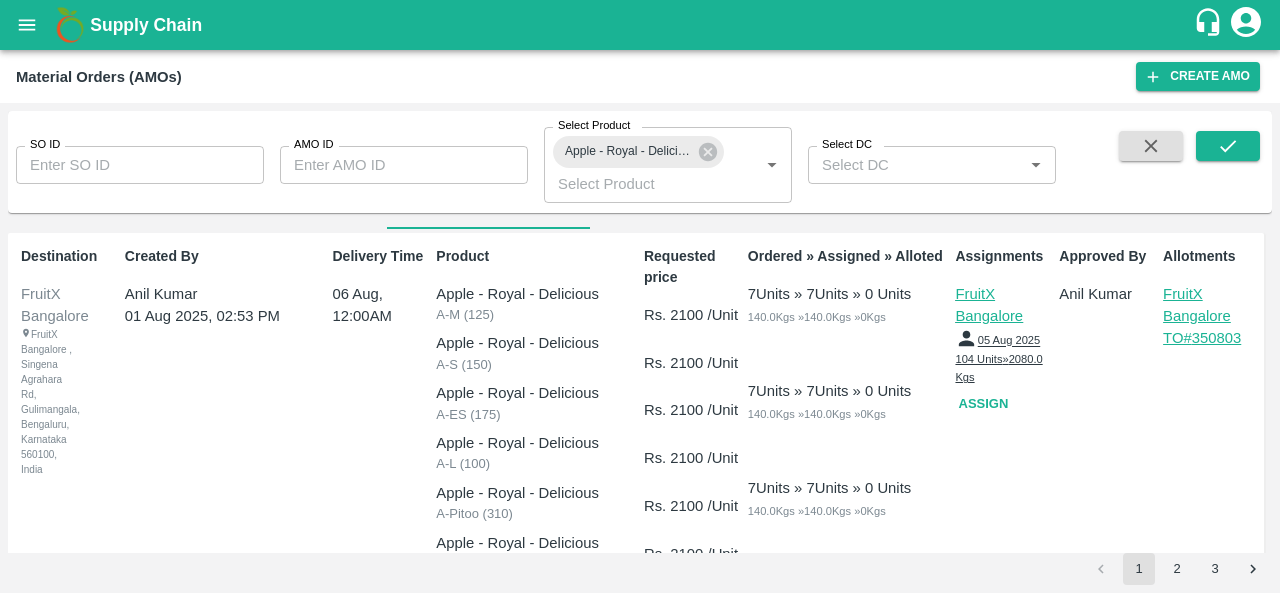 click on "TO# 350803" at bounding box center (1211, 338) 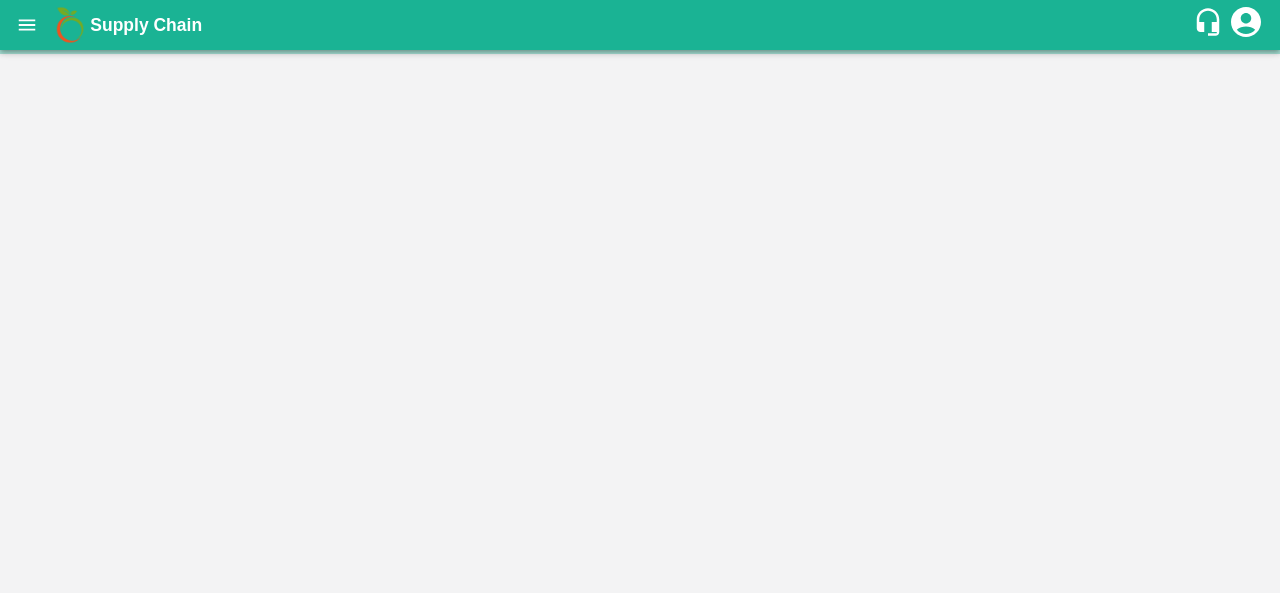 scroll, scrollTop: 0, scrollLeft: 0, axis: both 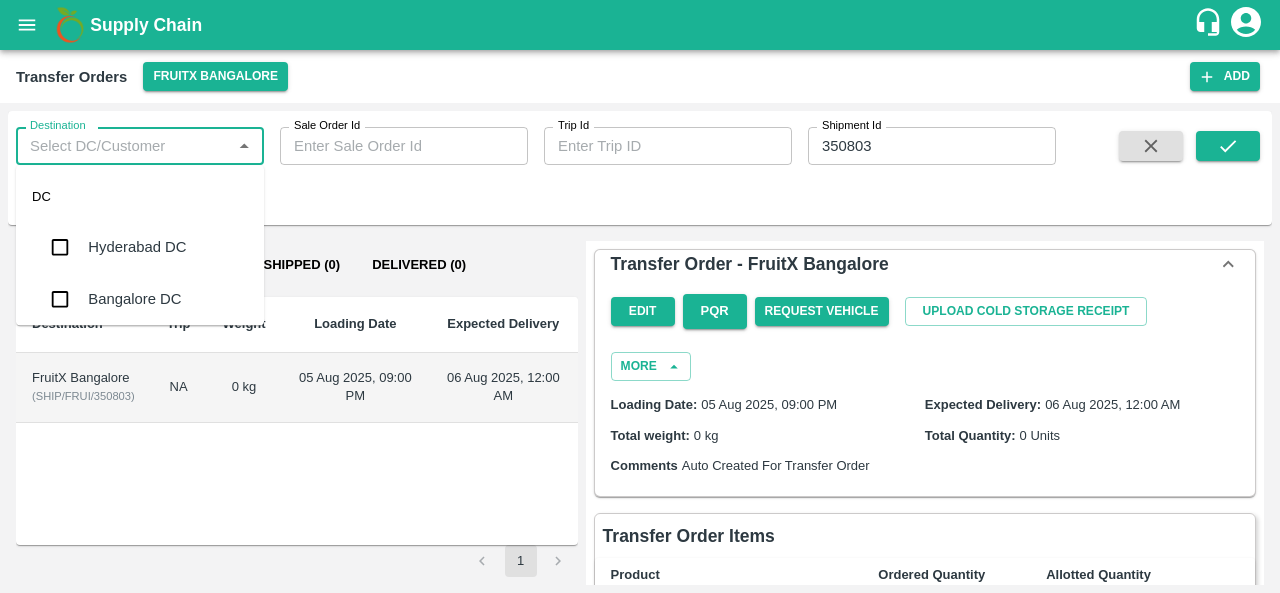 click on "Destination" at bounding box center (123, 146) 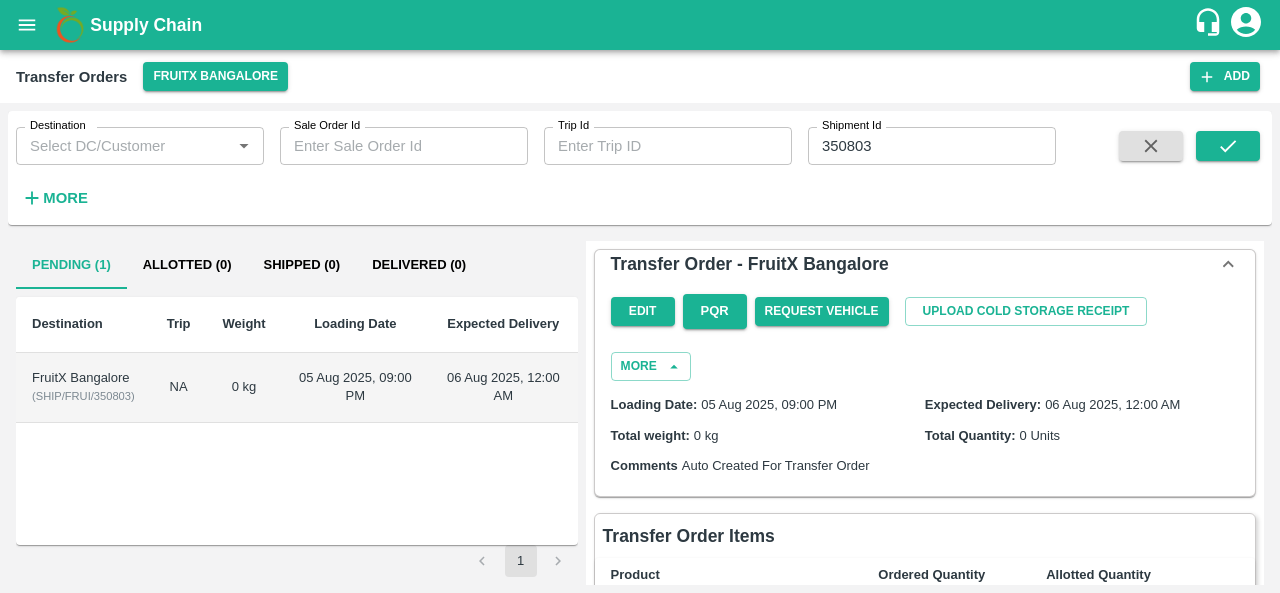 click on "Destination Trip Weight Loading Date Expected Delivery FruitX [CITY] ( SHIP/FRUI/[POSTAL_CODE] ) NA 0 kg 05 Aug 2025, 09:00 PM 06 Aug 2025, 12:00 AM" at bounding box center [297, 421] 